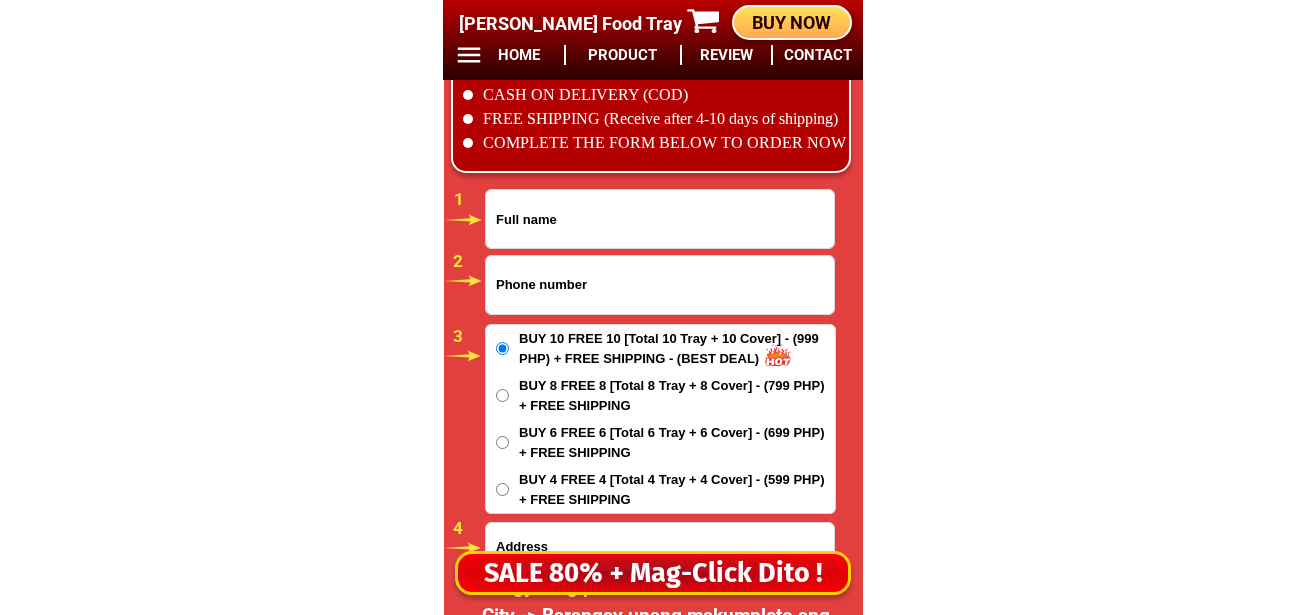 scroll, scrollTop: 16678, scrollLeft: 0, axis: vertical 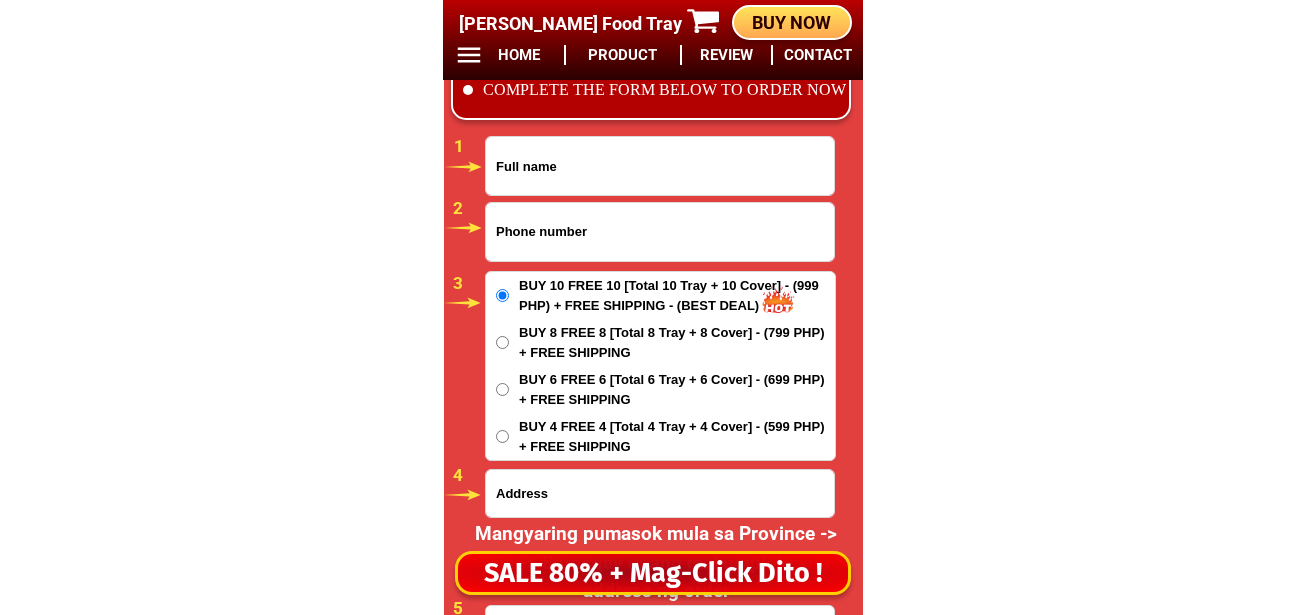 click at bounding box center [660, 232] 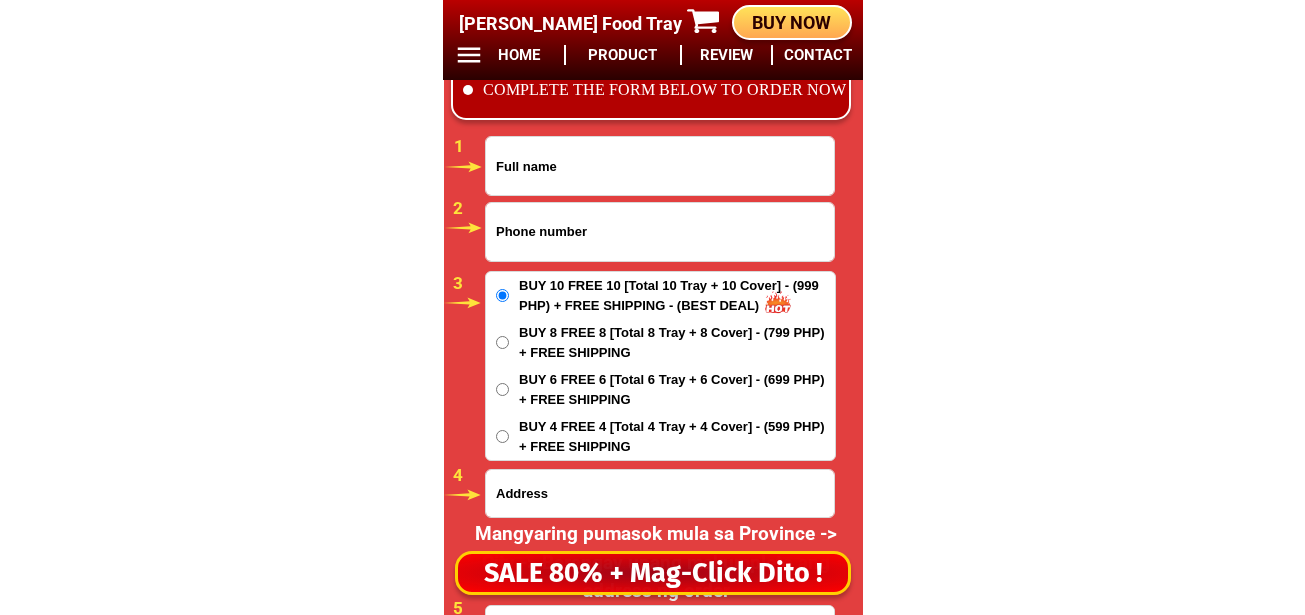 paste on "09051270209" 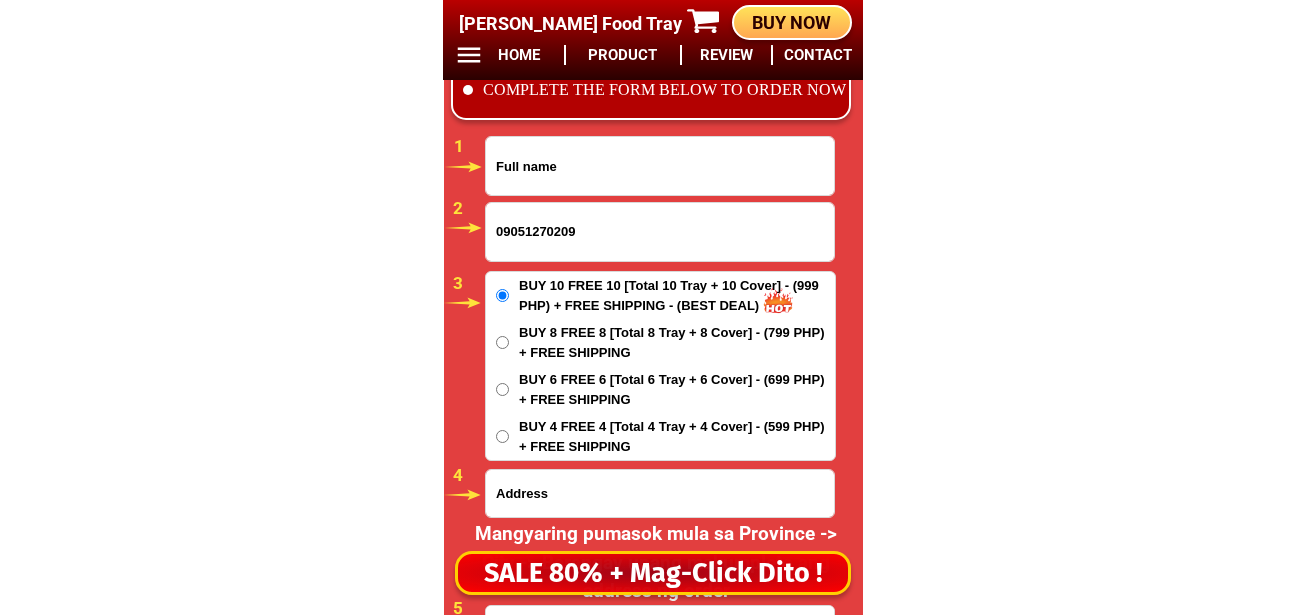 type on "09051270209" 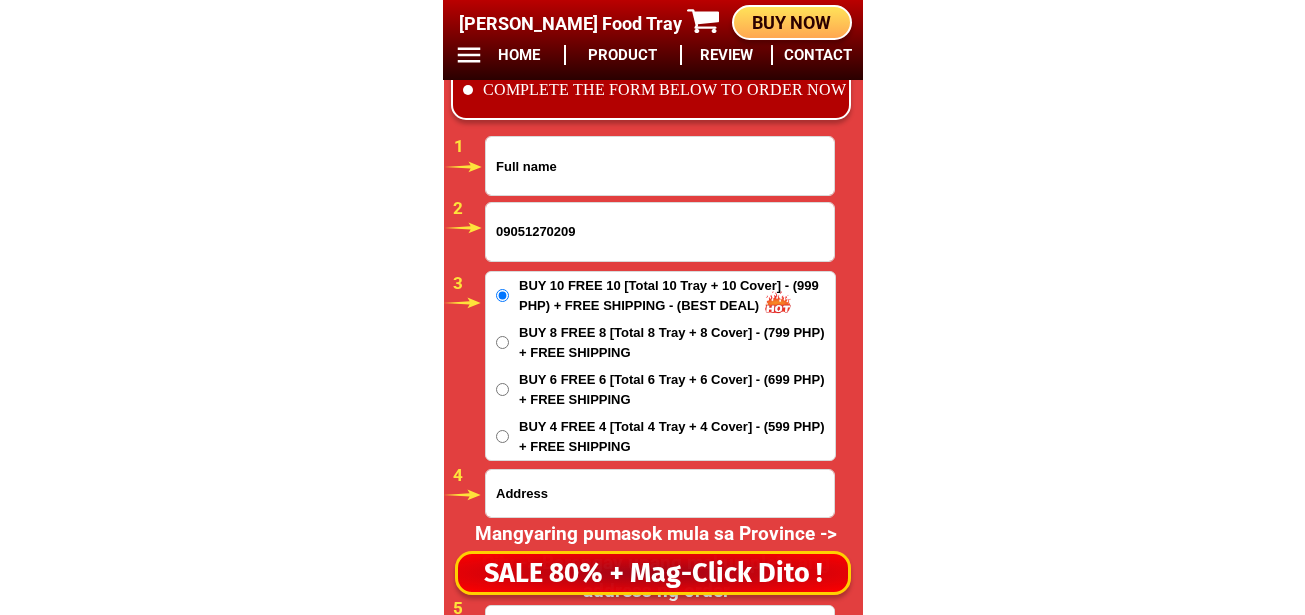 click on "BIG SALE TODAY ONLY BUY MORE SAVE MORE MONEY 80% OFF BUY 10 + FREE SHIPPING FREE 10 Marvin Augustin Food Tray CONTACT REVIEW PRODUCT HOME BUY NOW Product Information Type Made in Send from Food Tray Japan Metro Manila Details Material :  304 Stainless Steel Tray and PVC Flexible Lid
Product Size :  25.5 x 20 x 5,5 (cm)
Rolled Edge:  Prevent cut to hands
Healthy:  Anti-bacterial, anti-grease, non-stick, easy to clean
Usage:  Food preservation, food storage, baking trays, cooking trays, BBQ trays   FREE SHIPPING
BUY 10 GET 10   49 ONLY THIS WEEK 80% OFF FLASH SALE TODAY 00 Days 00 Hours 00 Minutes 00 Seconds Day Hour Minute Second BUY 10 GET 10 FREE SHIPPING + COD ₱999 Best Saving Buy 8 Get 8 ₱799 FREE SHIPPING + COD PHP 3,599 (80% off) Buy 6 Get 6 ₱699 FREE SHIPPING + COD 09051270209 ORDER NOW Province Abra Agusan-del-norte Agusan-del-sur Aklan Albay Antique Apayao Aurora Basilan Bataan Batanes Batangas Benguet Biliran Bohol Bukidnon Bulacan Cagayan Camarines-norte Camiguin" at bounding box center [652, -6410] 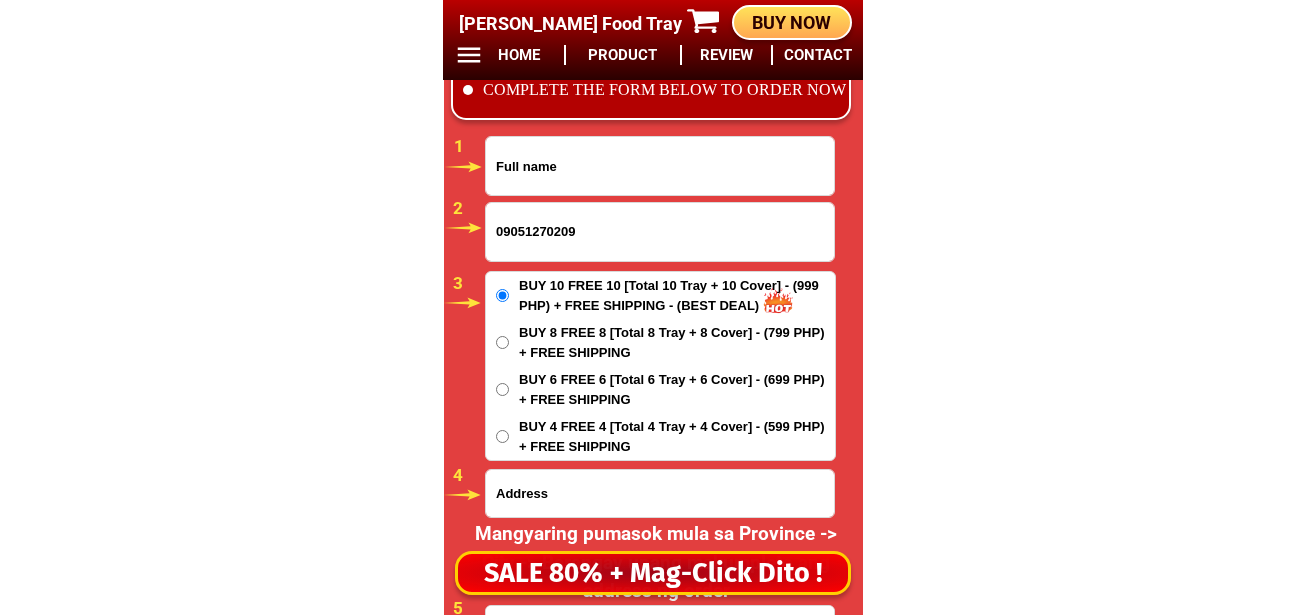 click at bounding box center (660, 166) 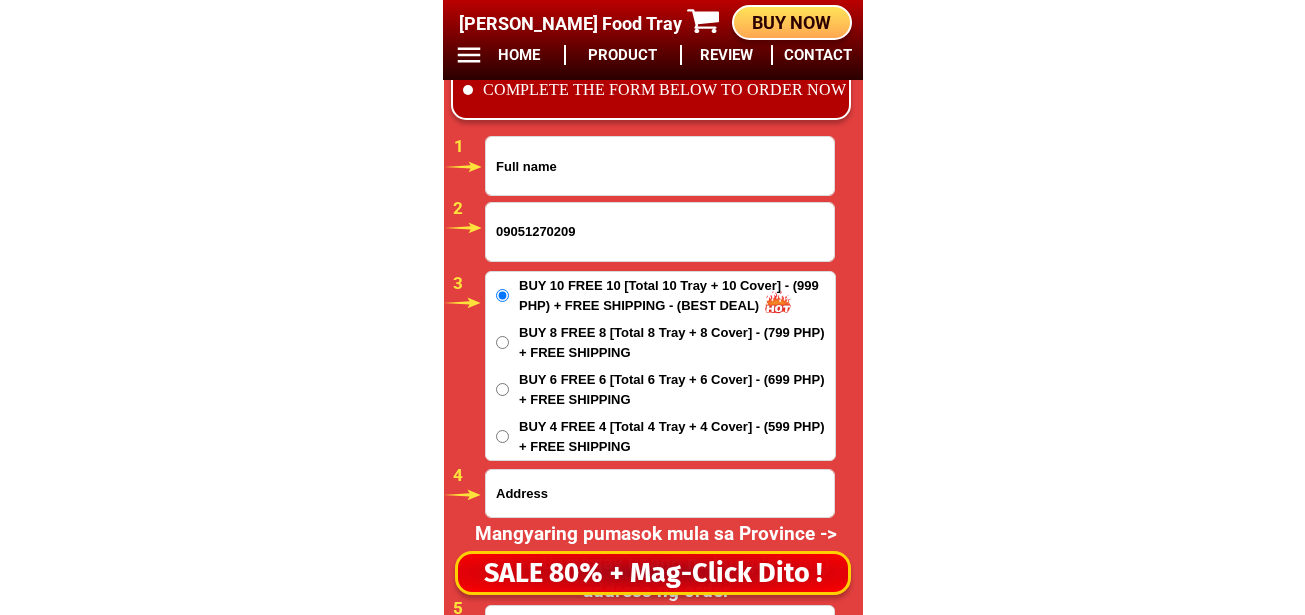 paste on ""Jean Y" 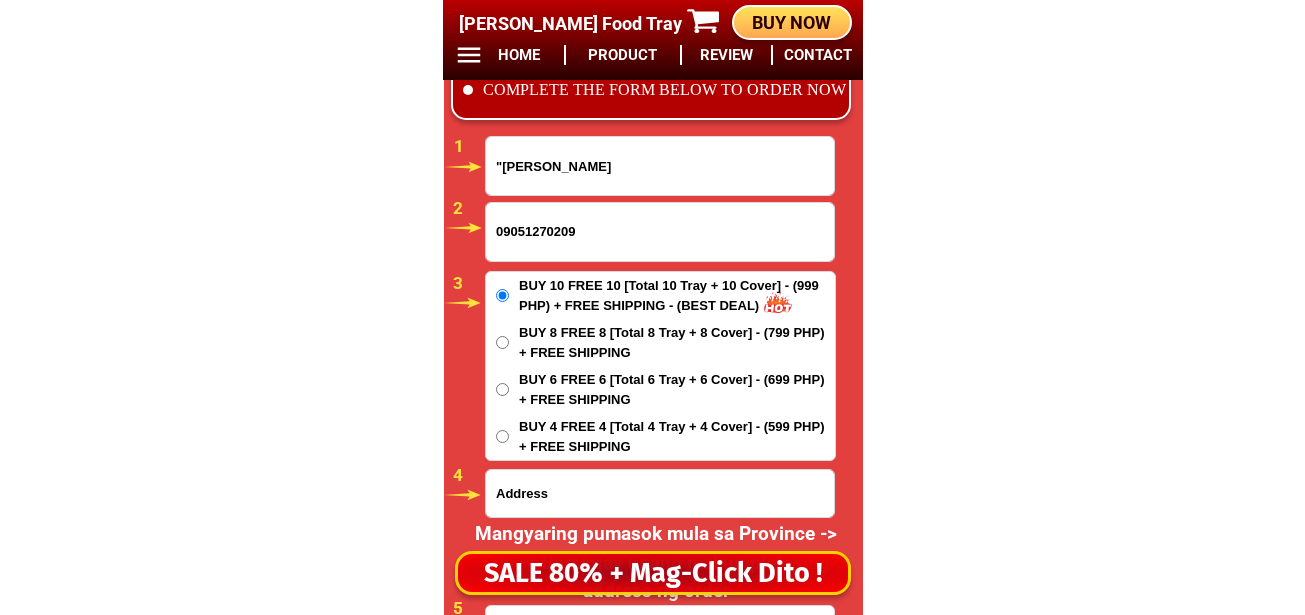 click on ""Jean Y" at bounding box center [660, 166] 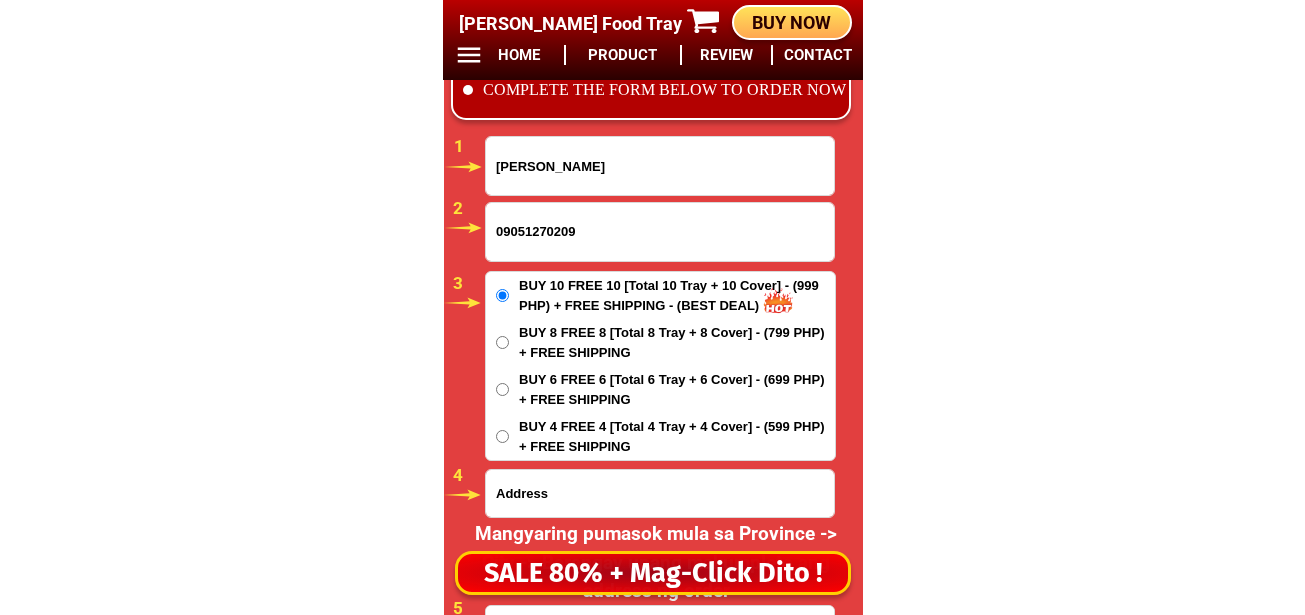 type on "Jean Y" 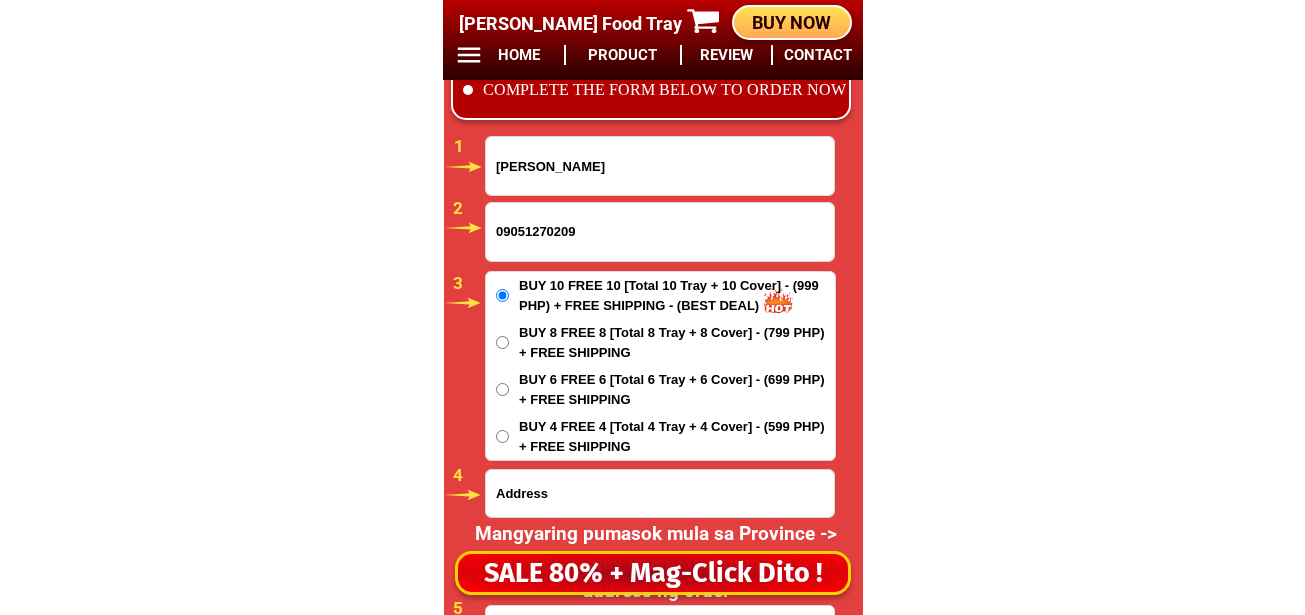 click at bounding box center (660, 493) 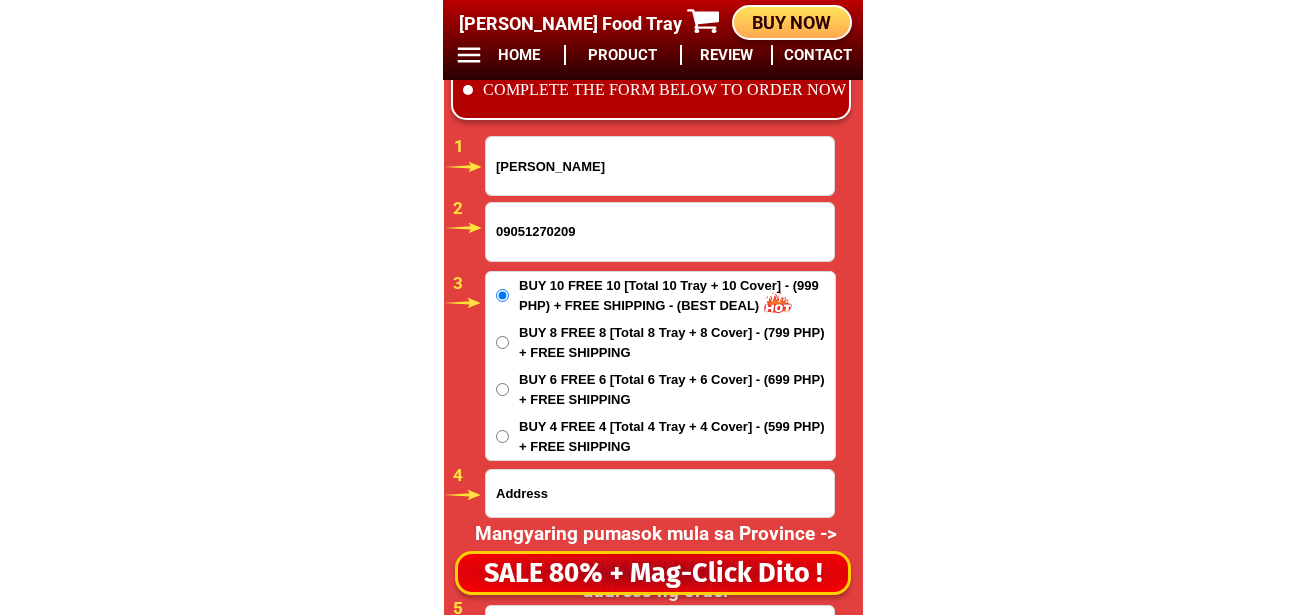 paste on "Brgy Zone v, Sogod So. Leyte"" 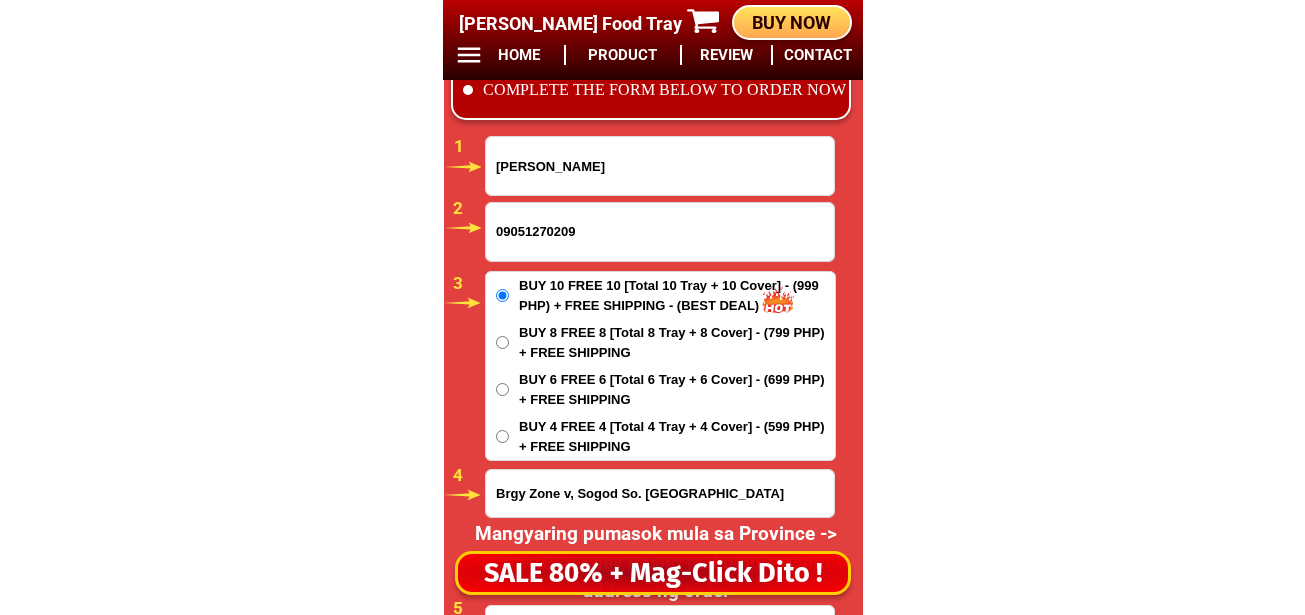 type on "Brgy Zone v, Sogod So. Leyte" 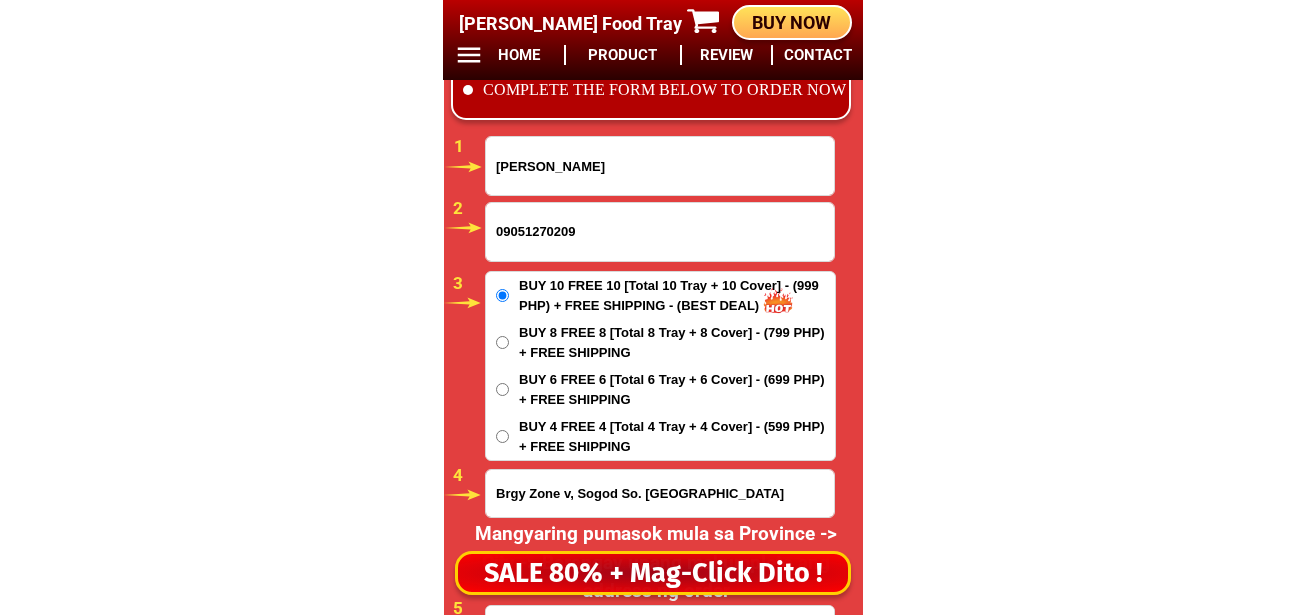 click on "Brgy Zone v, Sogod So. Leyte" at bounding box center (660, 493) 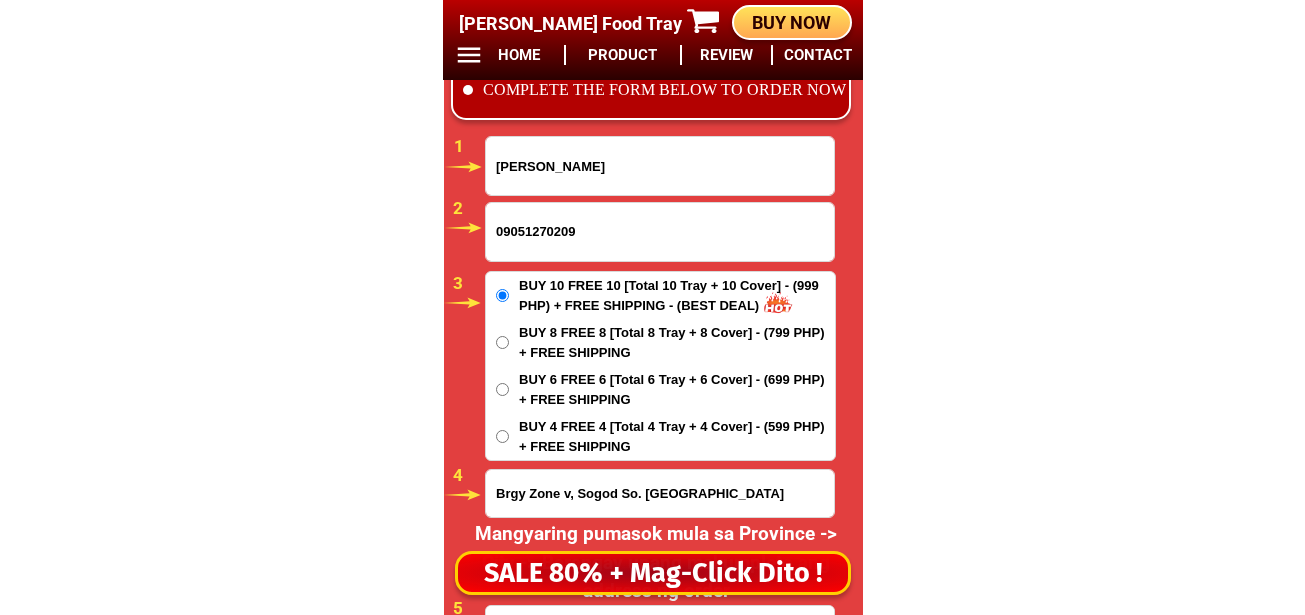 scroll, scrollTop: 16878, scrollLeft: 0, axis: vertical 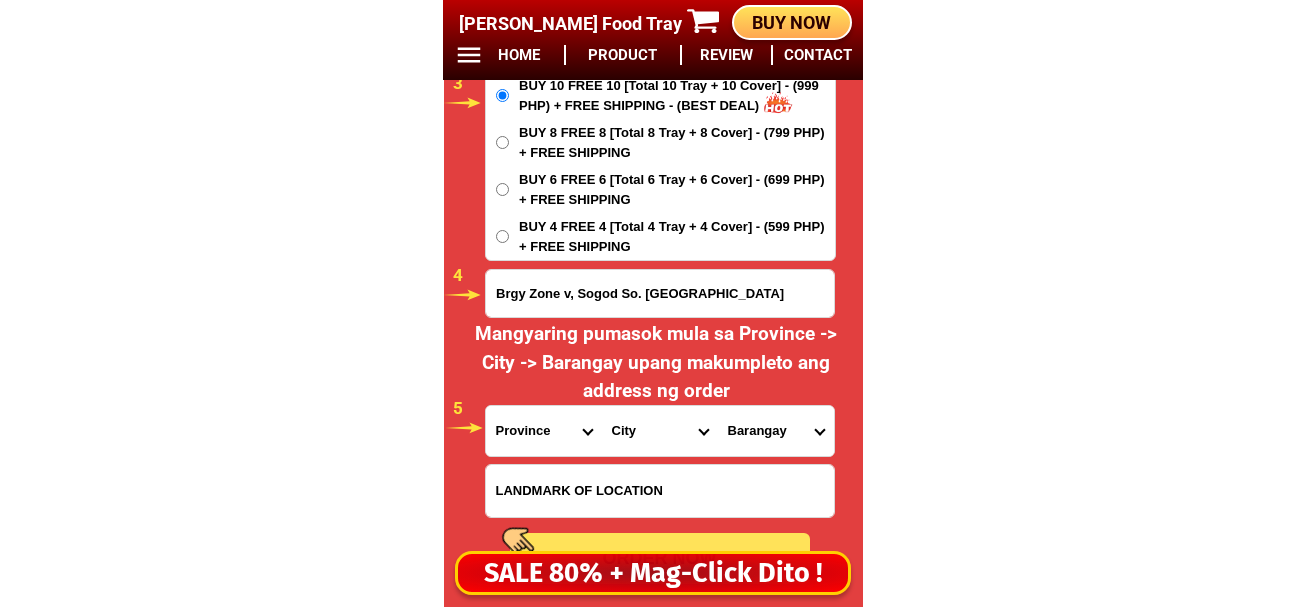 click at bounding box center (660, 491) 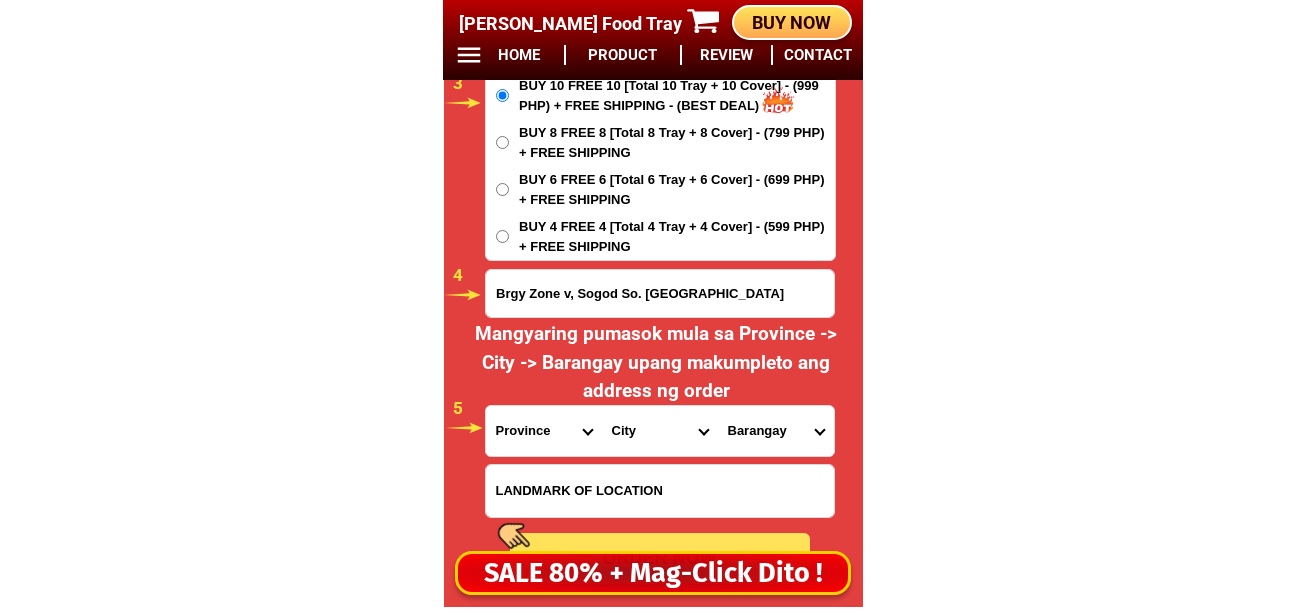 paste on "Near Slaughter purok 7" 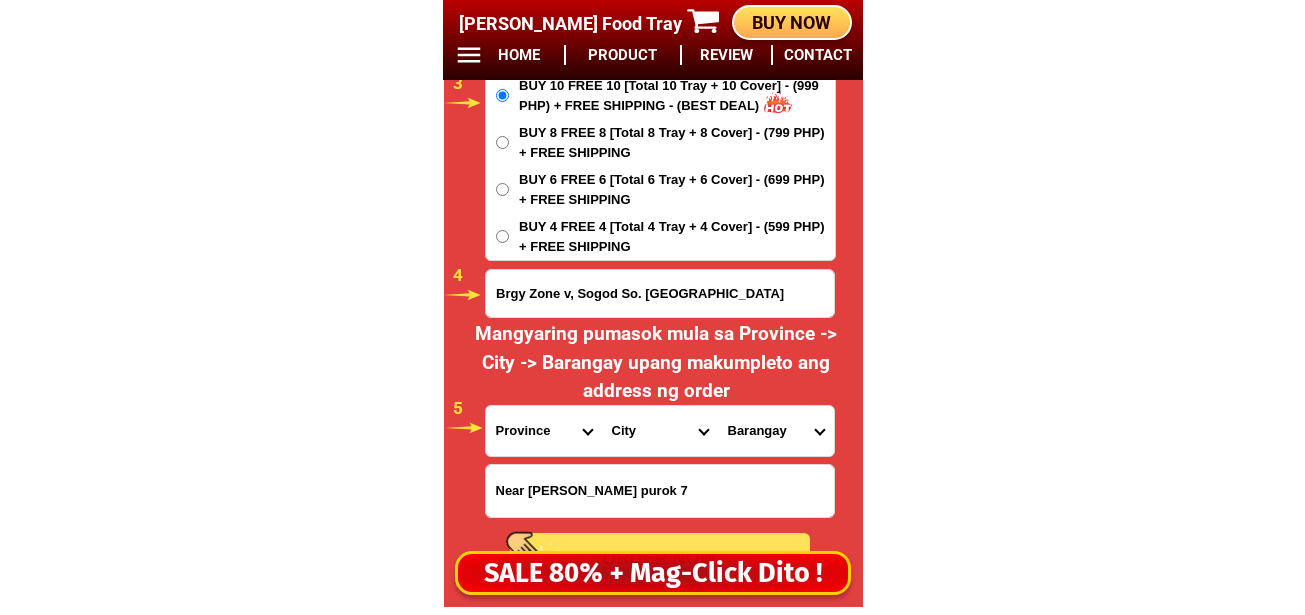 type on "Near Slaughter purok 7" 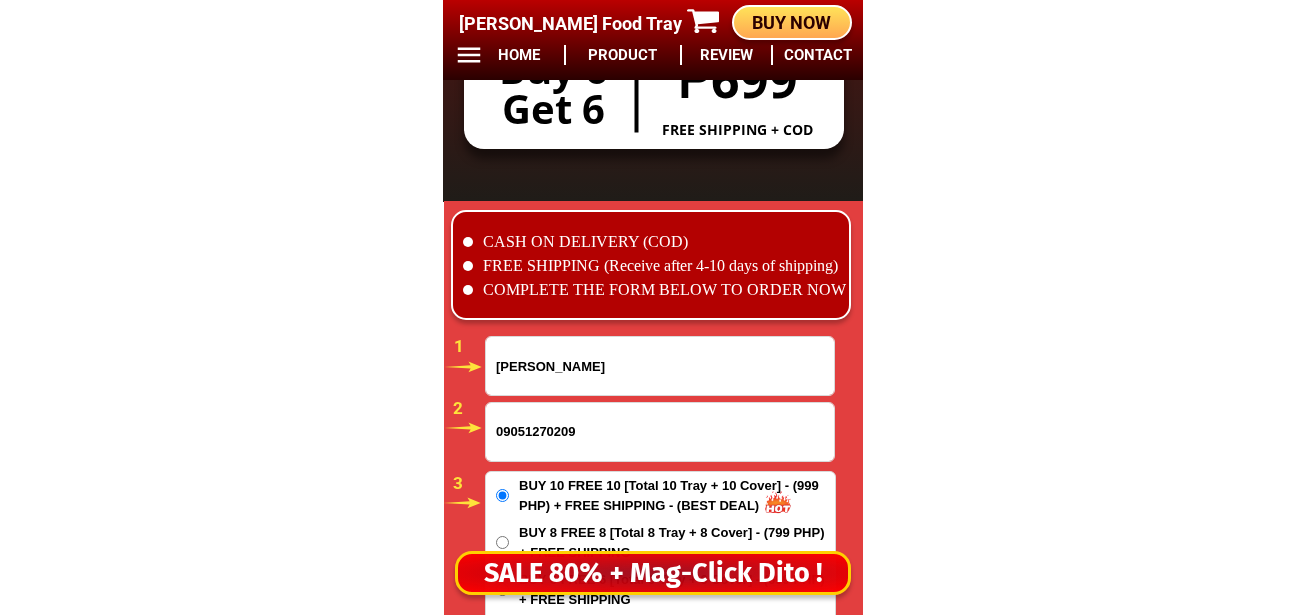 scroll, scrollTop: 16578, scrollLeft: 0, axis: vertical 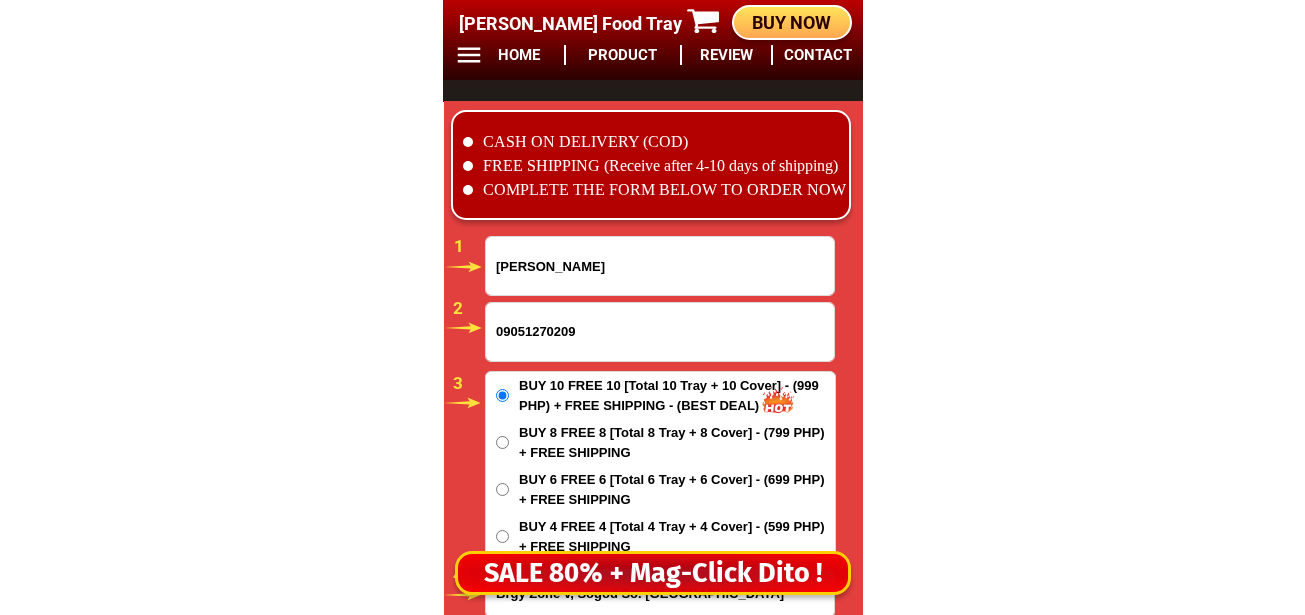 drag, startPoint x: 581, startPoint y: 256, endPoint x: 481, endPoint y: 285, distance: 104.120125 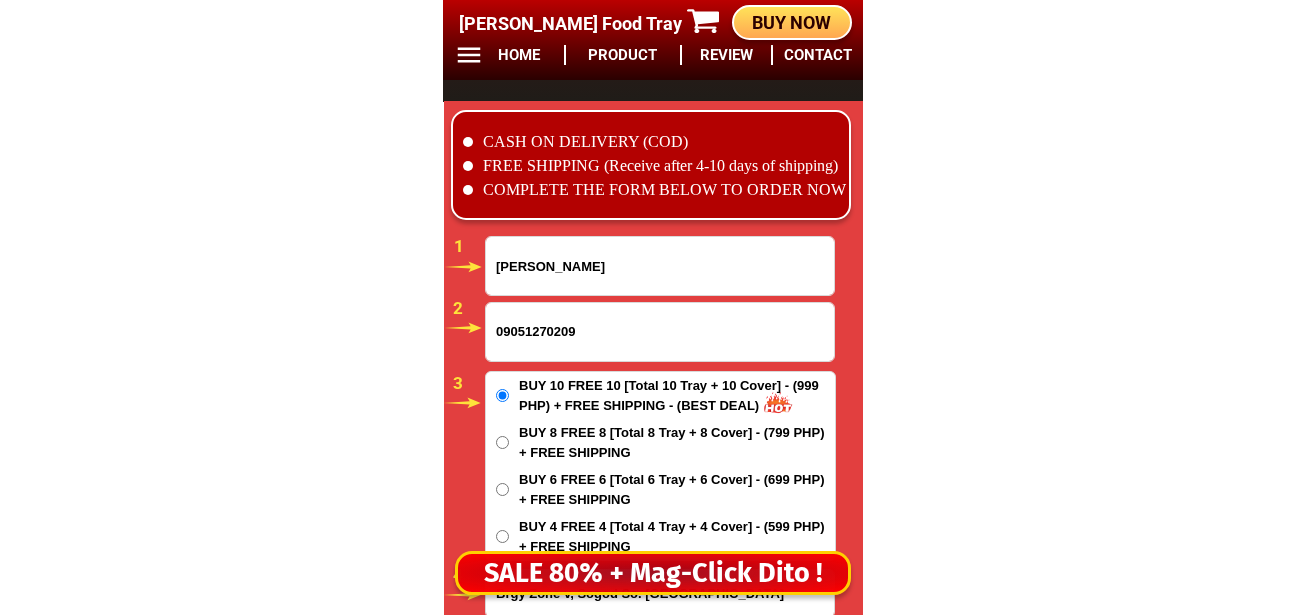 paste on "perez" 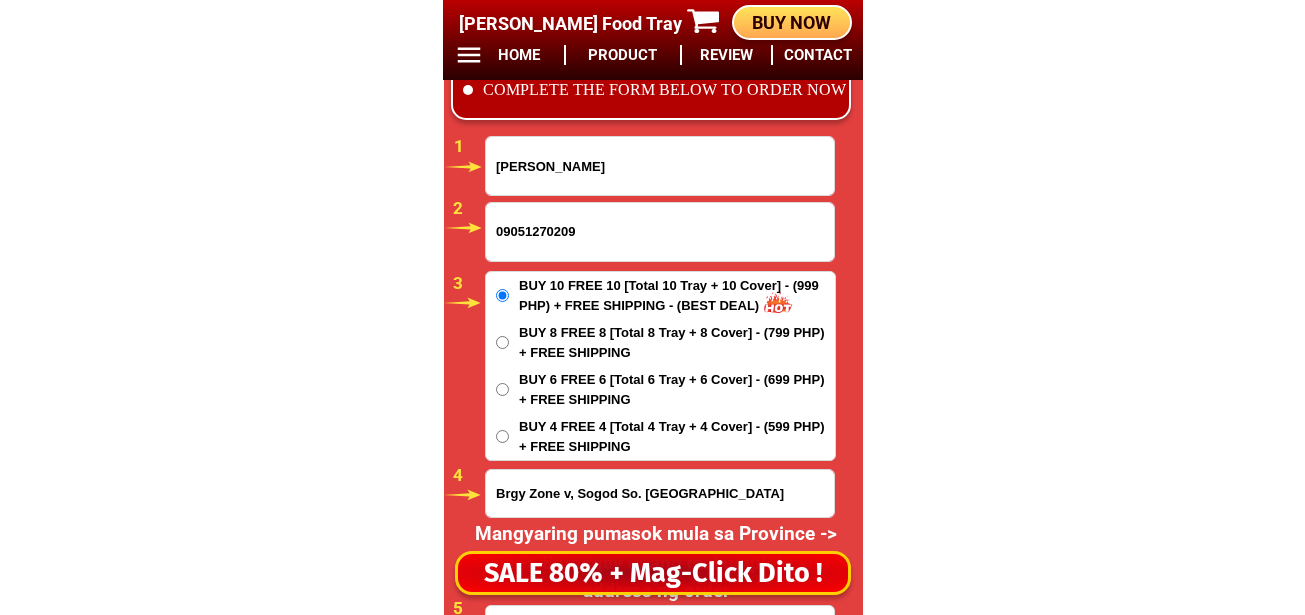 type on "Jean Y perez" 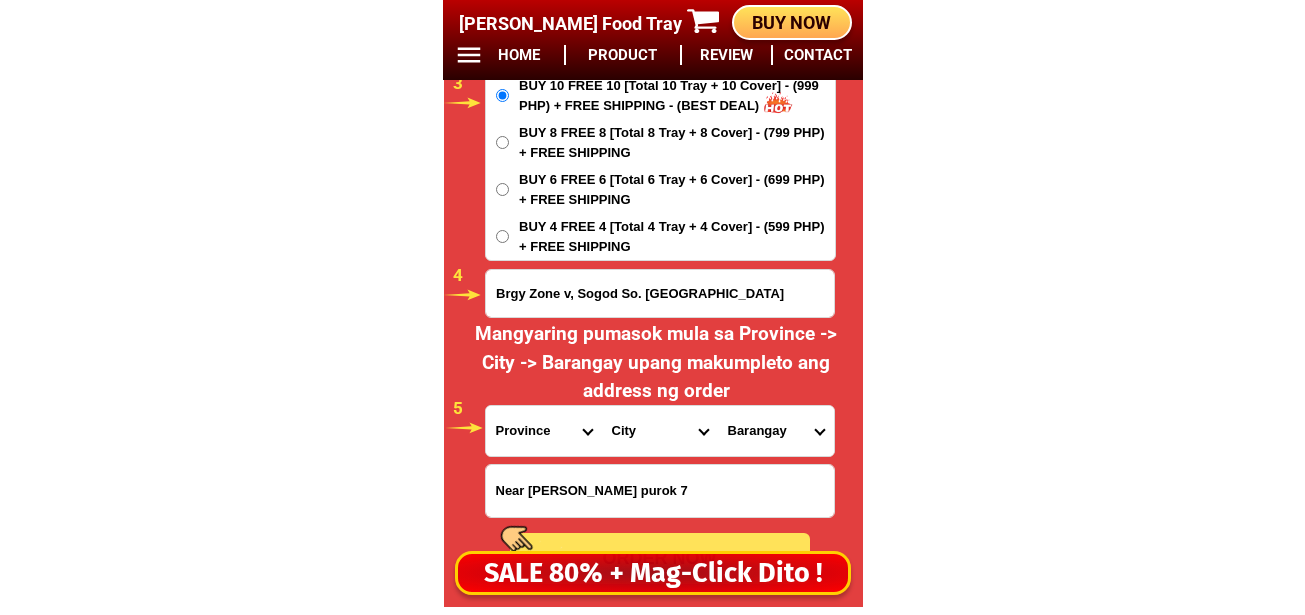scroll, scrollTop: 16978, scrollLeft: 0, axis: vertical 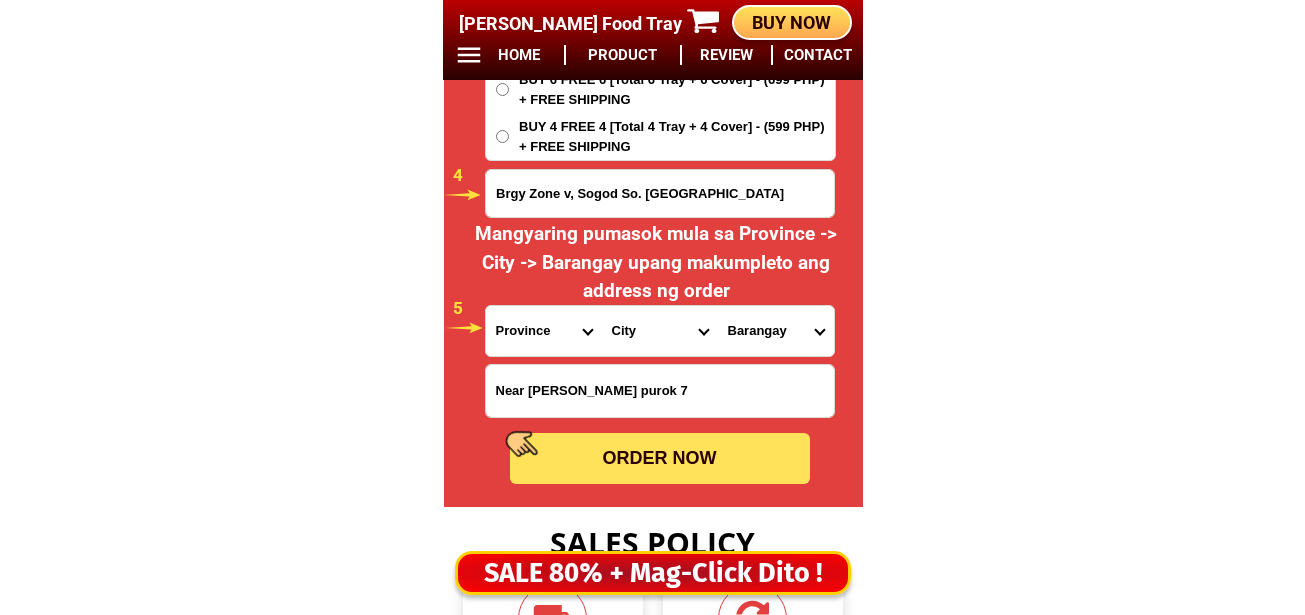 click on "Province [GEOGRAPHIC_DATA] [GEOGRAPHIC_DATA] [GEOGRAPHIC_DATA] [GEOGRAPHIC_DATA] [GEOGRAPHIC_DATA] [GEOGRAPHIC_DATA][PERSON_NAME][GEOGRAPHIC_DATA] [GEOGRAPHIC_DATA] [GEOGRAPHIC_DATA] [GEOGRAPHIC_DATA] [GEOGRAPHIC_DATA] [GEOGRAPHIC_DATA] [GEOGRAPHIC_DATA] [GEOGRAPHIC_DATA] [GEOGRAPHIC_DATA] [GEOGRAPHIC_DATA]-[GEOGRAPHIC_DATA] [GEOGRAPHIC_DATA] [GEOGRAPHIC_DATA] [GEOGRAPHIC_DATA] [GEOGRAPHIC_DATA] [GEOGRAPHIC_DATA] [GEOGRAPHIC_DATA]-de-oro [GEOGRAPHIC_DATA] [GEOGRAPHIC_DATA]-occidental [GEOGRAPHIC_DATA] [GEOGRAPHIC_DATA] Eastern-[GEOGRAPHIC_DATA] [GEOGRAPHIC_DATA] [GEOGRAPHIC_DATA] [GEOGRAPHIC_DATA]-norte [GEOGRAPHIC_DATA]-[GEOGRAPHIC_DATA] [GEOGRAPHIC_DATA] [GEOGRAPHIC_DATA] [GEOGRAPHIC_DATA] [GEOGRAPHIC_DATA] [GEOGRAPHIC_DATA] [GEOGRAPHIC_DATA] [GEOGRAPHIC_DATA] [GEOGRAPHIC_DATA] Metro-[GEOGRAPHIC_DATA] [GEOGRAPHIC_DATA]-[GEOGRAPHIC_DATA]-[GEOGRAPHIC_DATA]-province [GEOGRAPHIC_DATA]-[GEOGRAPHIC_DATA]-oriental [GEOGRAPHIC_DATA] [GEOGRAPHIC_DATA] [GEOGRAPHIC_DATA]-[GEOGRAPHIC_DATA]-[GEOGRAPHIC_DATA] [GEOGRAPHIC_DATA] [GEOGRAPHIC_DATA] [GEOGRAPHIC_DATA] [GEOGRAPHIC_DATA] [GEOGRAPHIC_DATA][PERSON_NAME][GEOGRAPHIC_DATA] [GEOGRAPHIC_DATA] [GEOGRAPHIC_DATA] [GEOGRAPHIC_DATA] [GEOGRAPHIC_DATA] [GEOGRAPHIC_DATA]-[GEOGRAPHIC_DATA]-[GEOGRAPHIC_DATA]-[GEOGRAPHIC_DATA] [GEOGRAPHIC_DATA] [GEOGRAPHIC_DATA]-[GEOGRAPHIC_DATA]-[GEOGRAPHIC_DATA] [GEOGRAPHIC_DATA] [GEOGRAPHIC_DATA] [GEOGRAPHIC_DATA]" at bounding box center (544, 331) 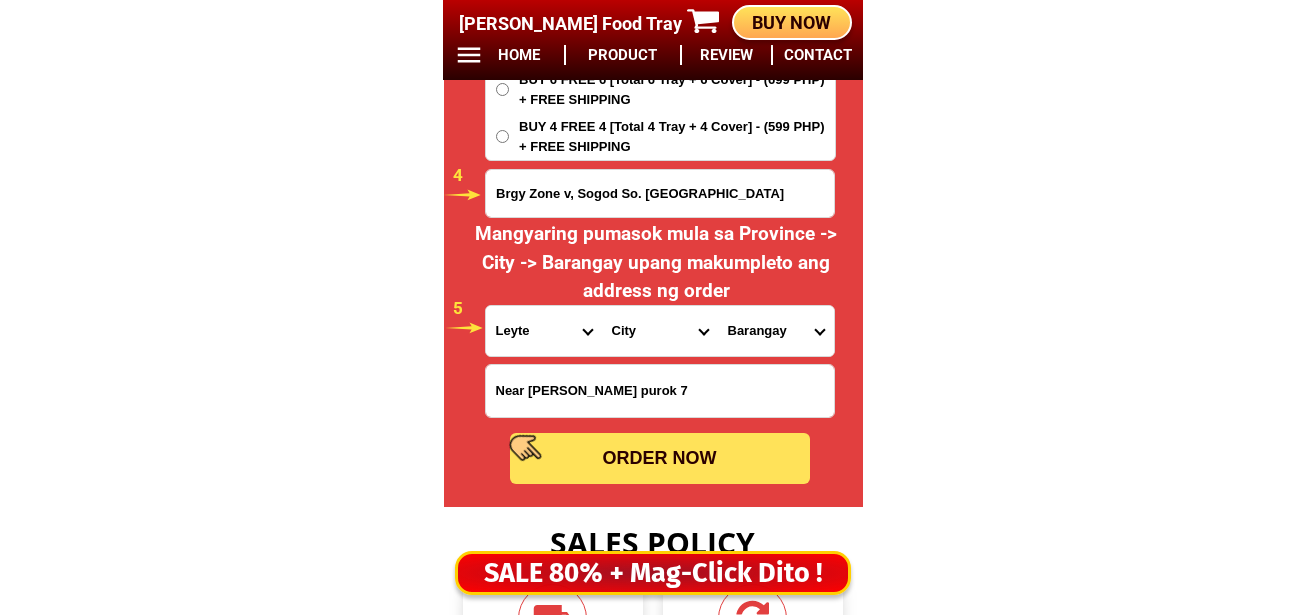 click on "Province [GEOGRAPHIC_DATA] [GEOGRAPHIC_DATA] [GEOGRAPHIC_DATA] [GEOGRAPHIC_DATA] [GEOGRAPHIC_DATA] [GEOGRAPHIC_DATA][PERSON_NAME][GEOGRAPHIC_DATA] [GEOGRAPHIC_DATA] [GEOGRAPHIC_DATA] [GEOGRAPHIC_DATA] [GEOGRAPHIC_DATA] [GEOGRAPHIC_DATA] [GEOGRAPHIC_DATA] [GEOGRAPHIC_DATA] [GEOGRAPHIC_DATA] [GEOGRAPHIC_DATA]-[GEOGRAPHIC_DATA] [GEOGRAPHIC_DATA] [GEOGRAPHIC_DATA] [GEOGRAPHIC_DATA] [GEOGRAPHIC_DATA] [GEOGRAPHIC_DATA] [GEOGRAPHIC_DATA]-de-oro [GEOGRAPHIC_DATA] [GEOGRAPHIC_DATA]-occidental [GEOGRAPHIC_DATA] [GEOGRAPHIC_DATA] Eastern-[GEOGRAPHIC_DATA] [GEOGRAPHIC_DATA] [GEOGRAPHIC_DATA] [GEOGRAPHIC_DATA]-norte [GEOGRAPHIC_DATA]-[GEOGRAPHIC_DATA] [GEOGRAPHIC_DATA] [GEOGRAPHIC_DATA] [GEOGRAPHIC_DATA] [GEOGRAPHIC_DATA] [GEOGRAPHIC_DATA] [GEOGRAPHIC_DATA] [GEOGRAPHIC_DATA] [GEOGRAPHIC_DATA] Metro-[GEOGRAPHIC_DATA] [GEOGRAPHIC_DATA]-[GEOGRAPHIC_DATA]-[GEOGRAPHIC_DATA]-province [GEOGRAPHIC_DATA]-[GEOGRAPHIC_DATA]-oriental [GEOGRAPHIC_DATA] [GEOGRAPHIC_DATA] [GEOGRAPHIC_DATA]-[GEOGRAPHIC_DATA]-[GEOGRAPHIC_DATA] [GEOGRAPHIC_DATA] [GEOGRAPHIC_DATA] [GEOGRAPHIC_DATA] [GEOGRAPHIC_DATA] [GEOGRAPHIC_DATA][PERSON_NAME][GEOGRAPHIC_DATA] [GEOGRAPHIC_DATA] [GEOGRAPHIC_DATA] [GEOGRAPHIC_DATA] [GEOGRAPHIC_DATA] [GEOGRAPHIC_DATA]-[GEOGRAPHIC_DATA]-[GEOGRAPHIC_DATA]-[GEOGRAPHIC_DATA] [GEOGRAPHIC_DATA] [GEOGRAPHIC_DATA]-[GEOGRAPHIC_DATA]-[GEOGRAPHIC_DATA] [GEOGRAPHIC_DATA] [GEOGRAPHIC_DATA] [GEOGRAPHIC_DATA]" at bounding box center (544, 331) 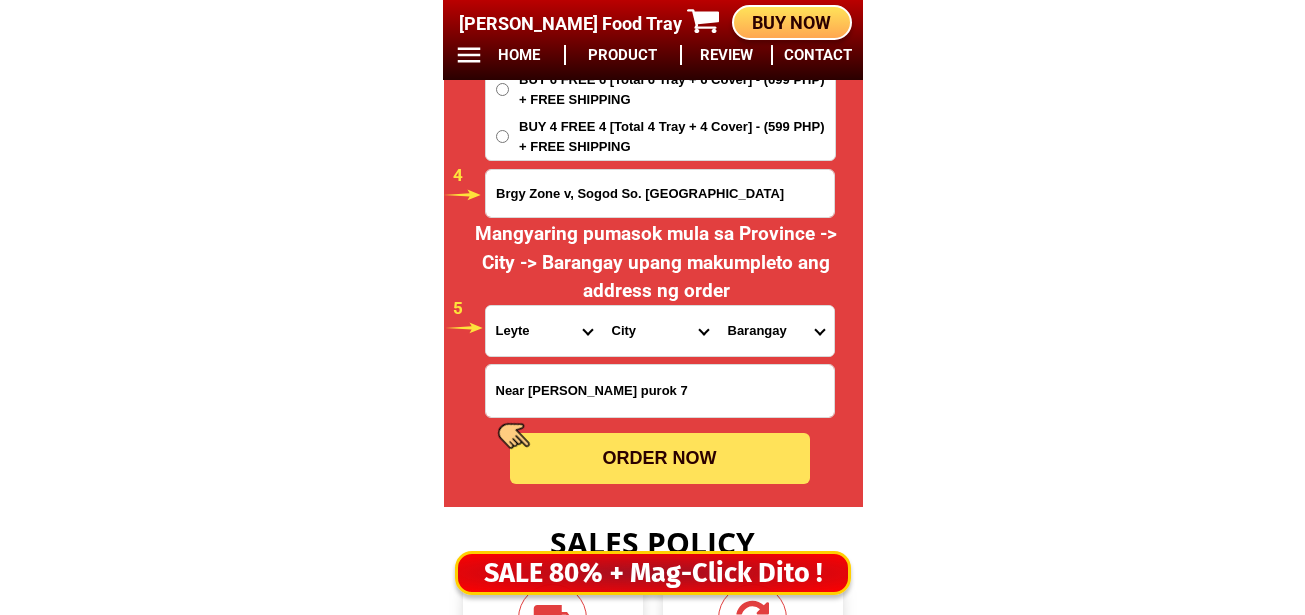 drag, startPoint x: 622, startPoint y: 337, endPoint x: 636, endPoint y: 314, distance: 26.925823 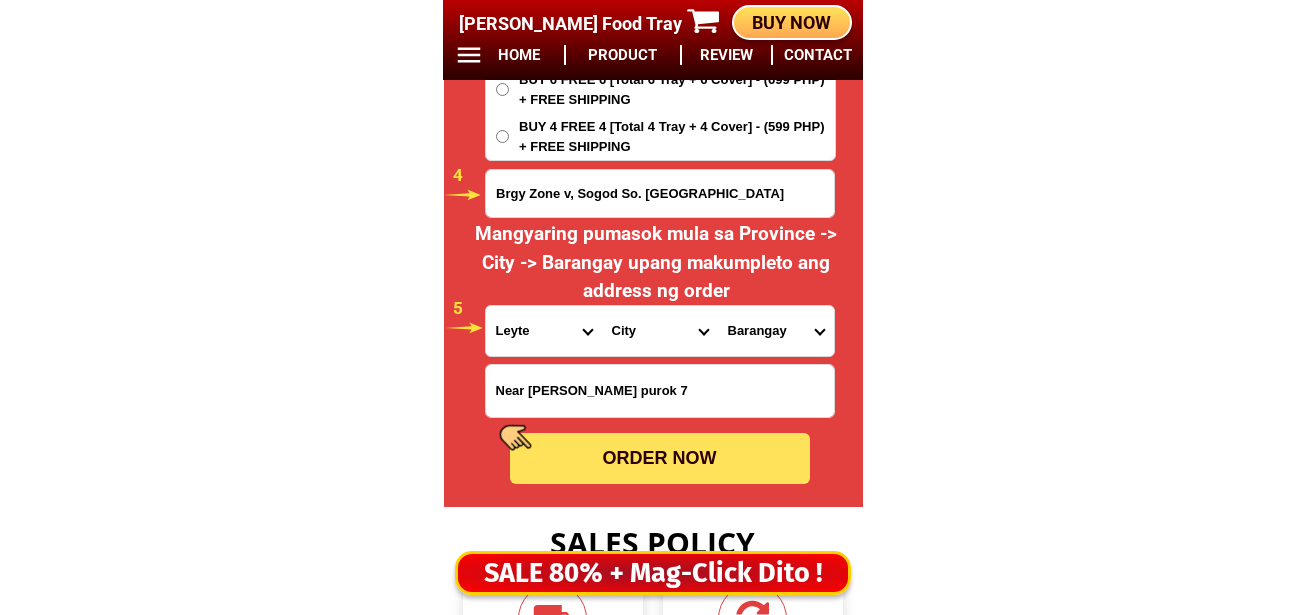 click on "City Abuyog Alangalang Albuera Babatngon Barugo Baybay-city Burauen Calubian Capoocan Carigara Dagami Dulag Hilongos Hindang Inopacan Isabel Jaro Javier Julita Kananga Leyte Leyte-bato Leyte-la-paz Leyte-san-isidro Leyte-san-miguel Leyte-santa-fe Macarthur Mahaplag Matag-ob Matalom Mayorga Merida Ormoc-city Palo Palompon Pastrana Tabango Tabontabon Tacloban-city Tanauan Tolosa Tunga Villaba" at bounding box center [660, 331] 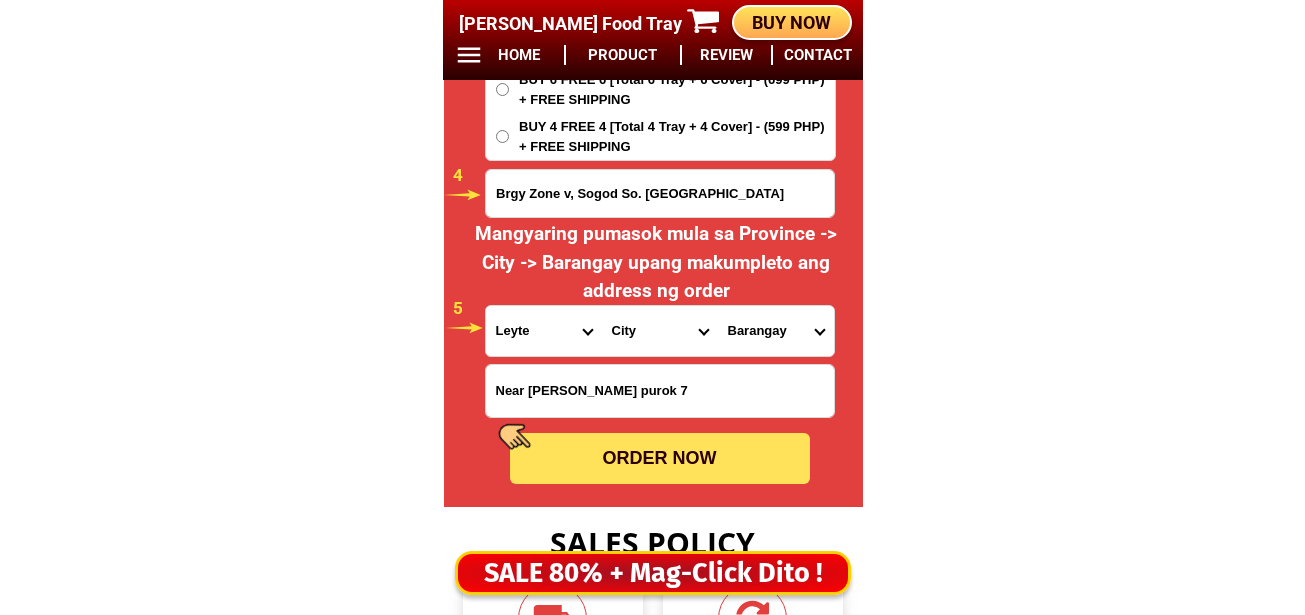 click on "BIG SALE TODAY ONLY BUY MORE SAVE MORE MONEY 80% OFF BUY 10 + FREE SHIPPING FREE 10 Marvin Augustin Food Tray CONTACT REVIEW PRODUCT HOME BUY NOW Product Information Type Made in Send from Food Tray Japan Metro Manila Details Material :  304 Stainless Steel Tray and PVC Flexible Lid
Product Size :  25.5 x 20 x 5,5 (cm)
Rolled Edge:  Prevent cut to hands
Healthy:  Anti-bacterial, anti-grease, non-stick, easy to clean
Usage:  Food preservation, food storage, baking trays, cooking trays, BBQ trays   FREE SHIPPING
BUY 10 GET 10   49 ONLY THIS WEEK 80% OFF FLASH SALE TODAY 00 Days 00 Hours 00 Minutes 00 Seconds Day Hour Minute Second BUY 10 GET 10 FREE SHIPPING + COD ₱999 Best Saving Buy 8 Get 8 ₱799 FREE SHIPPING + COD PHP 3,599 (80% off) Buy 6 Get 6 ₱699 FREE SHIPPING + COD Jean Y perez 09051270209 ORDER NOW Brgy Zone v, Sogod So. Leyte Province Abra Agusan-del-norte Agusan-del-sur Aklan Albay Antique Apayao Aurora Basilan Bataan Batanes Batangas Benguet Biliran Bohol Bukidnon" at bounding box center [652, -6710] 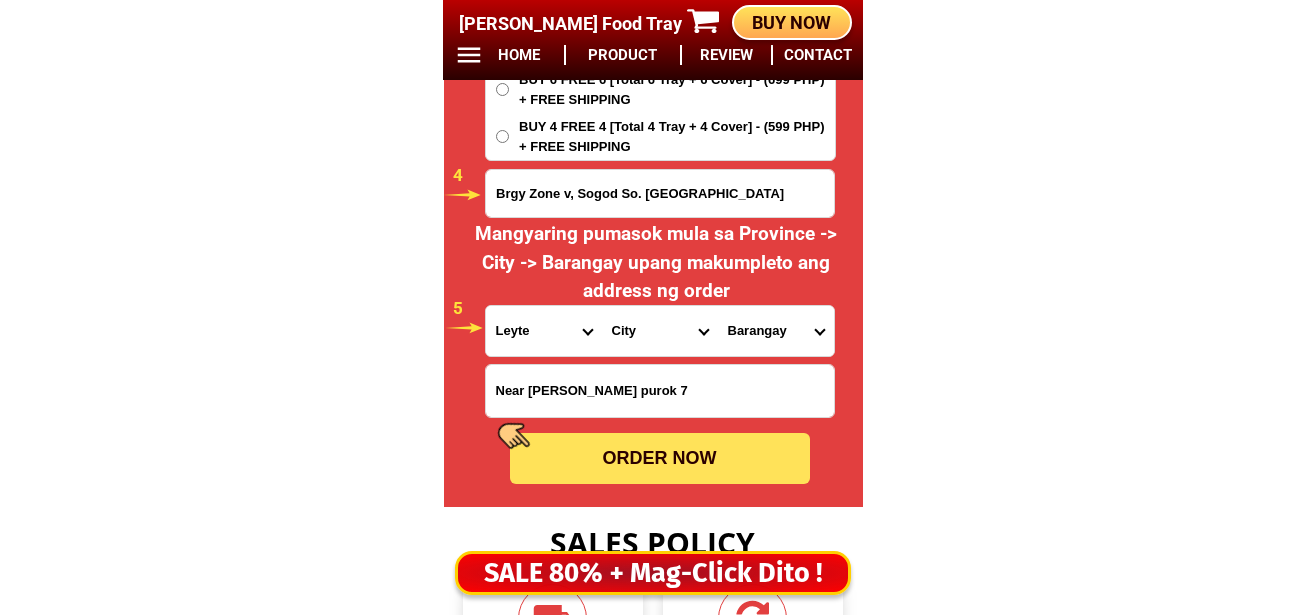drag, startPoint x: 434, startPoint y: 202, endPoint x: 268, endPoint y: 214, distance: 166.43317 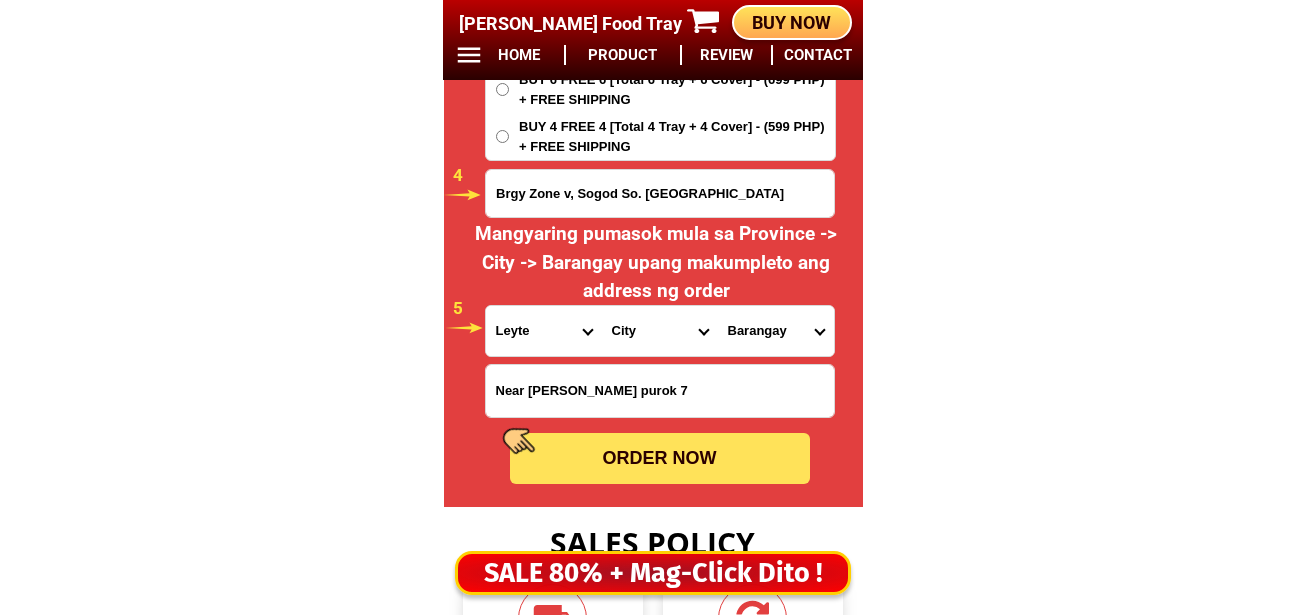 click on "BIG SALE TODAY ONLY BUY MORE SAVE MORE MONEY 80% OFF BUY 10 + FREE SHIPPING FREE 10 Marvin Augustin Food Tray CONTACT REVIEW PRODUCT HOME BUY NOW Product Information Type Made in Send from Food Tray Japan Metro Manila Details Material :  304 Stainless Steel Tray and PVC Flexible Lid
Product Size :  25.5 x 20 x 5,5 (cm)
Rolled Edge:  Prevent cut to hands
Healthy:  Anti-bacterial, anti-grease, non-stick, easy to clean
Usage:  Food preservation, food storage, baking trays, cooking trays, BBQ trays   FREE SHIPPING
BUY 10 GET 10   49 ONLY THIS WEEK 80% OFF FLASH SALE TODAY 00 Days 00 Hours 00 Minutes 00 Seconds Day Hour Minute Second BUY 10 GET 10 FREE SHIPPING + COD ₱999 Best Saving Buy 8 Get 8 ₱799 FREE SHIPPING + COD PHP 3,599 (80% off) Buy 6 Get 6 ₱699 FREE SHIPPING + COD Jean Y perez 09051270209 ORDER NOW Brgy Zone v, Sogod So. Leyte Province Abra Agusan-del-norte Agusan-del-sur Aklan Albay Antique Apayao Aurora Basilan Bataan Batanes Batangas Benguet Biliran Bohol Bukidnon" at bounding box center (652, -6710) 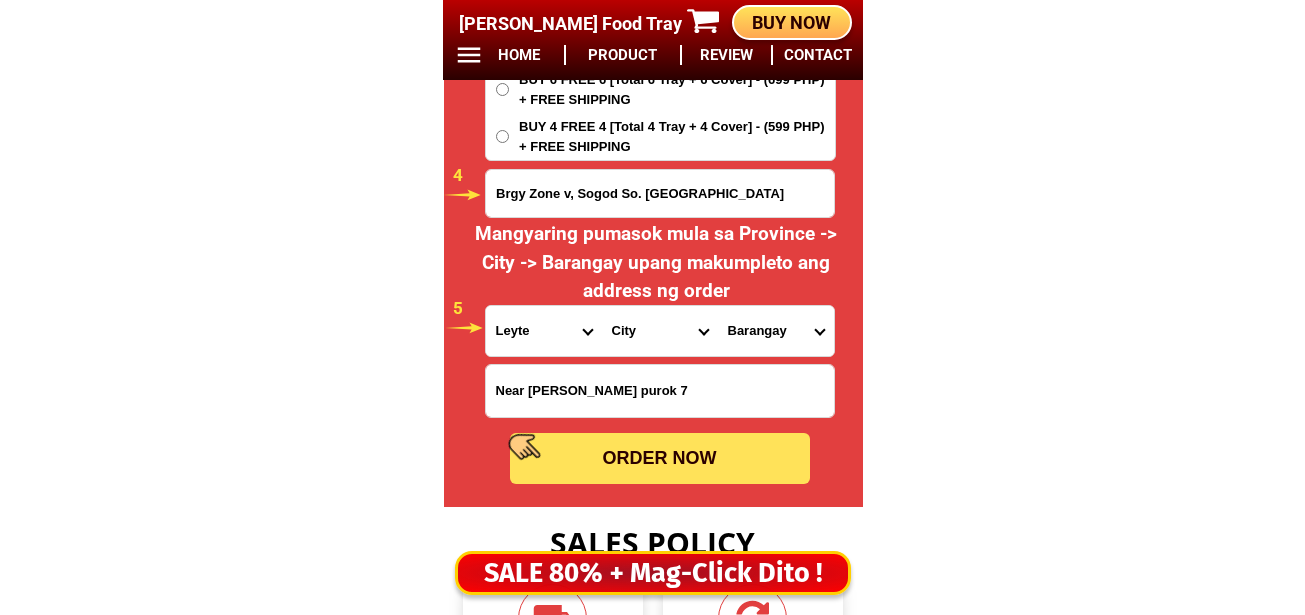 click on "Province [GEOGRAPHIC_DATA] [GEOGRAPHIC_DATA] [GEOGRAPHIC_DATA] [GEOGRAPHIC_DATA] [GEOGRAPHIC_DATA] [GEOGRAPHIC_DATA][PERSON_NAME][GEOGRAPHIC_DATA] [GEOGRAPHIC_DATA] [GEOGRAPHIC_DATA] [GEOGRAPHIC_DATA] [GEOGRAPHIC_DATA] [GEOGRAPHIC_DATA] [GEOGRAPHIC_DATA] [GEOGRAPHIC_DATA] [GEOGRAPHIC_DATA] [GEOGRAPHIC_DATA]-[GEOGRAPHIC_DATA] [GEOGRAPHIC_DATA] [GEOGRAPHIC_DATA] [GEOGRAPHIC_DATA] [GEOGRAPHIC_DATA] [GEOGRAPHIC_DATA] [GEOGRAPHIC_DATA]-de-oro [GEOGRAPHIC_DATA] [GEOGRAPHIC_DATA]-occidental [GEOGRAPHIC_DATA] [GEOGRAPHIC_DATA] Eastern-[GEOGRAPHIC_DATA] [GEOGRAPHIC_DATA] [GEOGRAPHIC_DATA] [GEOGRAPHIC_DATA]-norte [GEOGRAPHIC_DATA]-[GEOGRAPHIC_DATA] [GEOGRAPHIC_DATA] [GEOGRAPHIC_DATA] [GEOGRAPHIC_DATA] [GEOGRAPHIC_DATA] [GEOGRAPHIC_DATA] [GEOGRAPHIC_DATA] [GEOGRAPHIC_DATA] [GEOGRAPHIC_DATA] Metro-[GEOGRAPHIC_DATA] [GEOGRAPHIC_DATA]-[GEOGRAPHIC_DATA]-[GEOGRAPHIC_DATA]-province [GEOGRAPHIC_DATA]-[GEOGRAPHIC_DATA]-oriental [GEOGRAPHIC_DATA] [GEOGRAPHIC_DATA] [GEOGRAPHIC_DATA]-[GEOGRAPHIC_DATA]-[GEOGRAPHIC_DATA] [GEOGRAPHIC_DATA] [GEOGRAPHIC_DATA] [GEOGRAPHIC_DATA] [GEOGRAPHIC_DATA] [GEOGRAPHIC_DATA][PERSON_NAME][GEOGRAPHIC_DATA] [GEOGRAPHIC_DATA] [GEOGRAPHIC_DATA] [GEOGRAPHIC_DATA] [GEOGRAPHIC_DATA] [GEOGRAPHIC_DATA]-[GEOGRAPHIC_DATA]-[GEOGRAPHIC_DATA]-[GEOGRAPHIC_DATA] [GEOGRAPHIC_DATA] [GEOGRAPHIC_DATA]-[GEOGRAPHIC_DATA]-[GEOGRAPHIC_DATA] [GEOGRAPHIC_DATA] [GEOGRAPHIC_DATA] [GEOGRAPHIC_DATA]" at bounding box center (544, 331) 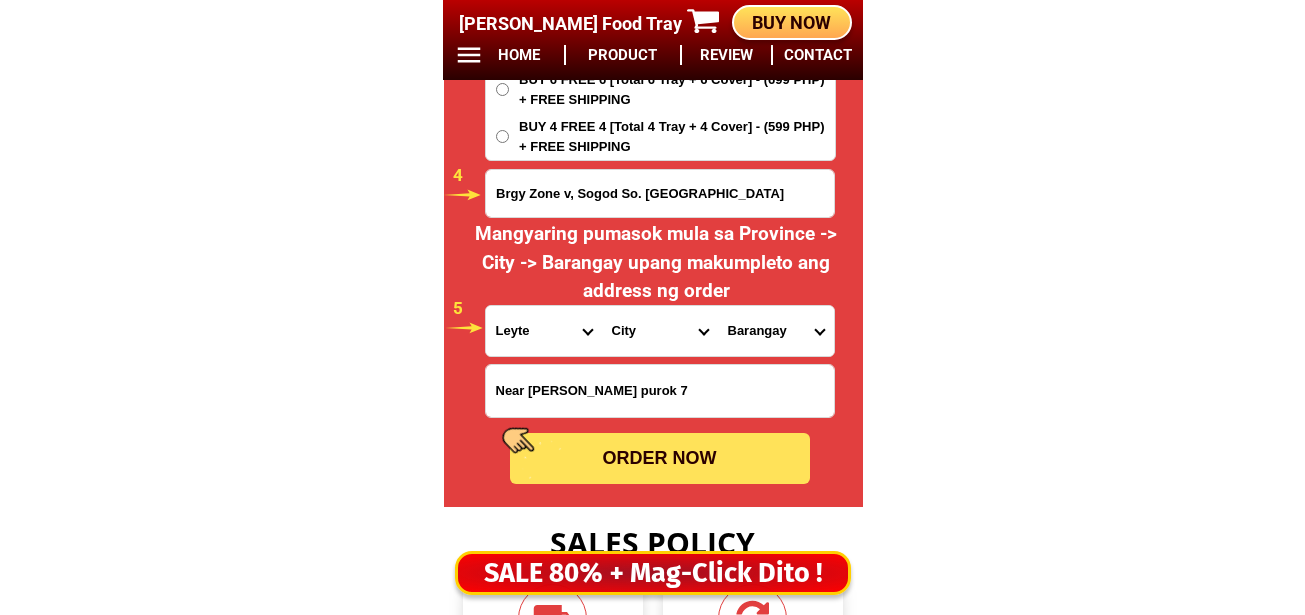 select on "63_976" 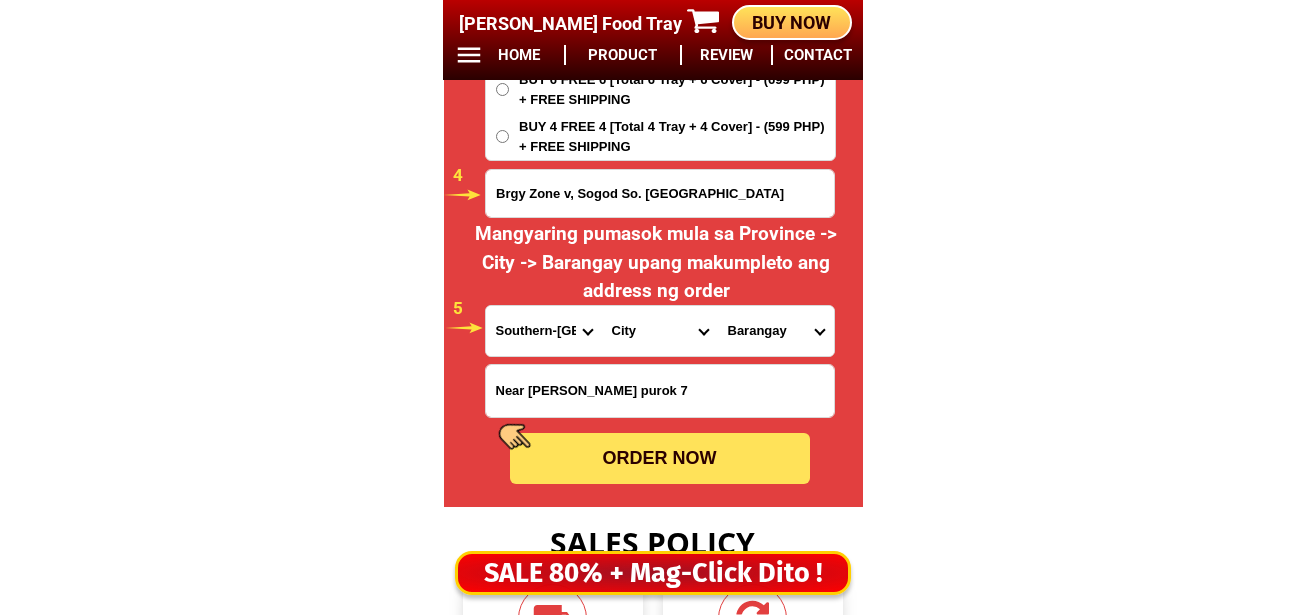 click on "Province [GEOGRAPHIC_DATA] [GEOGRAPHIC_DATA] [GEOGRAPHIC_DATA] [GEOGRAPHIC_DATA] [GEOGRAPHIC_DATA] [GEOGRAPHIC_DATA][PERSON_NAME][GEOGRAPHIC_DATA] [GEOGRAPHIC_DATA] [GEOGRAPHIC_DATA] [GEOGRAPHIC_DATA] [GEOGRAPHIC_DATA] [GEOGRAPHIC_DATA] [GEOGRAPHIC_DATA] [GEOGRAPHIC_DATA] [GEOGRAPHIC_DATA] [GEOGRAPHIC_DATA]-[GEOGRAPHIC_DATA] [GEOGRAPHIC_DATA] [GEOGRAPHIC_DATA] [GEOGRAPHIC_DATA] [GEOGRAPHIC_DATA] [GEOGRAPHIC_DATA] [GEOGRAPHIC_DATA]-de-oro [GEOGRAPHIC_DATA] [GEOGRAPHIC_DATA]-occidental [GEOGRAPHIC_DATA] [GEOGRAPHIC_DATA] Eastern-[GEOGRAPHIC_DATA] [GEOGRAPHIC_DATA] [GEOGRAPHIC_DATA] [GEOGRAPHIC_DATA]-norte [GEOGRAPHIC_DATA]-[GEOGRAPHIC_DATA] [GEOGRAPHIC_DATA] [GEOGRAPHIC_DATA] [GEOGRAPHIC_DATA] [GEOGRAPHIC_DATA] [GEOGRAPHIC_DATA] [GEOGRAPHIC_DATA] [GEOGRAPHIC_DATA] [GEOGRAPHIC_DATA] Metro-[GEOGRAPHIC_DATA] [GEOGRAPHIC_DATA]-[GEOGRAPHIC_DATA]-[GEOGRAPHIC_DATA]-province [GEOGRAPHIC_DATA]-[GEOGRAPHIC_DATA]-oriental [GEOGRAPHIC_DATA] [GEOGRAPHIC_DATA] [GEOGRAPHIC_DATA]-[GEOGRAPHIC_DATA]-[GEOGRAPHIC_DATA] [GEOGRAPHIC_DATA] [GEOGRAPHIC_DATA] [GEOGRAPHIC_DATA] [GEOGRAPHIC_DATA] [GEOGRAPHIC_DATA][PERSON_NAME][GEOGRAPHIC_DATA] [GEOGRAPHIC_DATA] [GEOGRAPHIC_DATA] [GEOGRAPHIC_DATA] [GEOGRAPHIC_DATA] [GEOGRAPHIC_DATA]-[GEOGRAPHIC_DATA]-[GEOGRAPHIC_DATA]-[GEOGRAPHIC_DATA] [GEOGRAPHIC_DATA] [GEOGRAPHIC_DATA]-[GEOGRAPHIC_DATA]-[GEOGRAPHIC_DATA] [GEOGRAPHIC_DATA] [GEOGRAPHIC_DATA] [GEOGRAPHIC_DATA]" at bounding box center (544, 331) 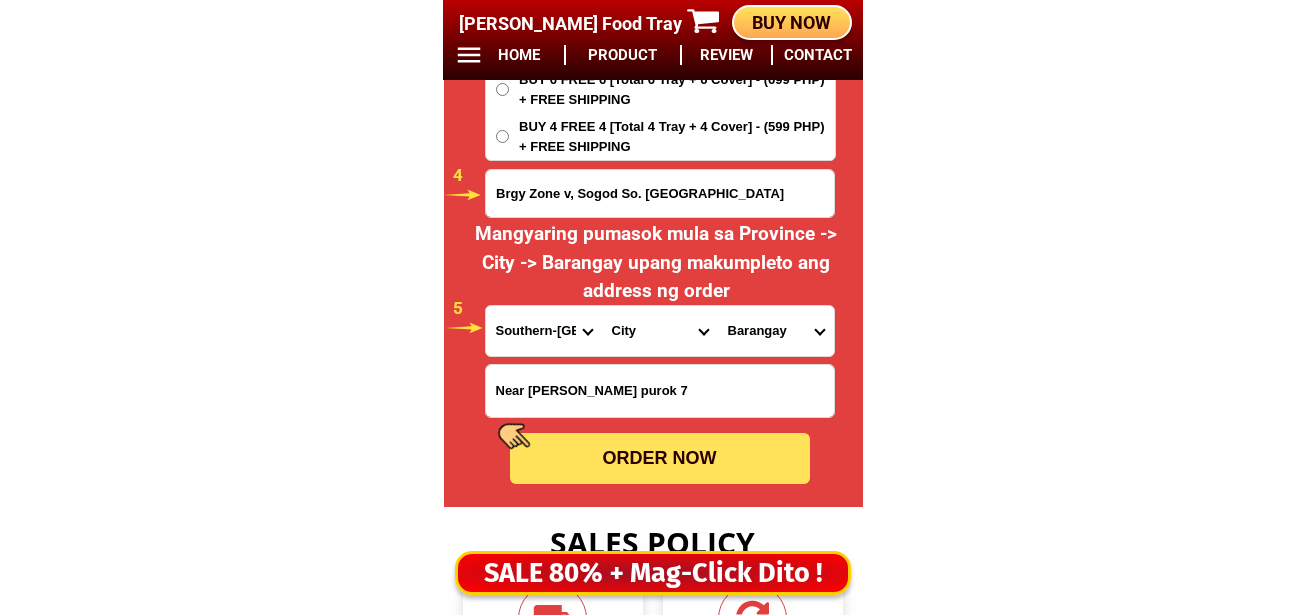 drag, startPoint x: 626, startPoint y: 338, endPoint x: 635, endPoint y: 320, distance: 20.12461 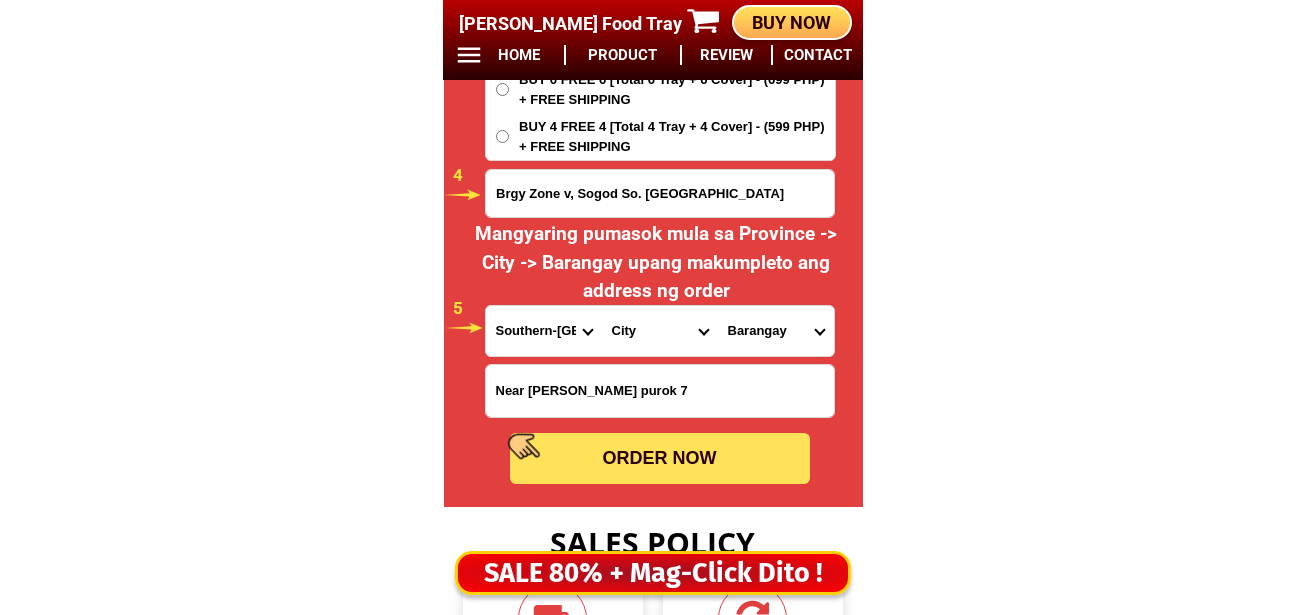 click on "City Anahawan Hinunangan Hinundayan Libagon Limasawa Maasin-city Macrohon Pintuyan Saint-bernard San-ricardo Silago Southern-leyte-bontoc Southern-leyte-liloan Southern-leyte-maasin Southern-leyte-malitbog Southern-leyte-padre-burgos Southern-leyte-san-francisco Southern-leyte-san-juan Southern-leyte-sogod Tomas-oppus" at bounding box center (660, 331) 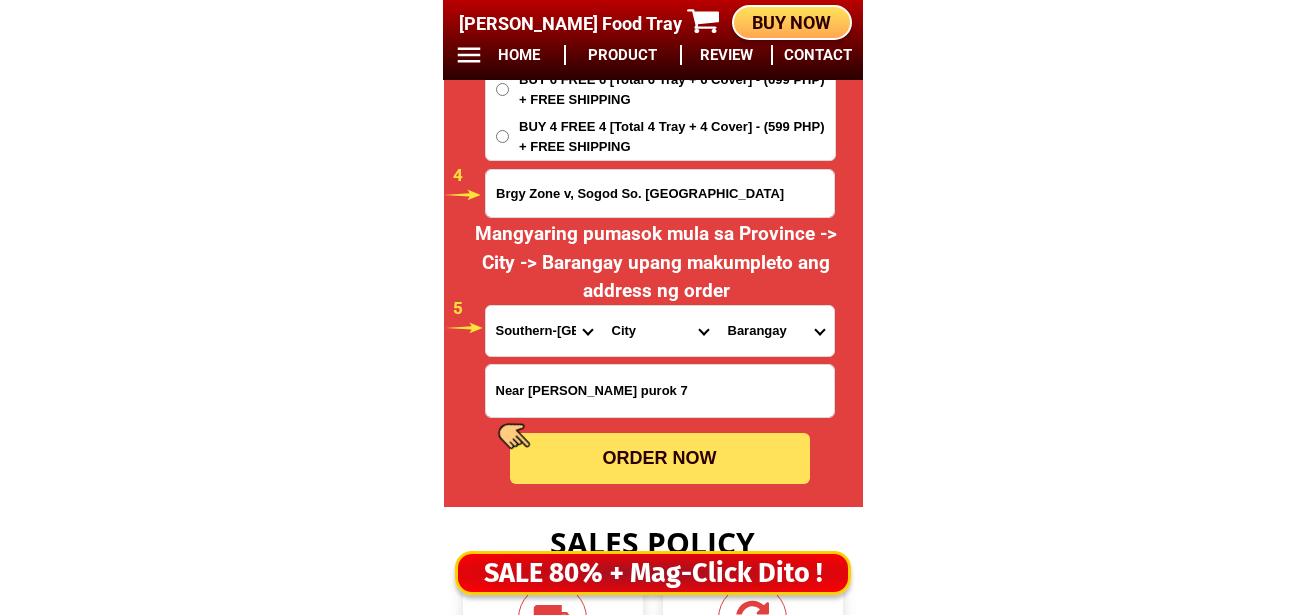 select on "63_9762133" 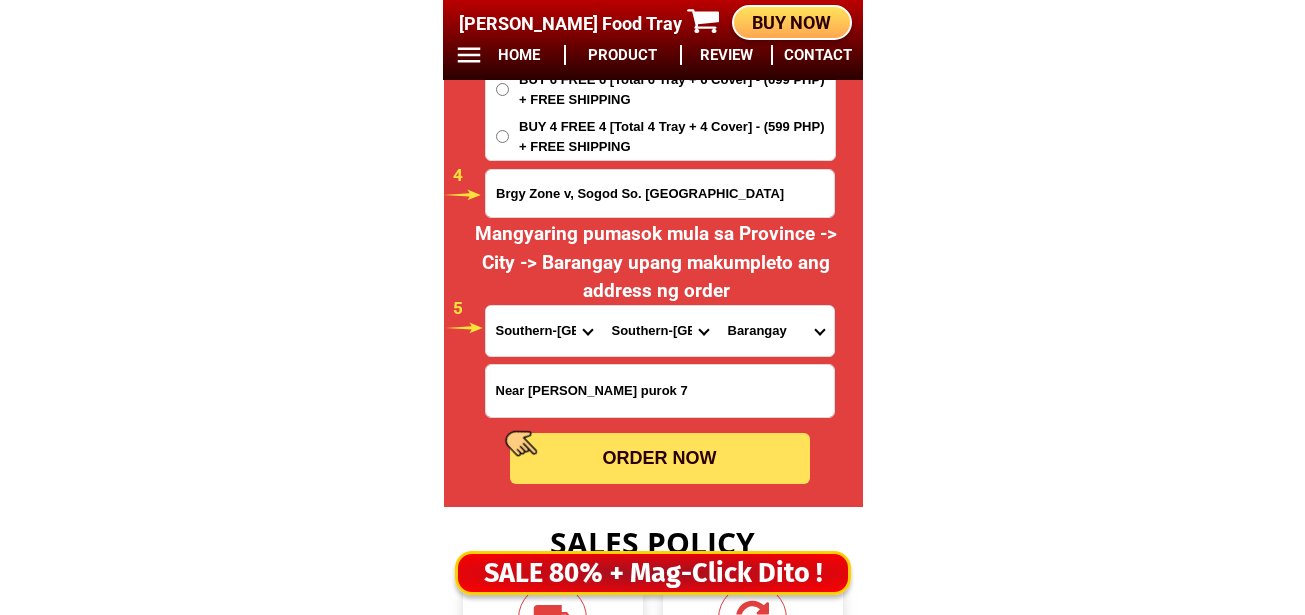 click on "City Anahawan Hinunangan Hinundayan Libagon Limasawa Maasin-city Macrohon Pintuyan Saint-bernard San-ricardo Silago Southern-leyte-bontoc Southern-leyte-liloan Southern-leyte-maasin Southern-leyte-malitbog Southern-leyte-padre-burgos Southern-leyte-san-francisco Southern-leyte-san-juan Southern-leyte-sogod Tomas-oppus" at bounding box center [660, 331] 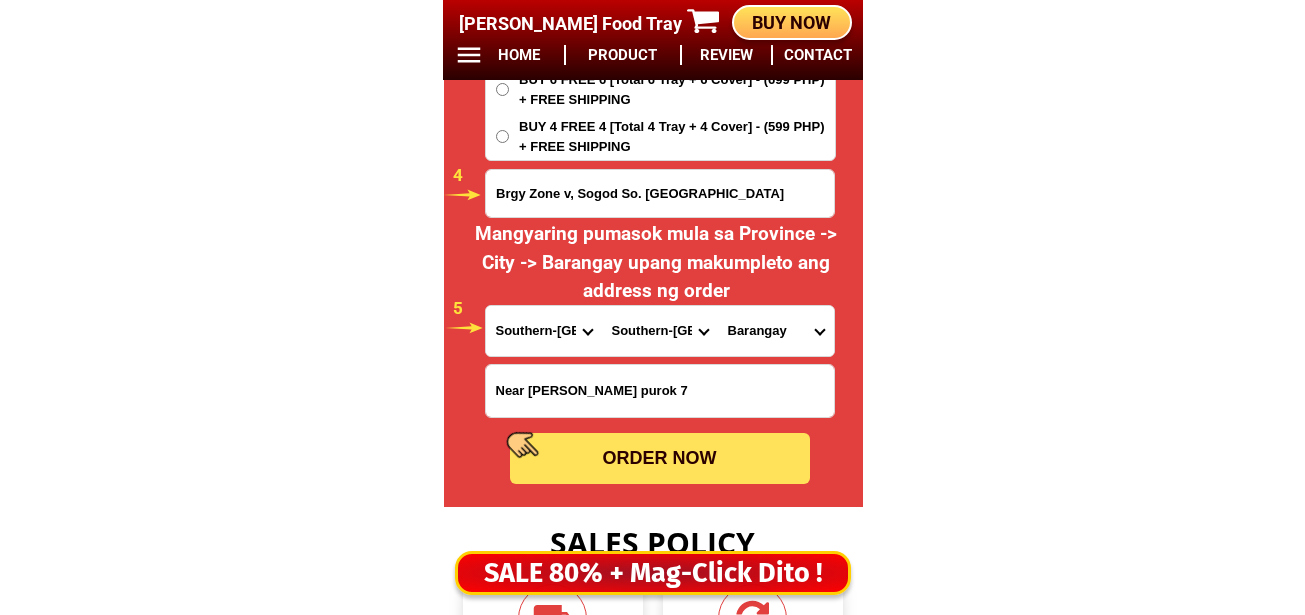drag, startPoint x: 751, startPoint y: 342, endPoint x: 753, endPoint y: 323, distance: 19.104973 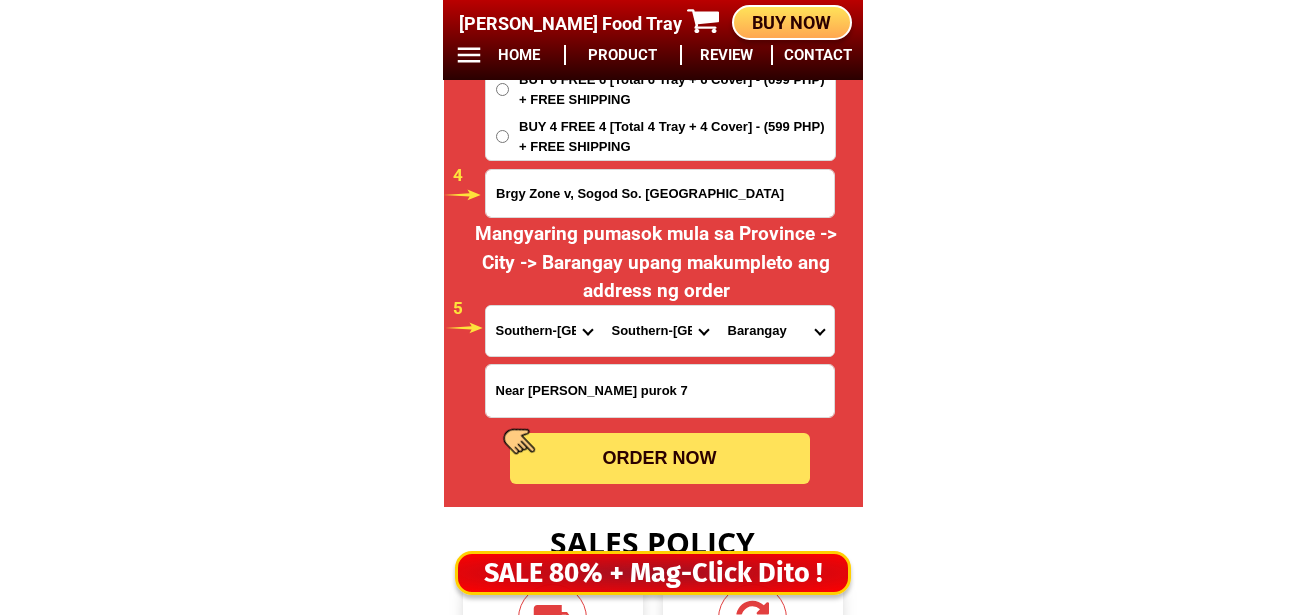 click on "Barangay Benit Buac daku Buac gamay Cabadbaran Concepcion Consolacion Dagsa Hibod-hibod Hindangan Hipantag Javier Kahupian Kanangkaan Kauswagan La purisima concepcion Libas Lum-an Mabicay Mac Magatas Mahayahay Malinao Maria plana Milagroso Olisihan Pancho villa Pandan Rizal Salvacion San francisco mabuhay San isidro San jose San juan (agata) San miguel San pedro San roque San vicente Santa maria Suba Tampoong Zone i (pob.) Zone ii (pob.) Zone iii (pob.) Zone iv (pob.) Zone v (pob.)" at bounding box center [776, 331] 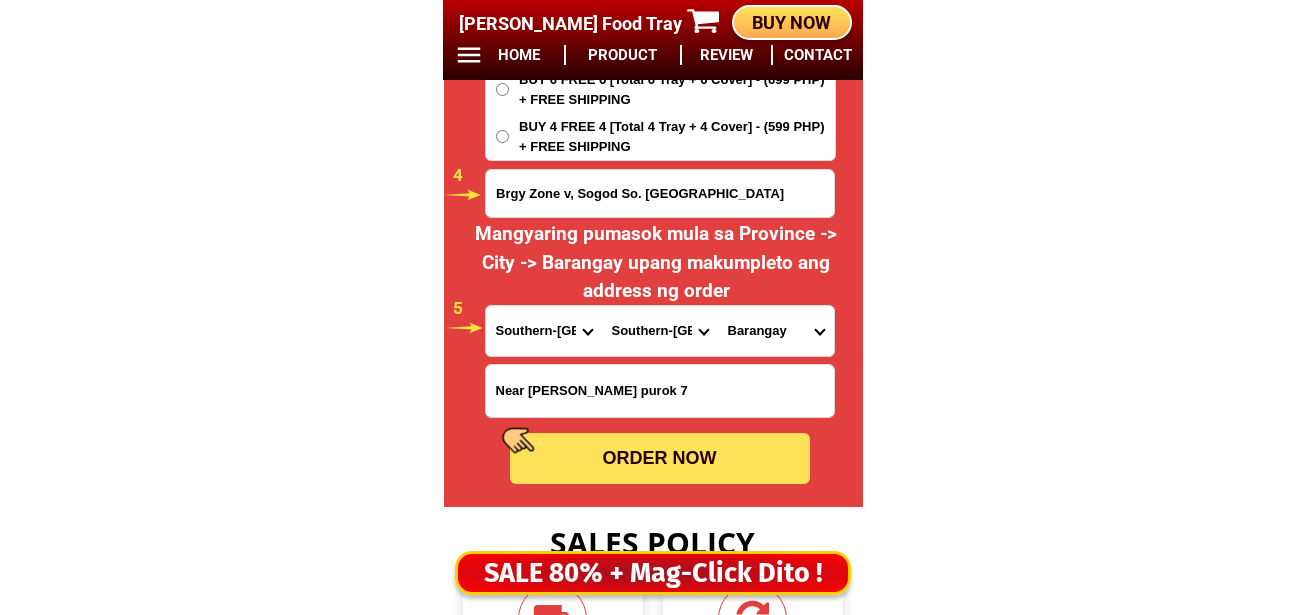 select on "63_97621337869" 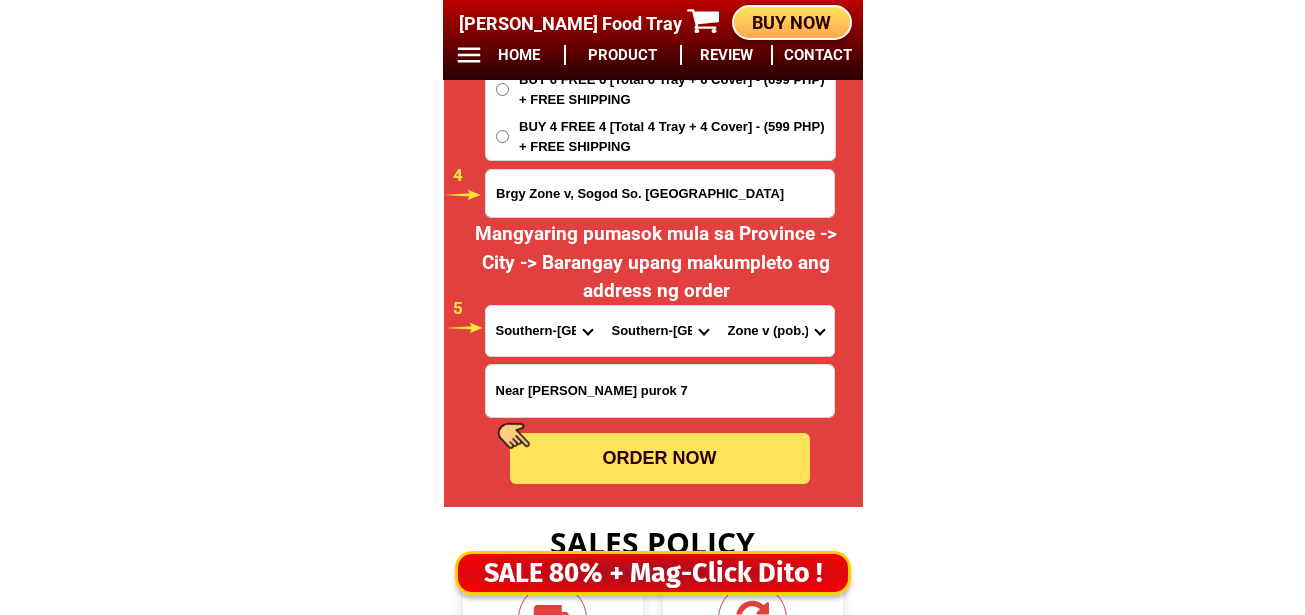 click on "Barangay Benit Buac daku Buac gamay Cabadbaran Concepcion Consolacion Dagsa Hibod-hibod Hindangan Hipantag Javier Kahupian Kanangkaan Kauswagan La purisima concepcion Libas Lum-an Mabicay Mac Magatas Mahayahay Malinao Maria plana Milagroso Olisihan Pancho villa Pandan Rizal Salvacion San francisco mabuhay San isidro San jose San juan (agata) San miguel San pedro San roque San vicente Santa maria Suba Tampoong Zone i (pob.) Zone ii (pob.) Zone iii (pob.) Zone iv (pob.) Zone v (pob.)" at bounding box center (776, 331) 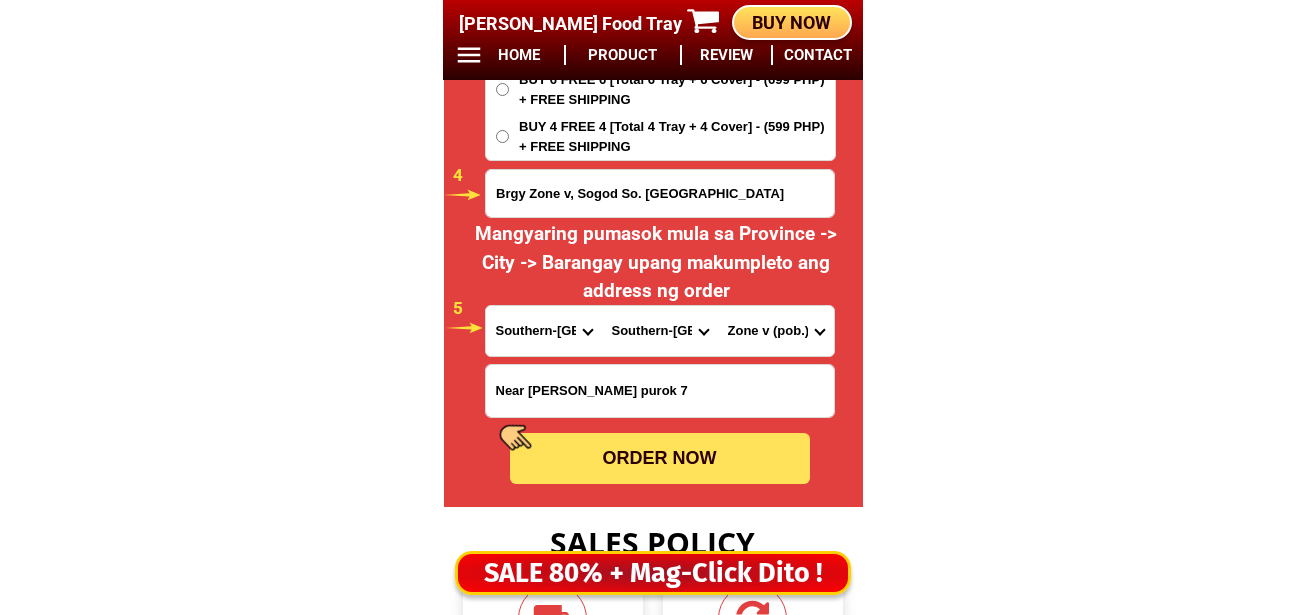 click on "ORDER NOW" at bounding box center (660, 458) 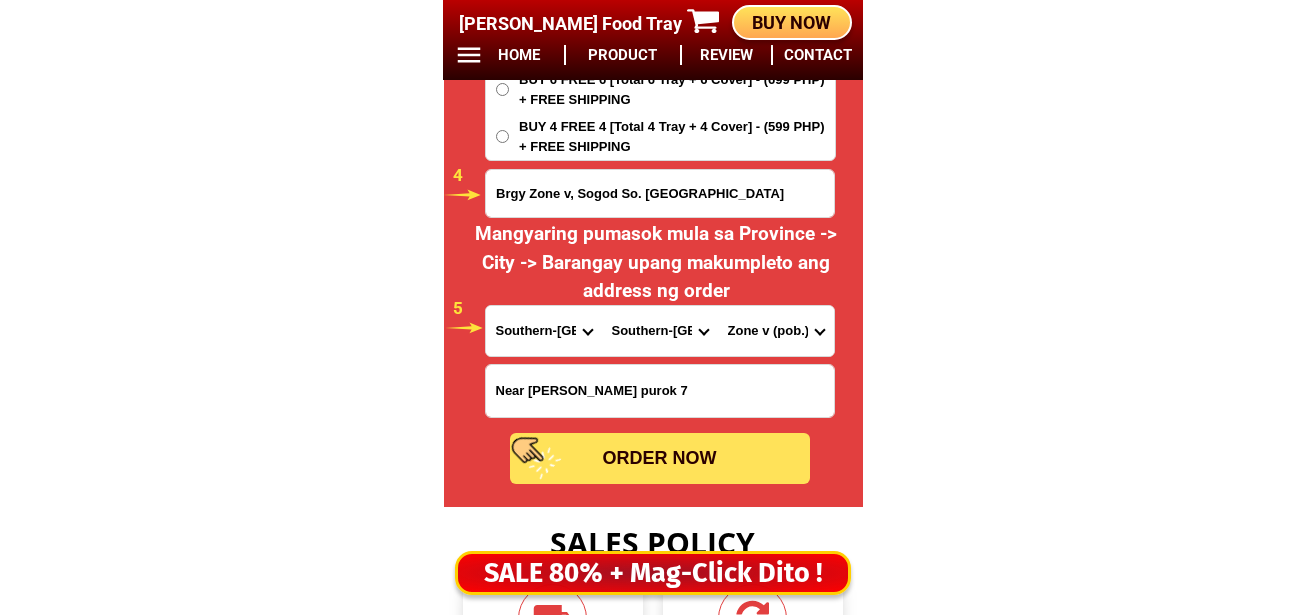 radio on "true" 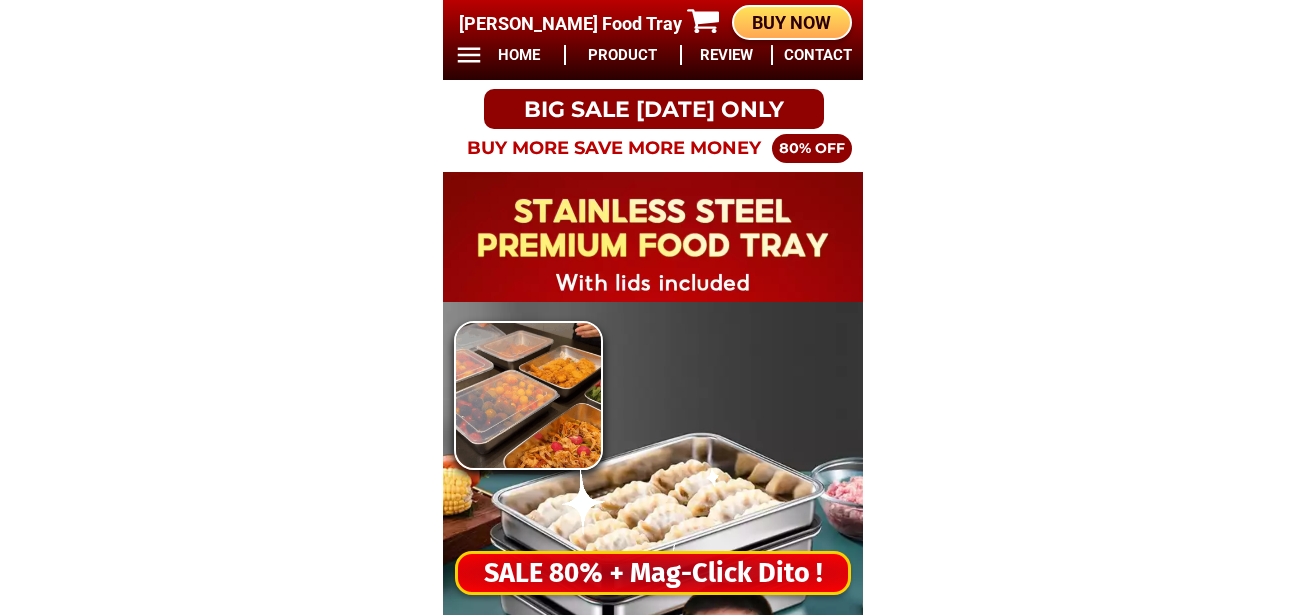 click on "SALE 80% + Mag-Click Dito !" at bounding box center (653, 573) 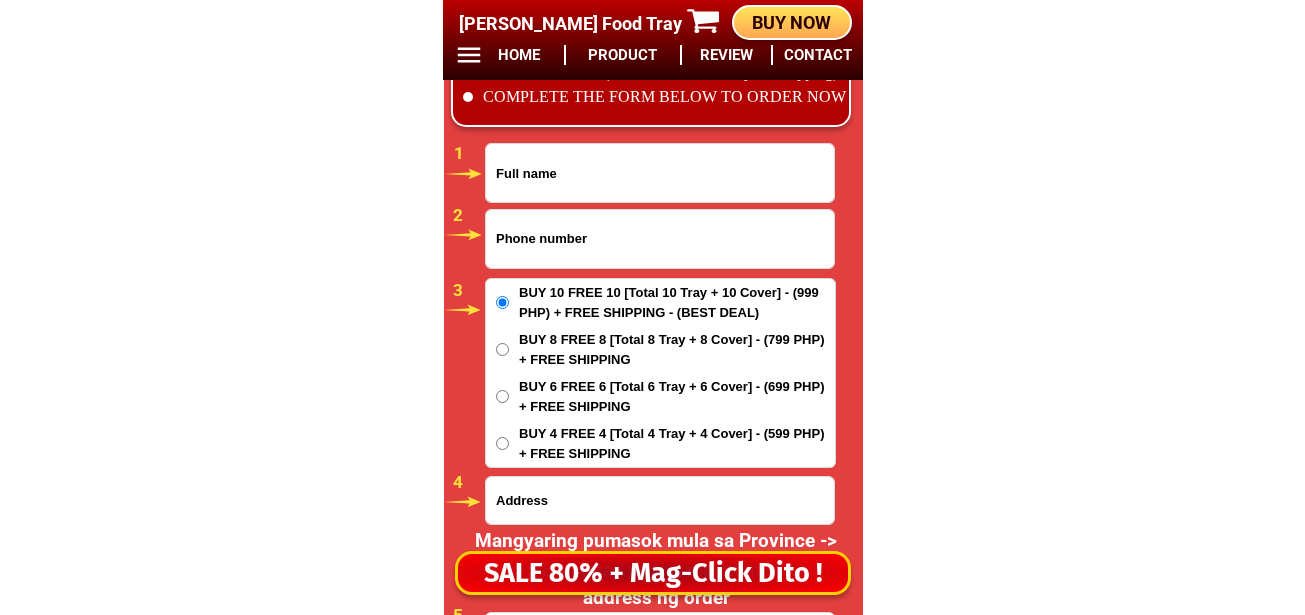 scroll, scrollTop: 16678, scrollLeft: 0, axis: vertical 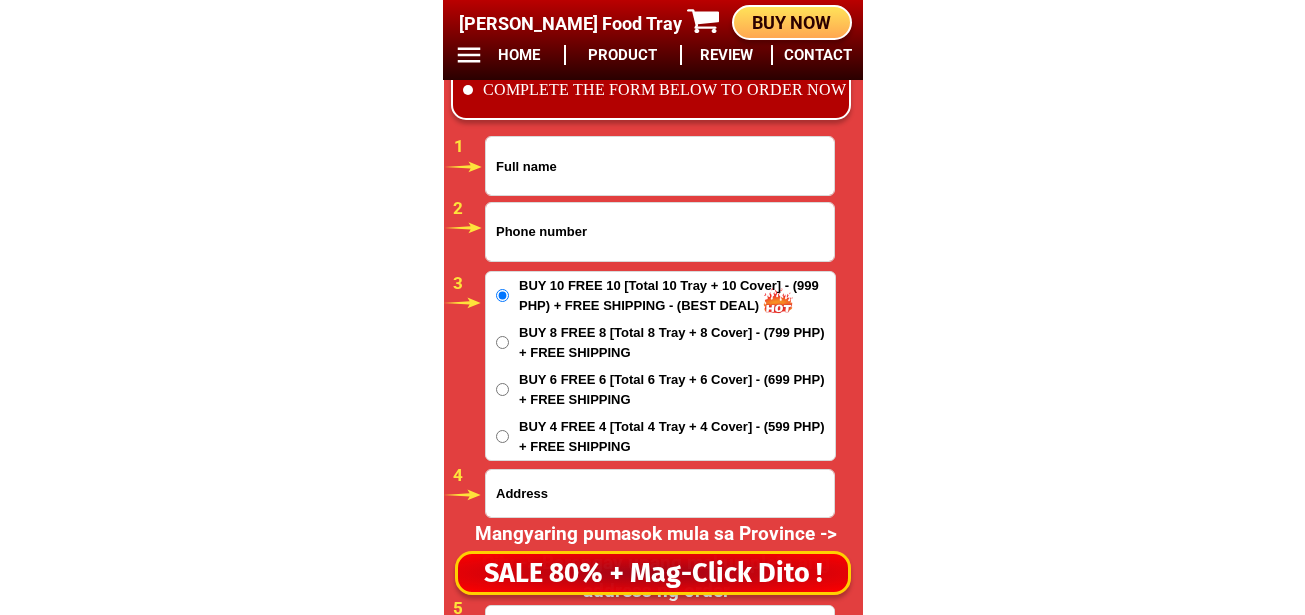 click at bounding box center [660, 232] 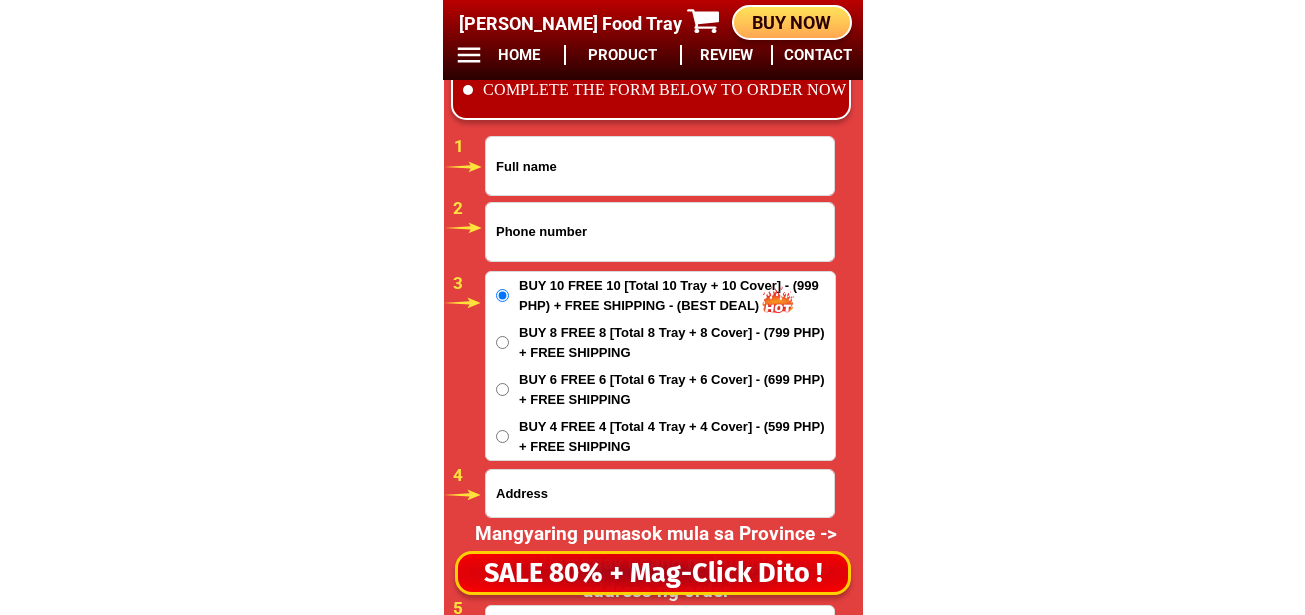 paste on "09338037002" 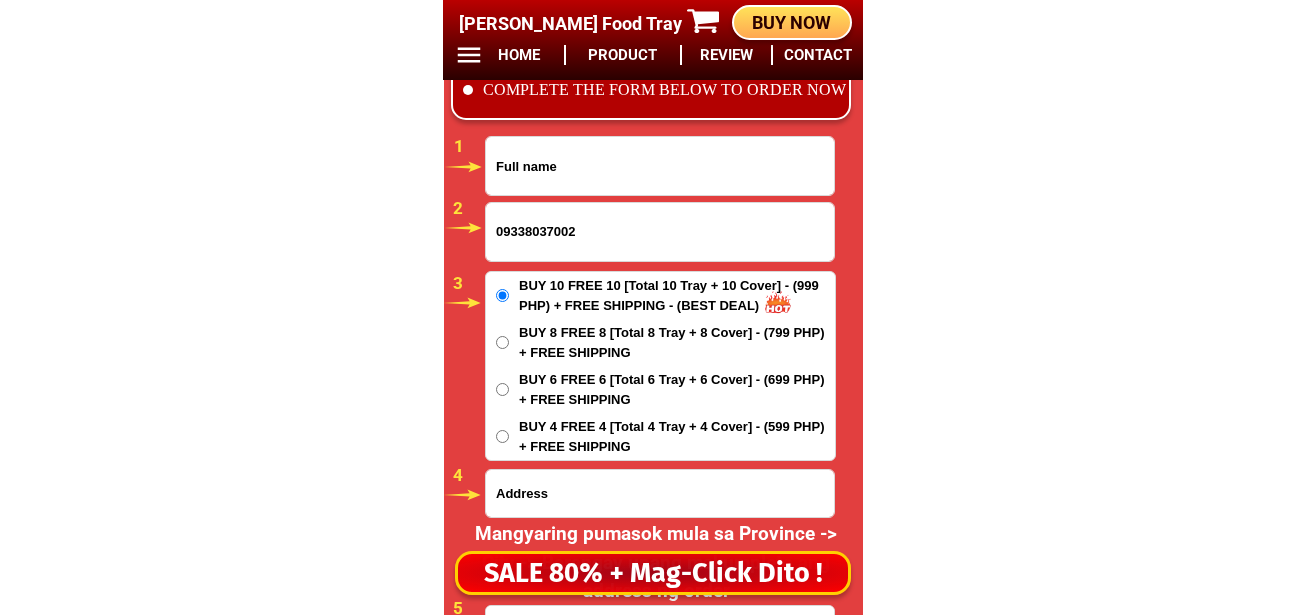 type on "09338037002" 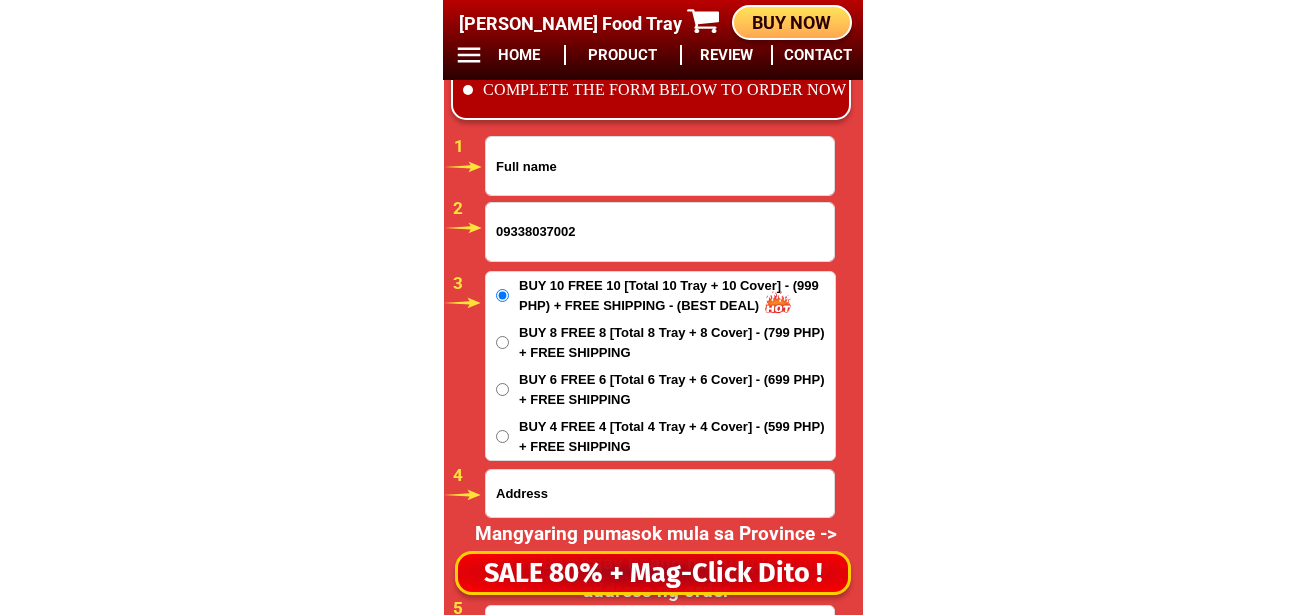 drag, startPoint x: 552, startPoint y: 158, endPoint x: 588, endPoint y: 177, distance: 40.706264 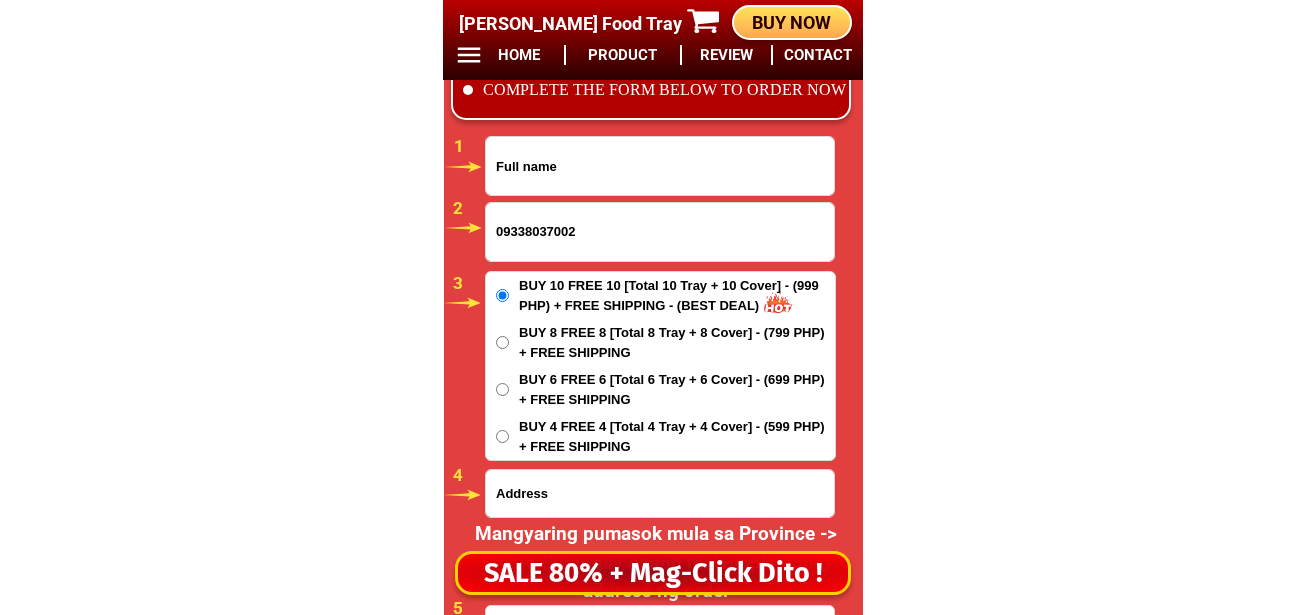 click at bounding box center [660, 166] 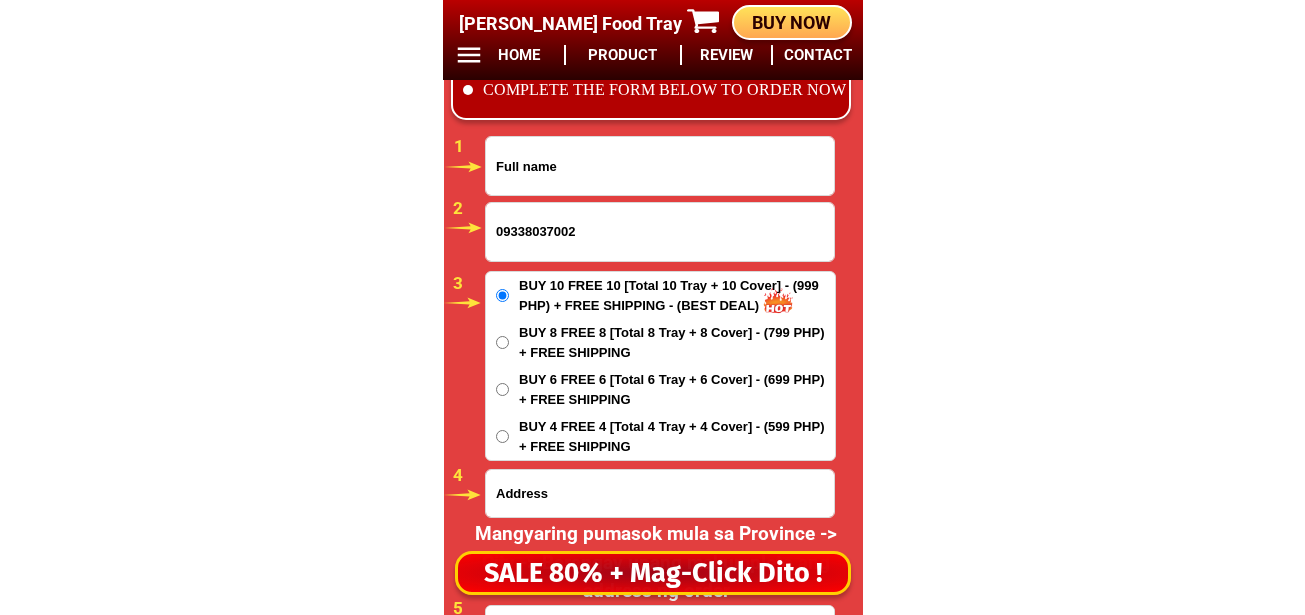 paste on "Apol Dela cruz" 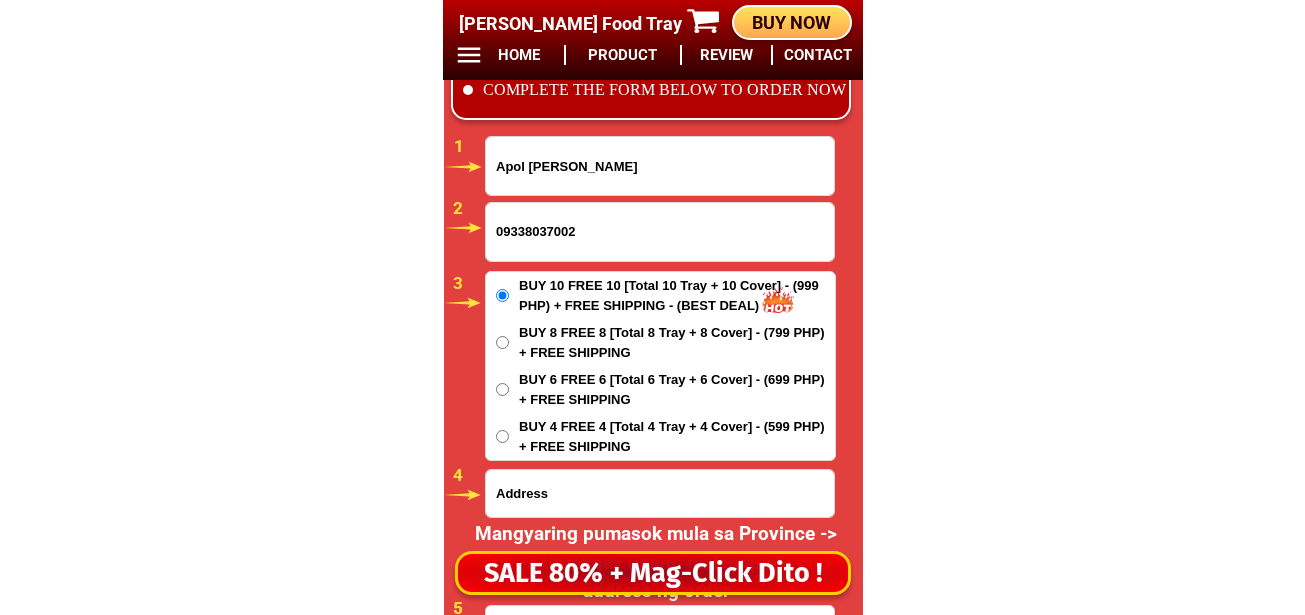 type on "Apol Dela cruz" 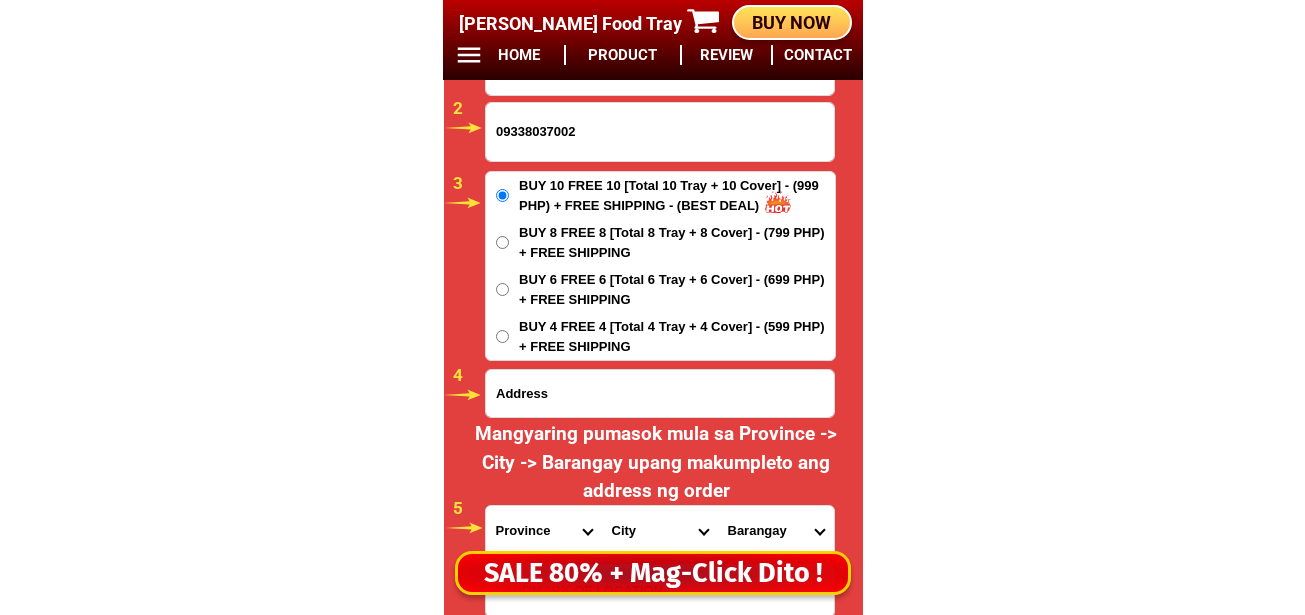 scroll, scrollTop: 16878, scrollLeft: 0, axis: vertical 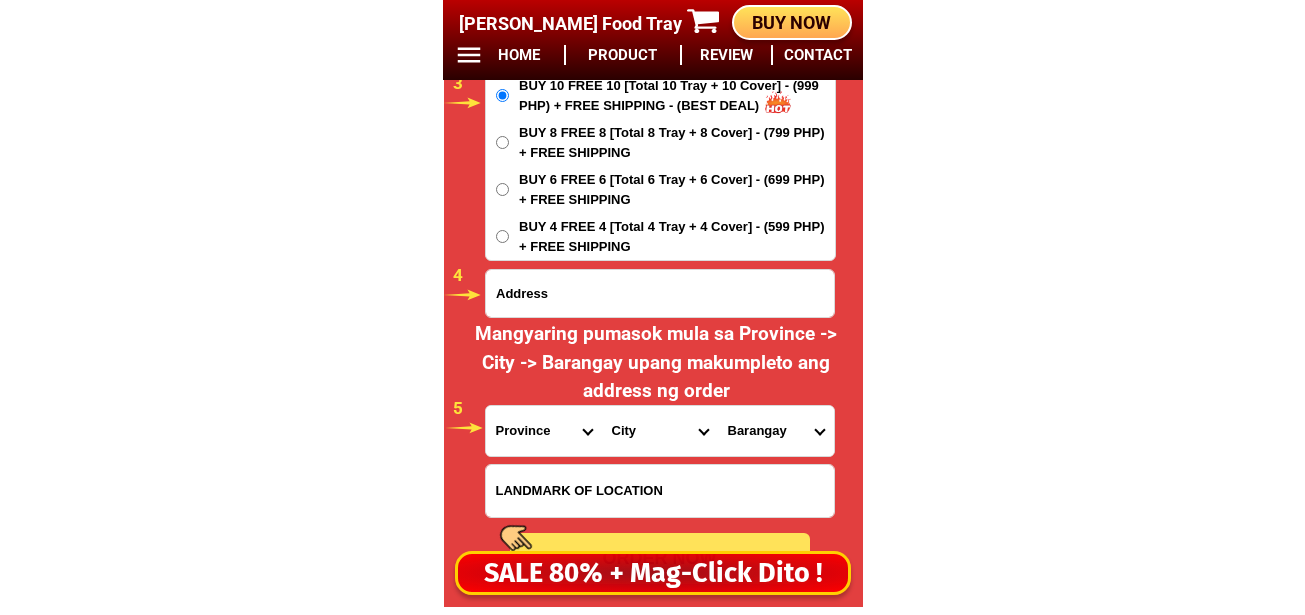 click at bounding box center [660, 293] 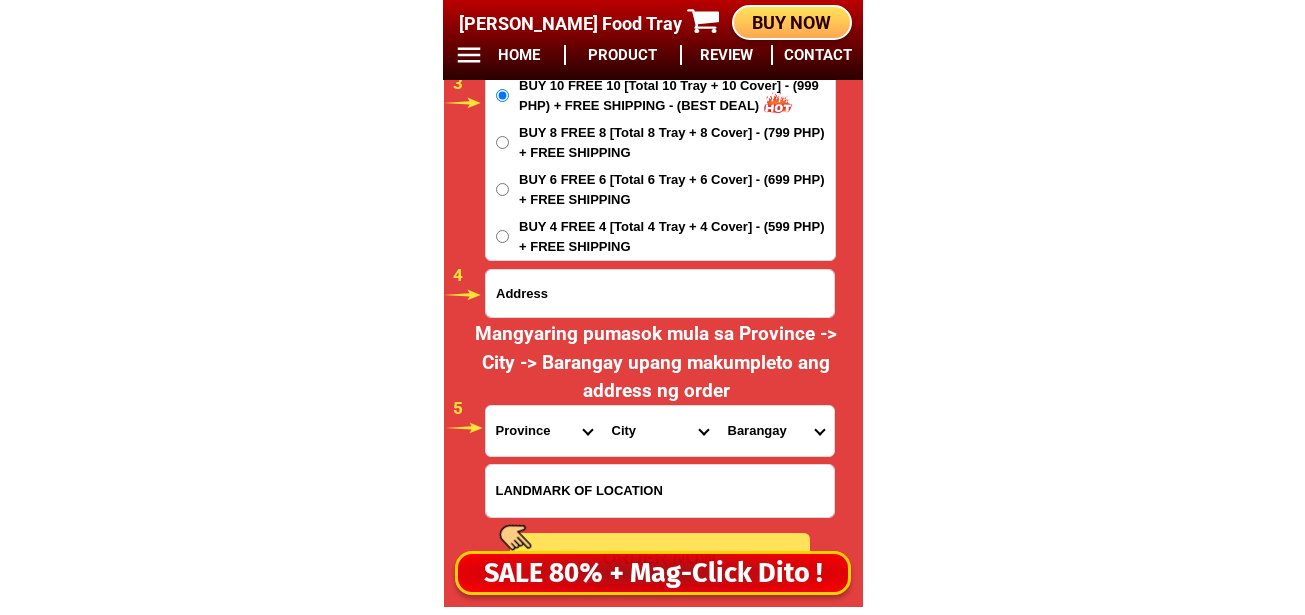 paste on "Near San Juan chapel, burol street" 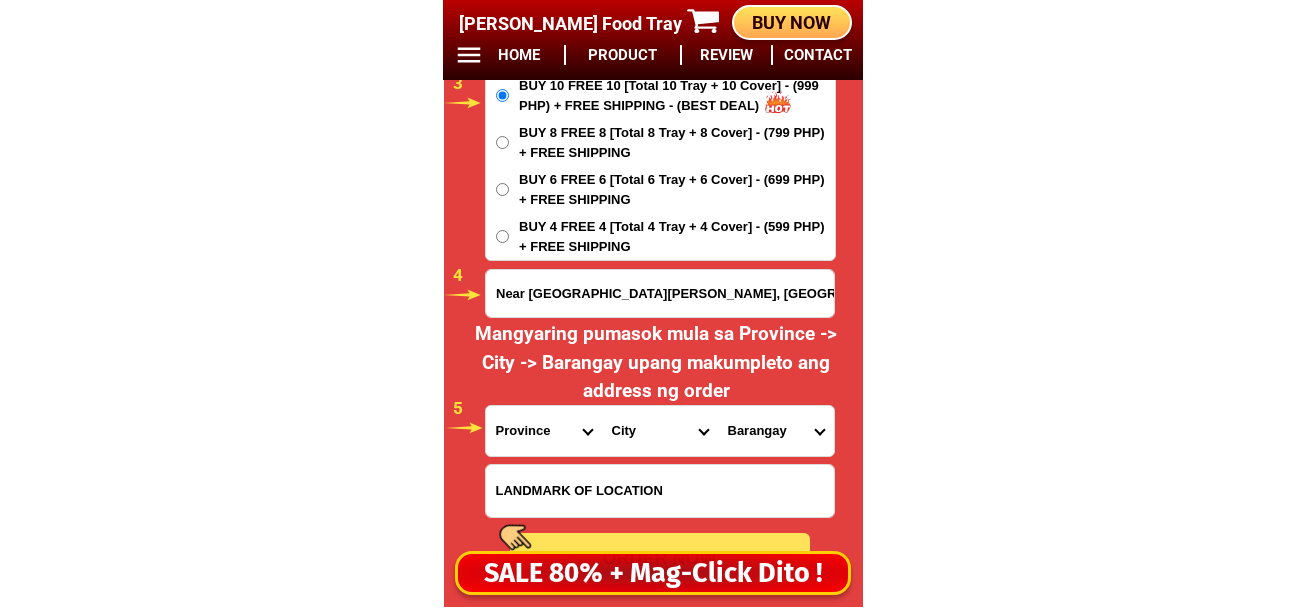 type on "Near San Juan chapel, burol street" 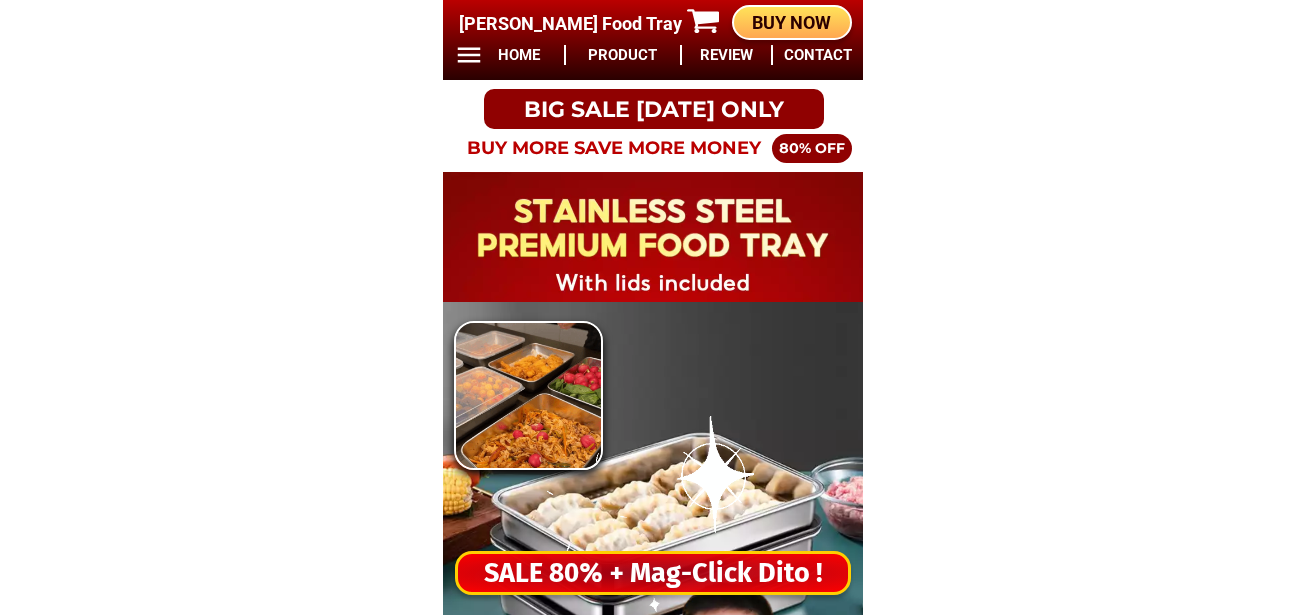 scroll, scrollTop: 0, scrollLeft: 0, axis: both 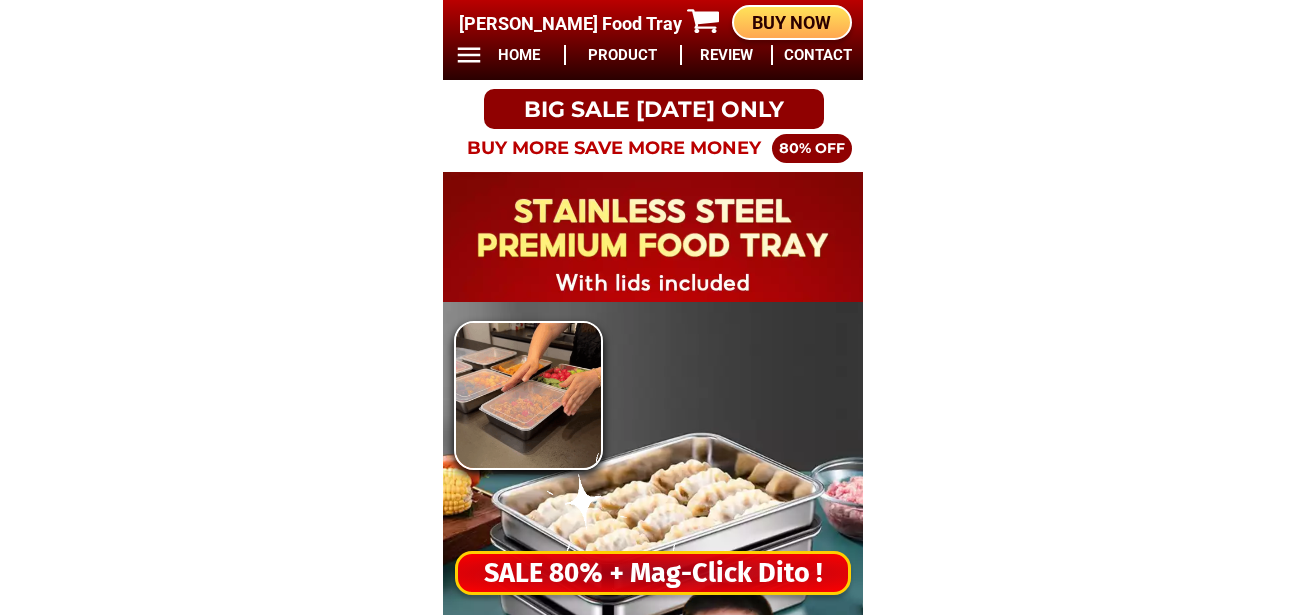 drag, startPoint x: 593, startPoint y: 577, endPoint x: 640, endPoint y: 474, distance: 113.216606 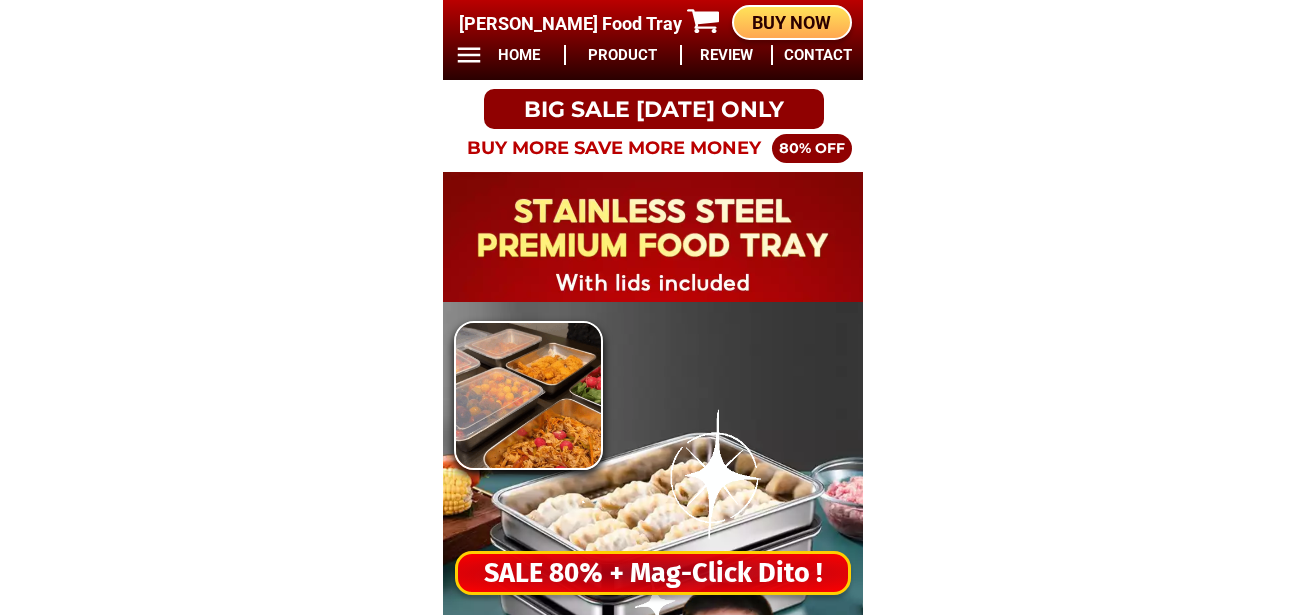 click on "SALE 80% + Mag-Click Dito !" at bounding box center [653, 573] 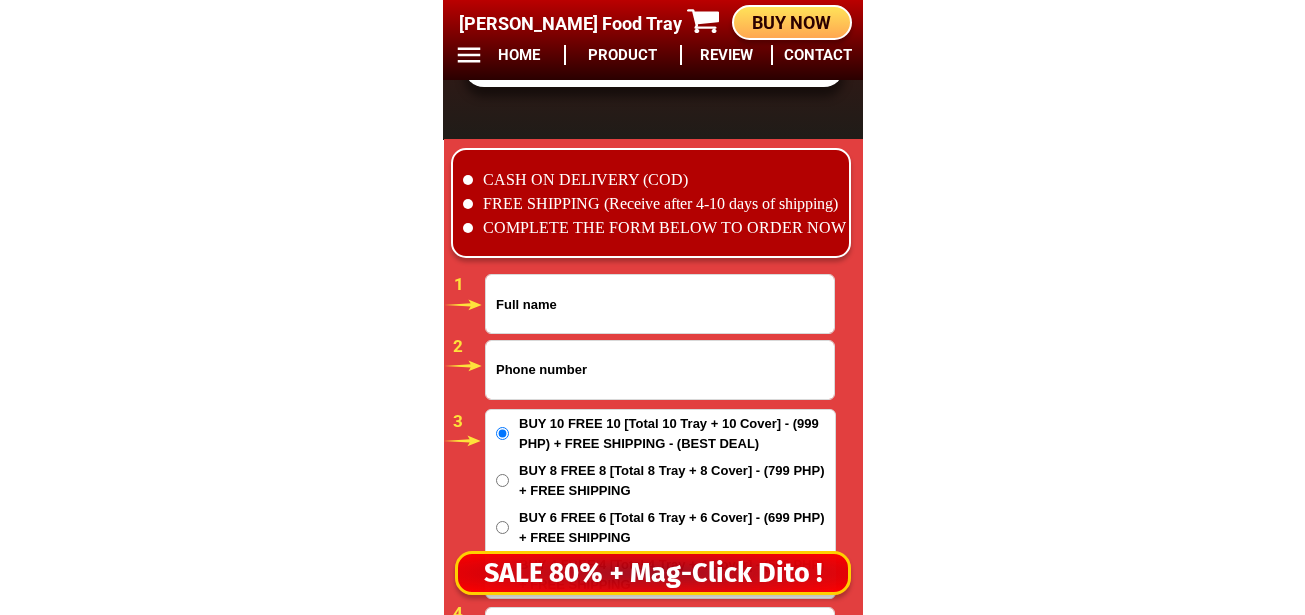 scroll, scrollTop: 16678, scrollLeft: 0, axis: vertical 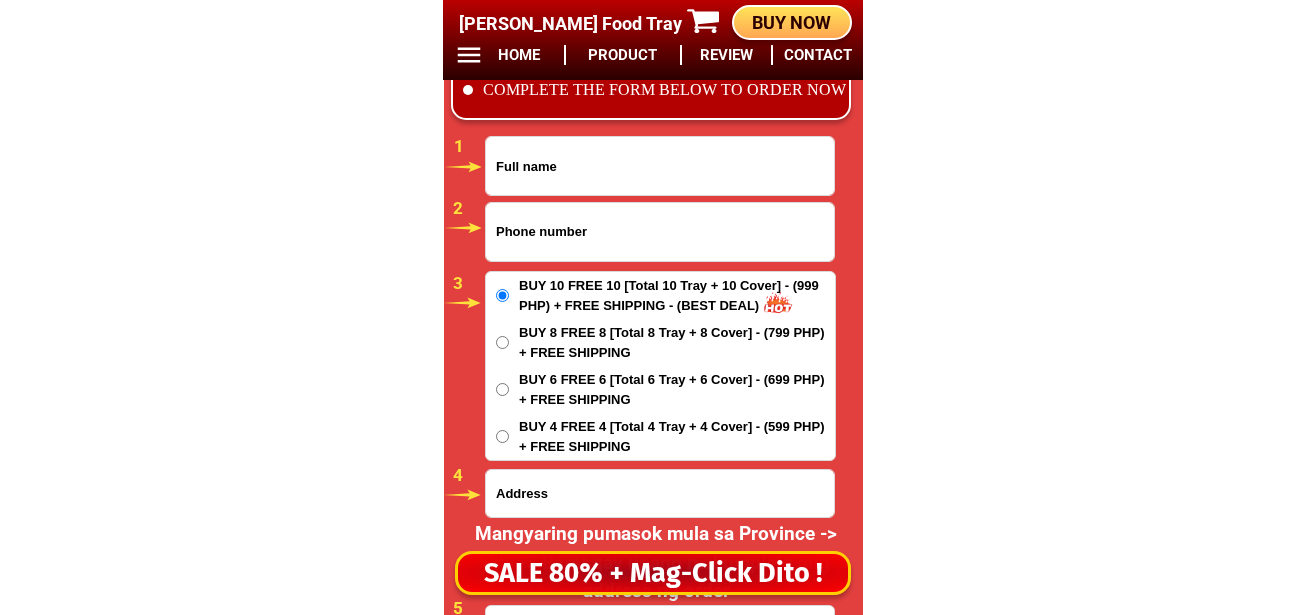 click at bounding box center (660, 232) 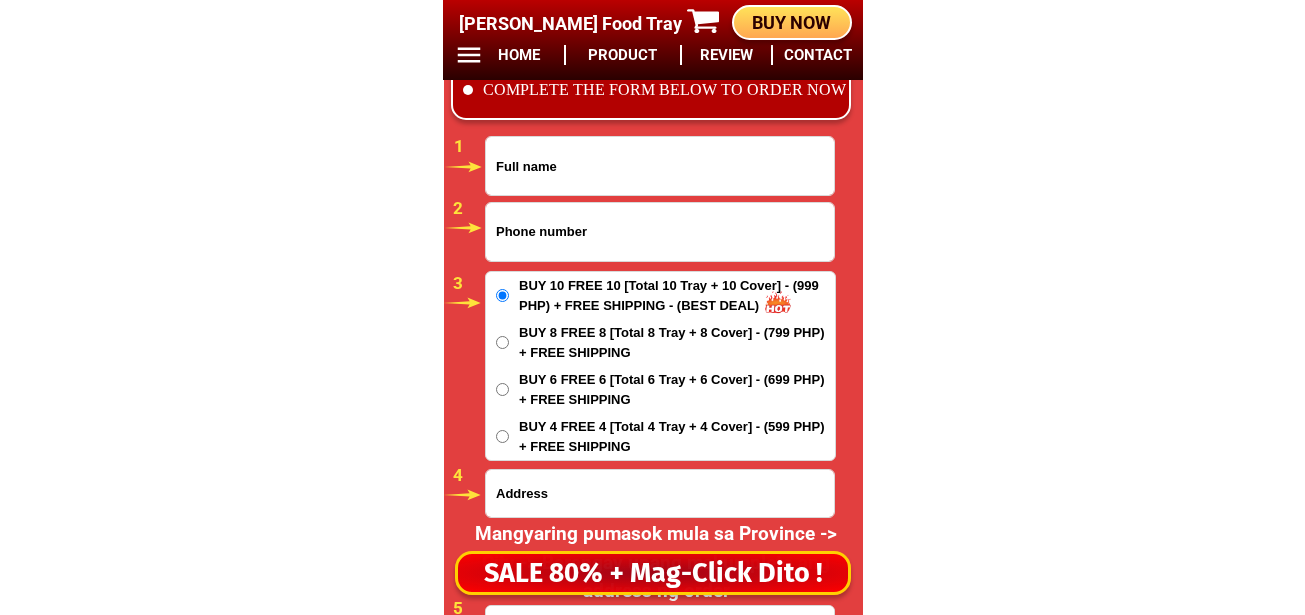 paste on "09338037002" 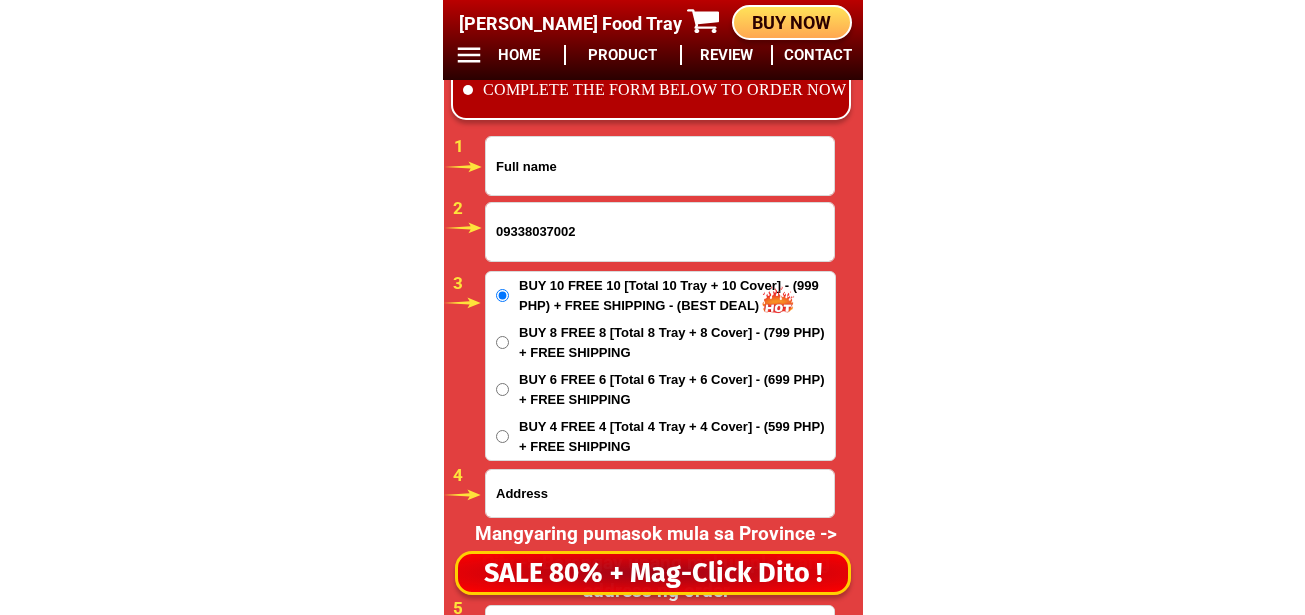 type on "09338037002" 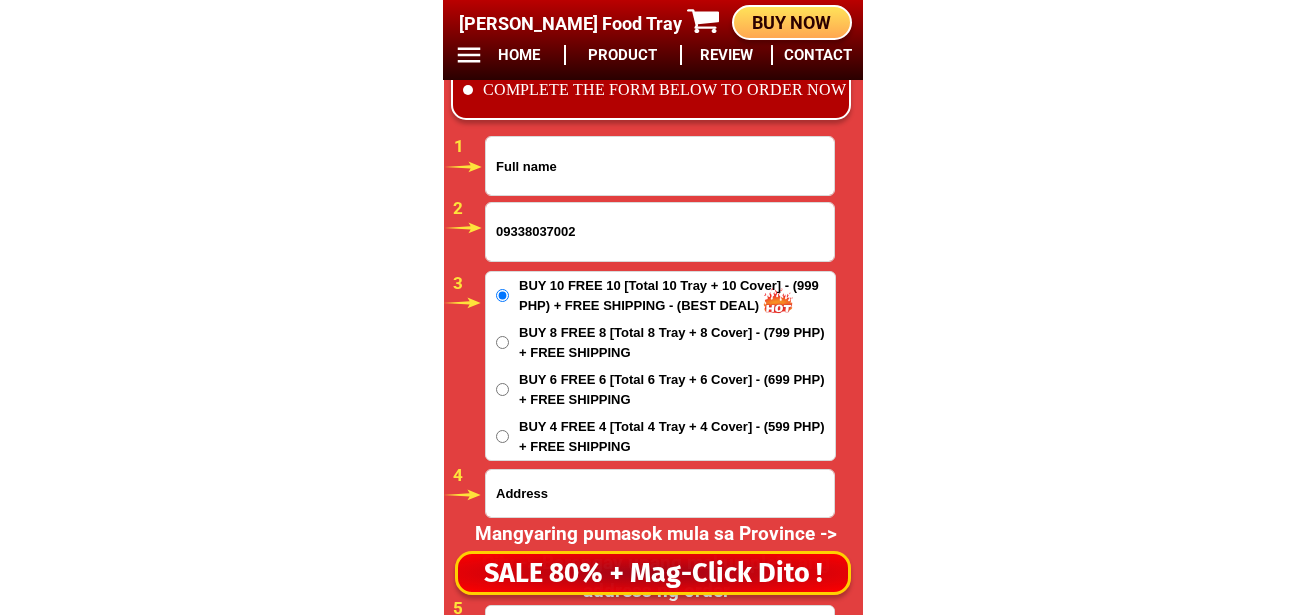 click at bounding box center [660, 166] 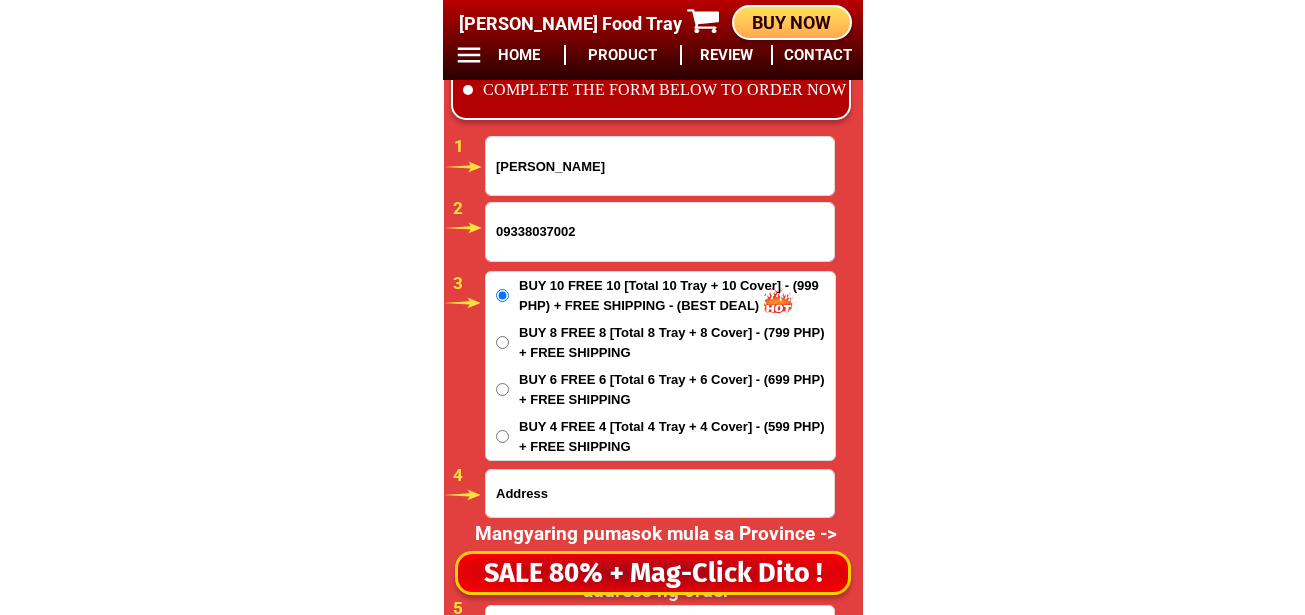 type on "Apol Dela cruz" 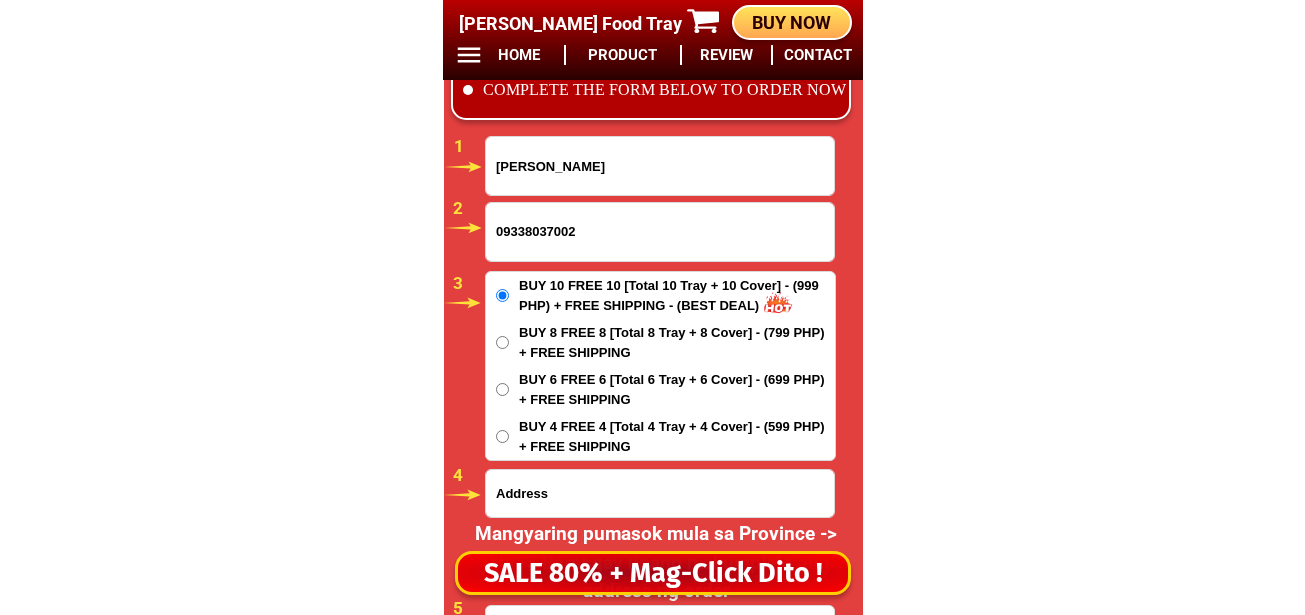 drag, startPoint x: 523, startPoint y: 492, endPoint x: 550, endPoint y: 477, distance: 30.88689 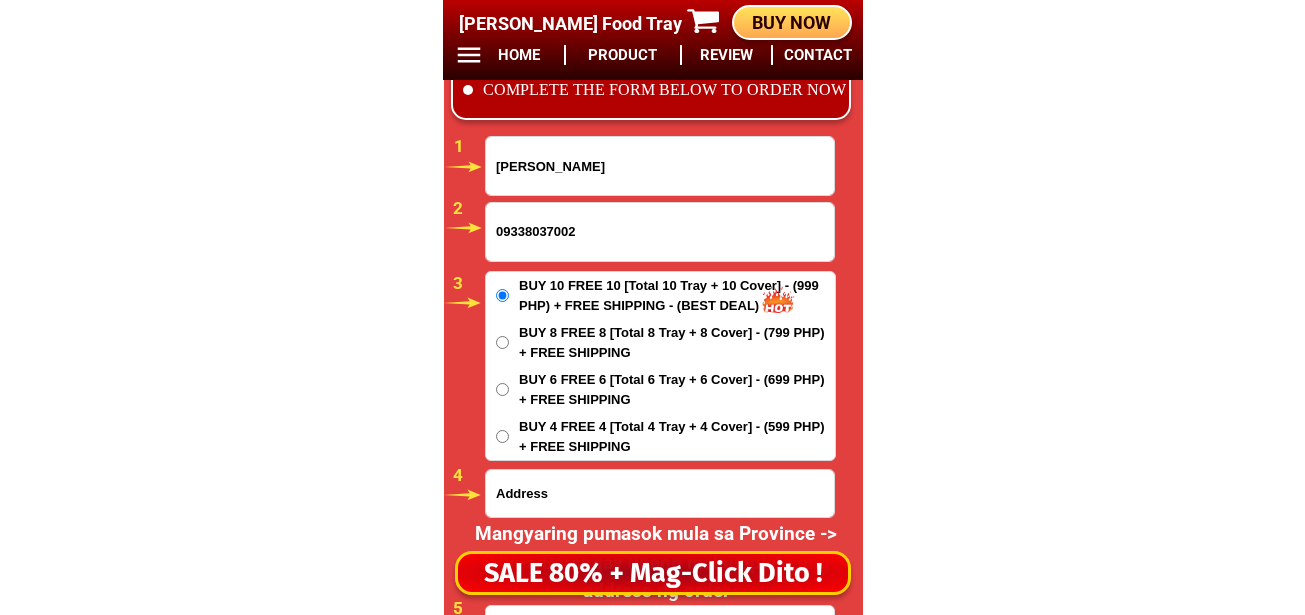 click at bounding box center [660, 493] 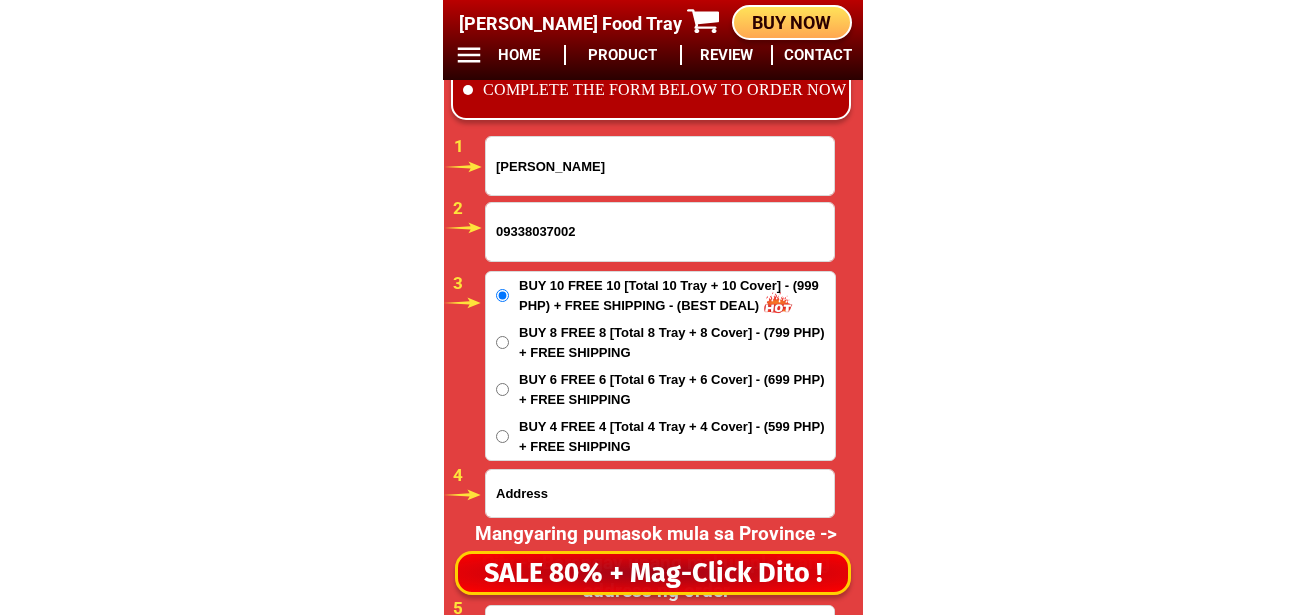 paste on "Near San Juan chapel, burol street" 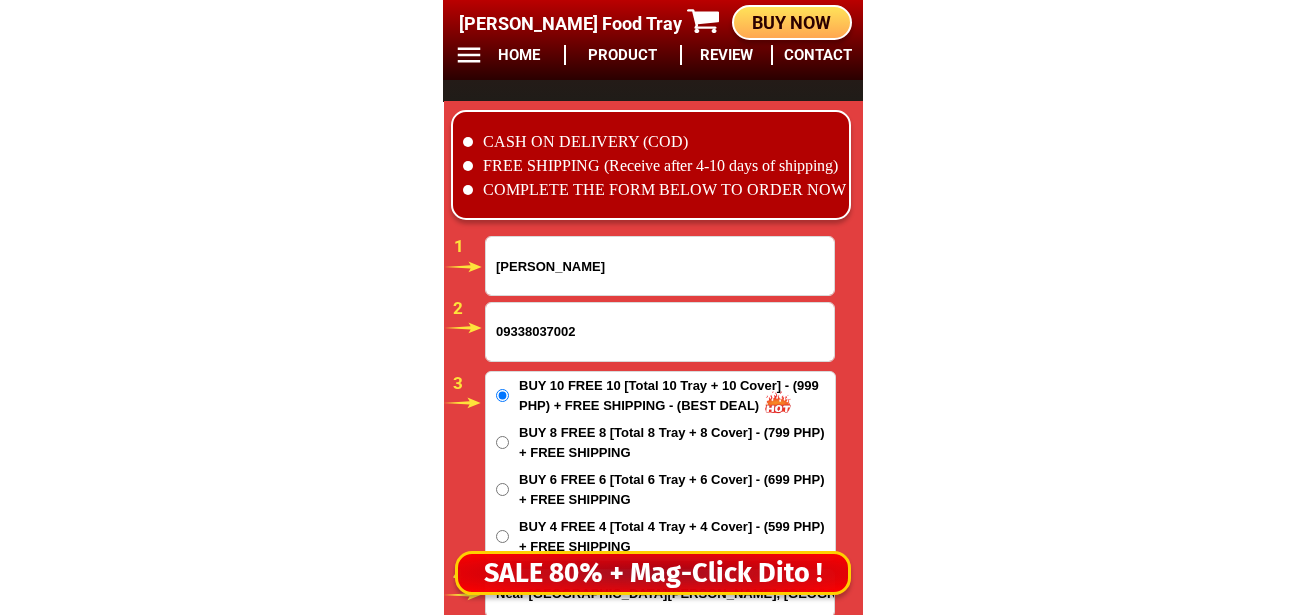 scroll, scrollTop: 16978, scrollLeft: 0, axis: vertical 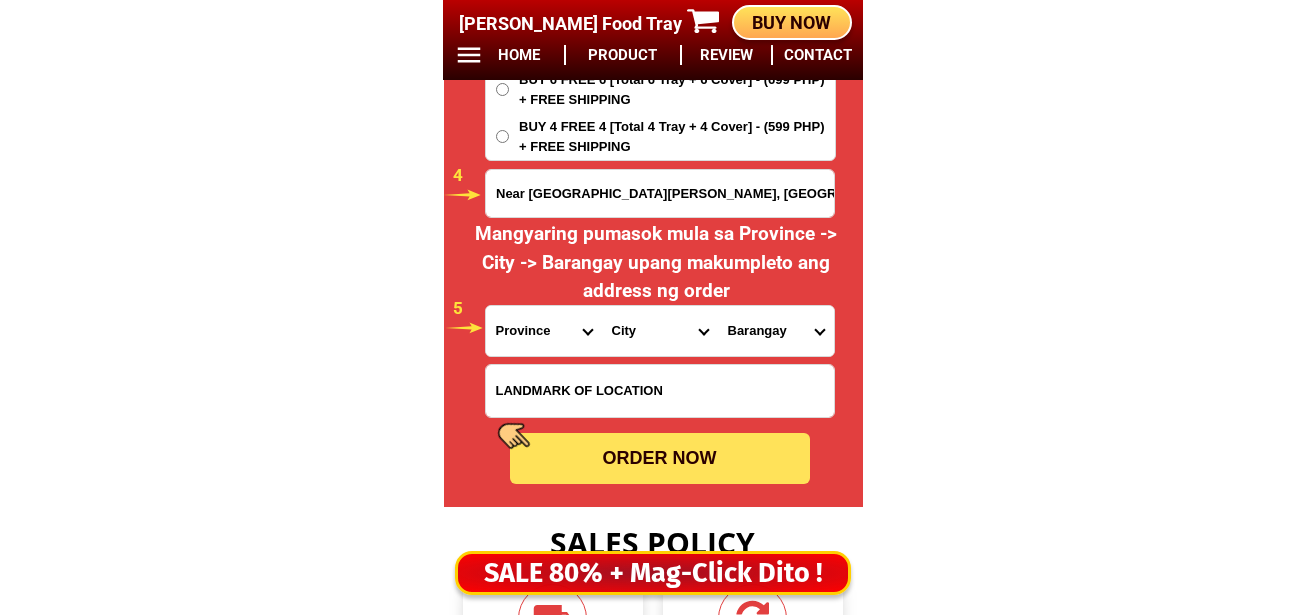 type on "Near San Juan chapel, burol street" 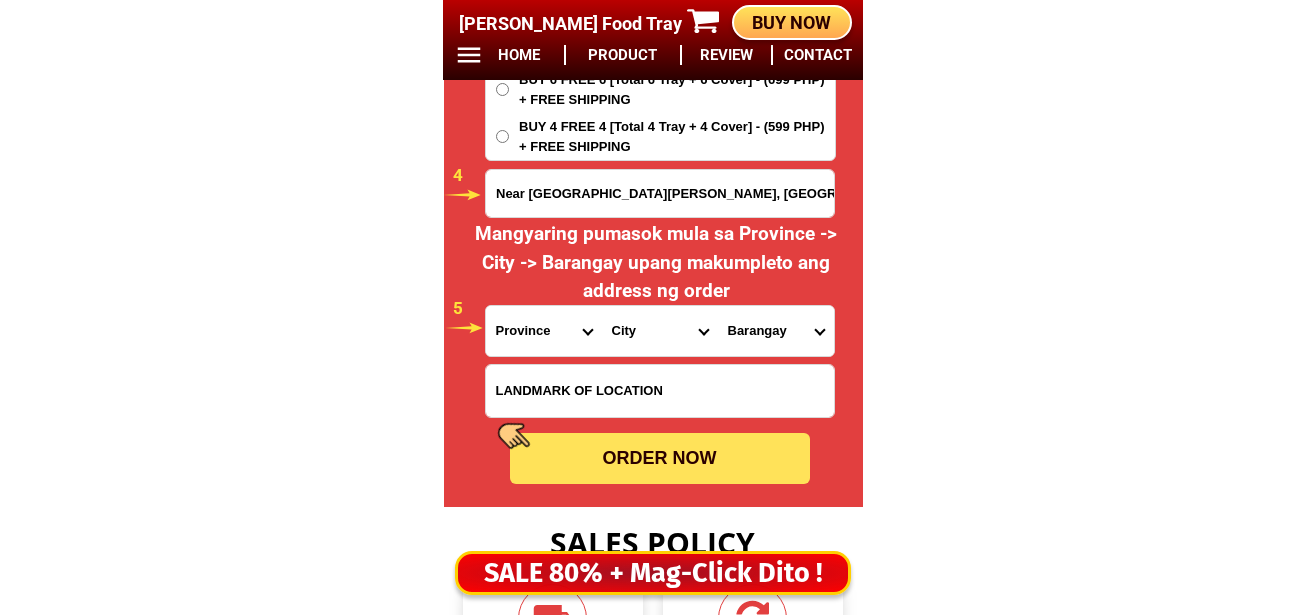 click on "Province [GEOGRAPHIC_DATA] [GEOGRAPHIC_DATA][PERSON_NAME][GEOGRAPHIC_DATA][GEOGRAPHIC_DATA] [GEOGRAPHIC_DATA] [GEOGRAPHIC_DATA][PERSON_NAME][GEOGRAPHIC_DATA][GEOGRAPHIC_DATA] [GEOGRAPHIC_DATA][PERSON_NAME][GEOGRAPHIC_DATA][GEOGRAPHIC_DATA] [GEOGRAPHIC_DATA][PERSON_NAME][GEOGRAPHIC_DATA][GEOGRAPHIC_DATA] [GEOGRAPHIC_DATA] [GEOGRAPHIC_DATA]-[GEOGRAPHIC_DATA] [GEOGRAPHIC_DATA][PERSON_NAME][GEOGRAPHIC_DATA] [GEOGRAPHIC_DATA] [GEOGRAPHIC_DATA] [GEOGRAPHIC_DATA] [GEOGRAPHIC_DATA] [GEOGRAPHIC_DATA] [GEOGRAPHIC_DATA]-occidental [GEOGRAPHIC_DATA] [GEOGRAPHIC_DATA] Eastern-[GEOGRAPHIC_DATA][PERSON_NAME][GEOGRAPHIC_DATA][GEOGRAPHIC_DATA] [GEOGRAPHIC_DATA]-norte [GEOGRAPHIC_DATA]-[GEOGRAPHIC_DATA] [GEOGRAPHIC_DATA][PERSON_NAME][GEOGRAPHIC_DATA] [GEOGRAPHIC_DATA] [GEOGRAPHIC_DATA] [GEOGRAPHIC_DATA][PERSON_NAME][GEOGRAPHIC_DATA][GEOGRAPHIC_DATA] [GEOGRAPHIC_DATA] Metro-[GEOGRAPHIC_DATA] [GEOGRAPHIC_DATA]-[GEOGRAPHIC_DATA]-[GEOGRAPHIC_DATA]-province [GEOGRAPHIC_DATA]-[GEOGRAPHIC_DATA]-oriental [GEOGRAPHIC_DATA] [GEOGRAPHIC_DATA] [GEOGRAPHIC_DATA]-[GEOGRAPHIC_DATA]-[GEOGRAPHIC_DATA] [GEOGRAPHIC_DATA] [GEOGRAPHIC_DATA] [GEOGRAPHIC_DATA] [GEOGRAPHIC_DATA] [GEOGRAPHIC_DATA][PERSON_NAME][GEOGRAPHIC_DATA][GEOGRAPHIC_DATA] [GEOGRAPHIC_DATA][PERSON_NAME][GEOGRAPHIC_DATA][GEOGRAPHIC_DATA] [GEOGRAPHIC_DATA]-[GEOGRAPHIC_DATA]-[GEOGRAPHIC_DATA]-[GEOGRAPHIC_DATA] [GEOGRAPHIC_DATA] [GEOGRAPHIC_DATA]-[GEOGRAPHIC_DATA]-[GEOGRAPHIC_DATA][PERSON_NAME][GEOGRAPHIC_DATA] [GEOGRAPHIC_DATA] [GEOGRAPHIC_DATA]" at bounding box center (544, 331) 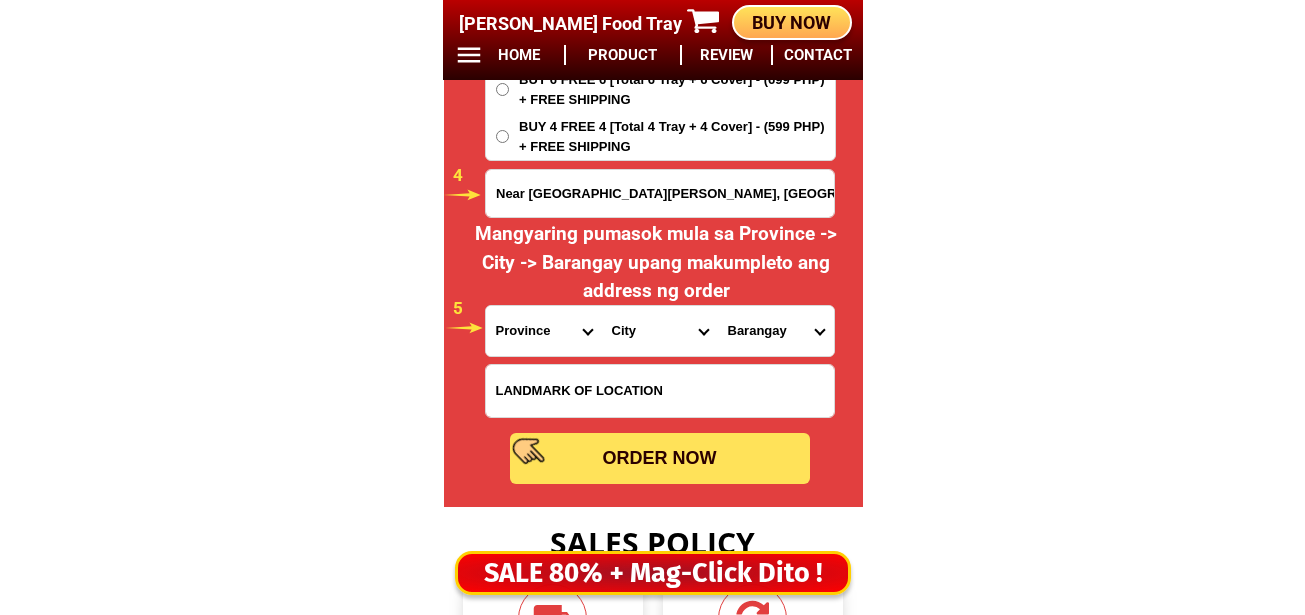 select on "63_761" 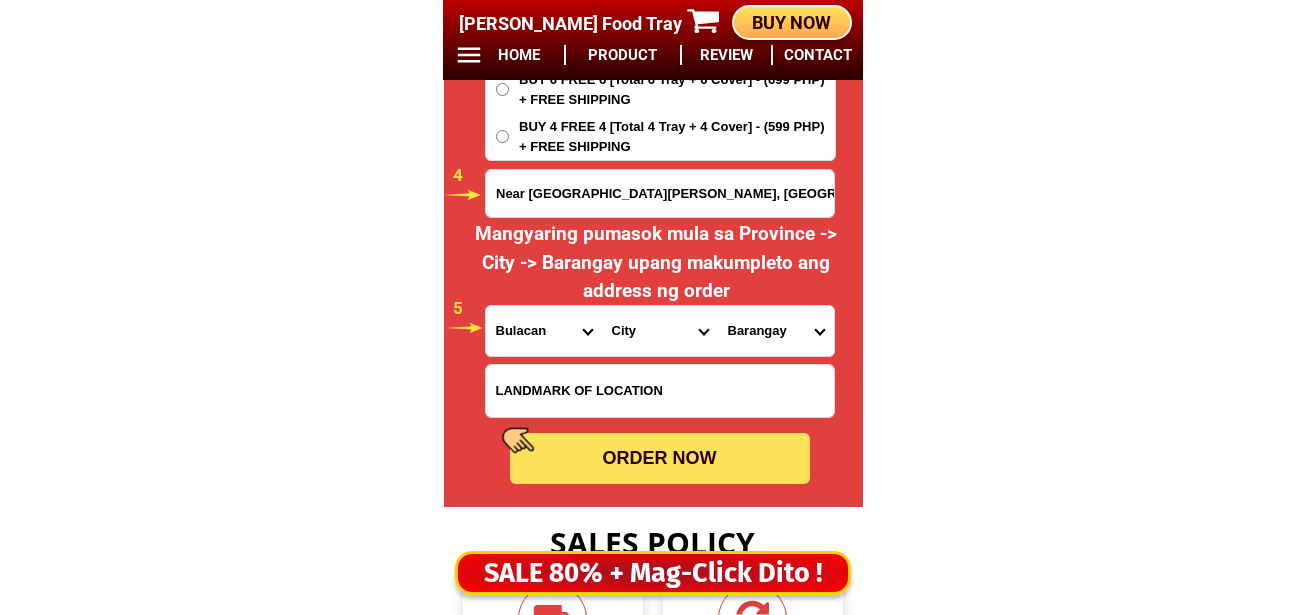 click on "Province [GEOGRAPHIC_DATA] [GEOGRAPHIC_DATA][PERSON_NAME][GEOGRAPHIC_DATA][GEOGRAPHIC_DATA] [GEOGRAPHIC_DATA] [GEOGRAPHIC_DATA][PERSON_NAME][GEOGRAPHIC_DATA][GEOGRAPHIC_DATA] [GEOGRAPHIC_DATA][PERSON_NAME][GEOGRAPHIC_DATA][GEOGRAPHIC_DATA] [GEOGRAPHIC_DATA][PERSON_NAME][GEOGRAPHIC_DATA][GEOGRAPHIC_DATA] [GEOGRAPHIC_DATA] [GEOGRAPHIC_DATA]-[GEOGRAPHIC_DATA] [GEOGRAPHIC_DATA][PERSON_NAME][GEOGRAPHIC_DATA] [GEOGRAPHIC_DATA] [GEOGRAPHIC_DATA] [GEOGRAPHIC_DATA] [GEOGRAPHIC_DATA] [GEOGRAPHIC_DATA] [GEOGRAPHIC_DATA]-occidental [GEOGRAPHIC_DATA] [GEOGRAPHIC_DATA] Eastern-[GEOGRAPHIC_DATA][PERSON_NAME][GEOGRAPHIC_DATA][GEOGRAPHIC_DATA] [GEOGRAPHIC_DATA]-norte [GEOGRAPHIC_DATA]-[GEOGRAPHIC_DATA] [GEOGRAPHIC_DATA][PERSON_NAME][GEOGRAPHIC_DATA] [GEOGRAPHIC_DATA] [GEOGRAPHIC_DATA] [GEOGRAPHIC_DATA][PERSON_NAME][GEOGRAPHIC_DATA][GEOGRAPHIC_DATA] [GEOGRAPHIC_DATA] Metro-[GEOGRAPHIC_DATA] [GEOGRAPHIC_DATA]-[GEOGRAPHIC_DATA]-[GEOGRAPHIC_DATA]-province [GEOGRAPHIC_DATA]-[GEOGRAPHIC_DATA]-oriental [GEOGRAPHIC_DATA] [GEOGRAPHIC_DATA] [GEOGRAPHIC_DATA]-[GEOGRAPHIC_DATA]-[GEOGRAPHIC_DATA] [GEOGRAPHIC_DATA] [GEOGRAPHIC_DATA] [GEOGRAPHIC_DATA] [GEOGRAPHIC_DATA] [GEOGRAPHIC_DATA][PERSON_NAME][GEOGRAPHIC_DATA][GEOGRAPHIC_DATA] [GEOGRAPHIC_DATA][PERSON_NAME][GEOGRAPHIC_DATA][GEOGRAPHIC_DATA] [GEOGRAPHIC_DATA]-[GEOGRAPHIC_DATA]-[GEOGRAPHIC_DATA]-[GEOGRAPHIC_DATA] [GEOGRAPHIC_DATA] [GEOGRAPHIC_DATA]-[GEOGRAPHIC_DATA]-[GEOGRAPHIC_DATA][PERSON_NAME][GEOGRAPHIC_DATA] [GEOGRAPHIC_DATA] [GEOGRAPHIC_DATA]" at bounding box center (544, 331) 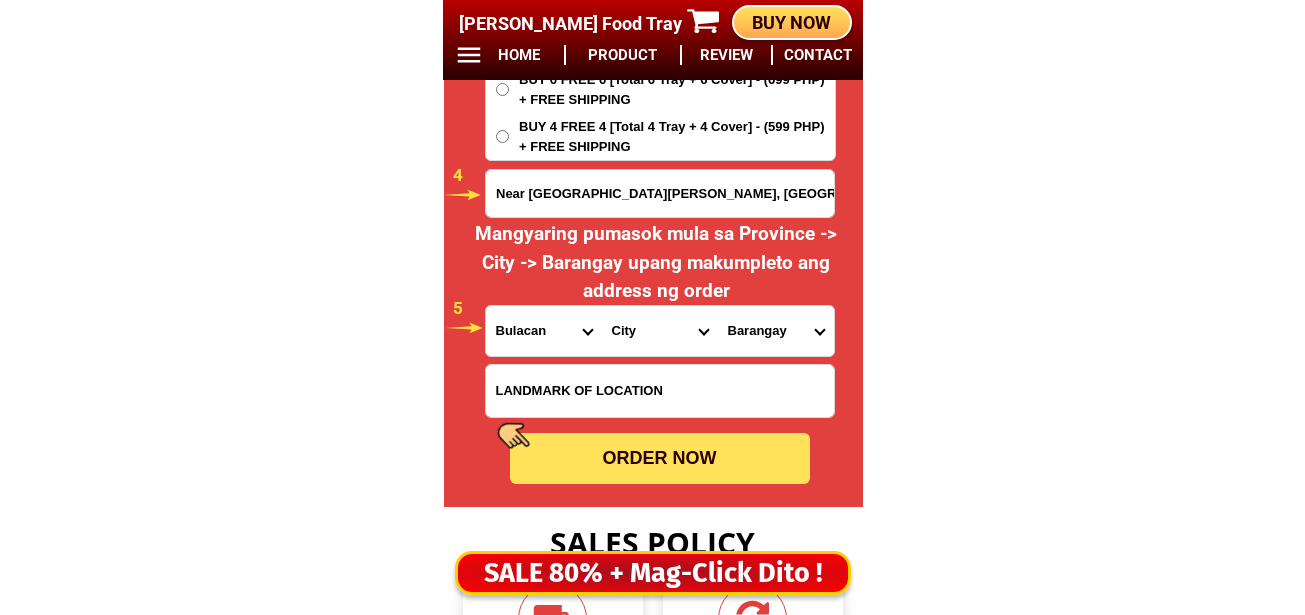 click on "City Angat Balagtas Baliuag Bocaue Bulacan Bulacan-hagonoy Bulacan-plaridel Bulacan-san-ildefonso Bulacan-san-miguel Bulacan-san-rafael Bulacan-santa-maria Bustos Calumpit Dona-remedios-trinidad Guiguinto Malolos-city Marilao Meycauayan-city Norzagaray Obando Pandi Paombong Pulilan San-jose-del-monte-city" at bounding box center (660, 331) 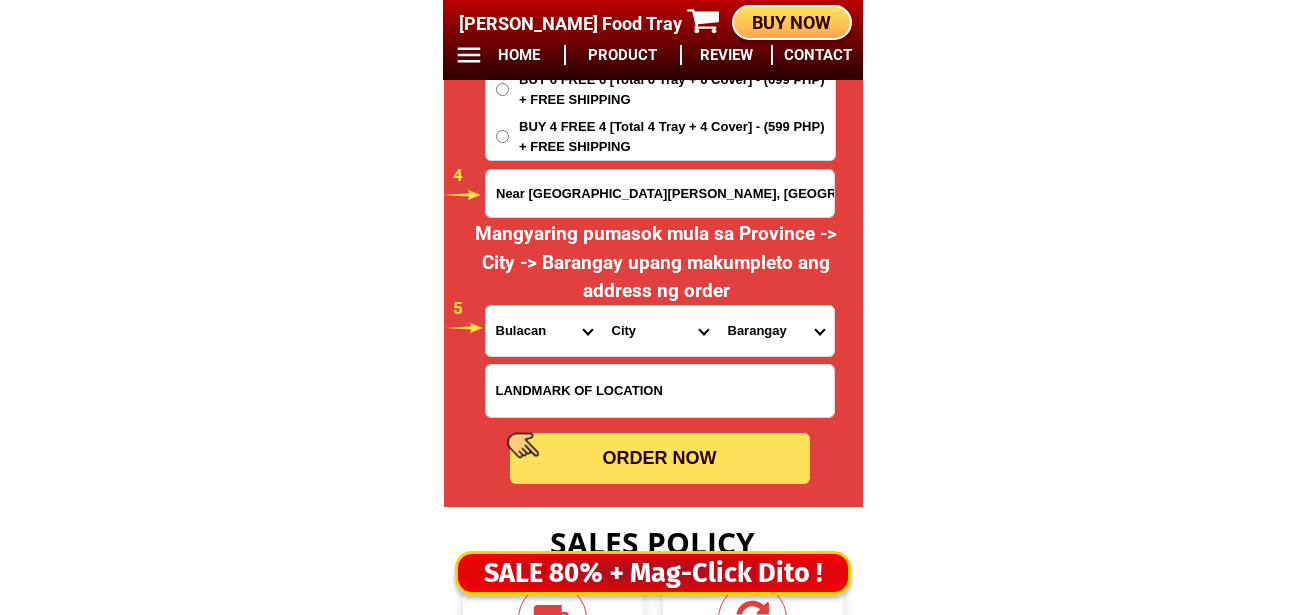 select on "63_7612858" 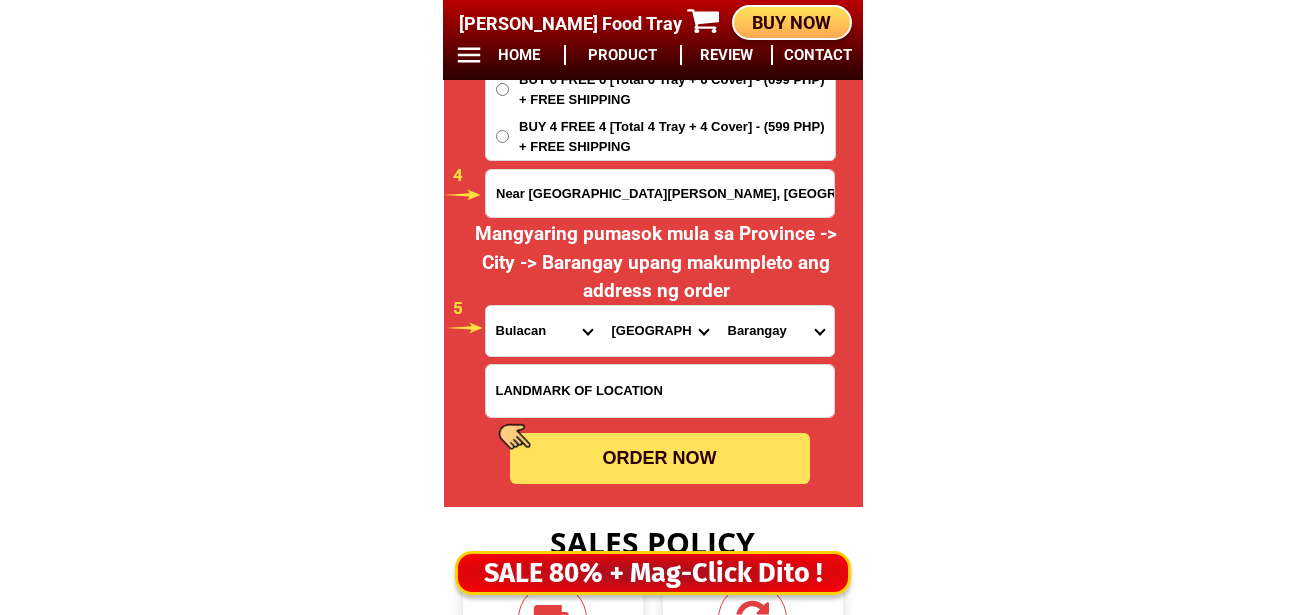 click on "City Angat Balagtas Baliuag Bocaue Bulacan Bulacan-hagonoy Bulacan-plaridel Bulacan-san-ildefonso Bulacan-san-miguel Bulacan-san-rafael Bulacan-santa-maria Bustos Calumpit Dona-remedios-trinidad Guiguinto Malolos-city Marilao Meycauayan-city Norzagaray Obando Pandi Paombong Pulilan San-jose-del-monte-city" at bounding box center (660, 331) 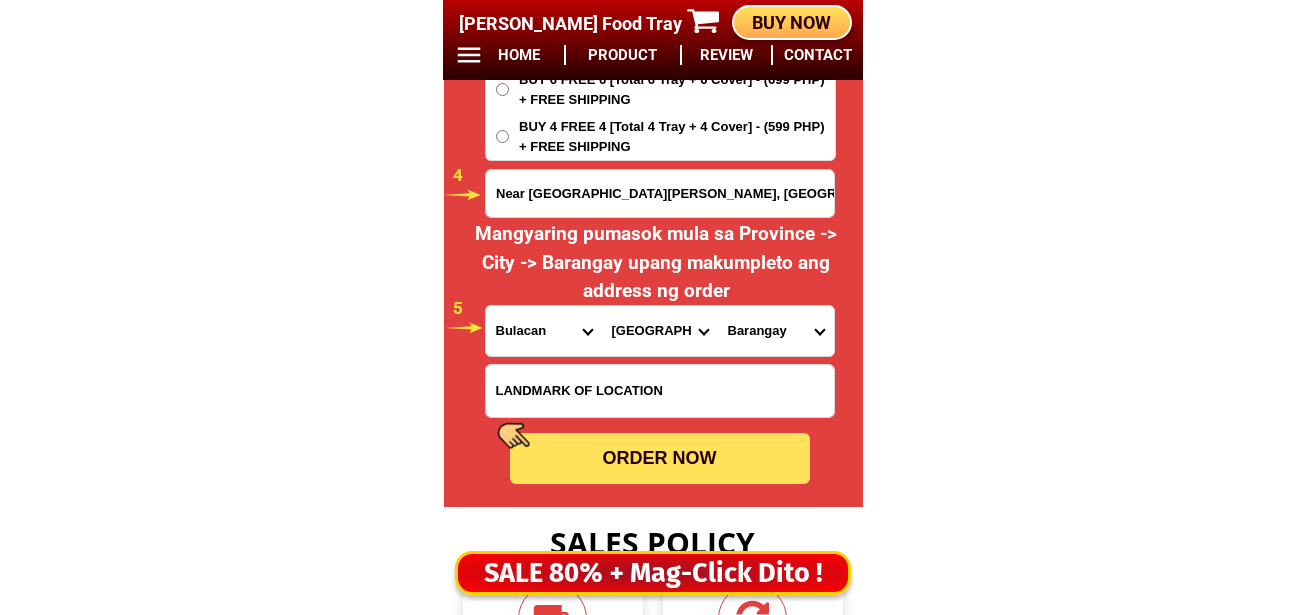click on "Barangay Anilao Atlag Babatnin Bagna Bagong bayan Balayong Balite Bangkal Barihan Bulihan Bungahan Caingin Calero Caliligawan Canalate Caniogan Catmon Cofradia Dakila Guinhawa Ligas Liyang Longos Look 1st Look 2nd Lugam Mabolo Mambog Masile Matimbo Mojon Namayan Niugan Pamarawan Panasahan Pinagbakahan San agustin San gabriel San juan San pablo San vicente (pob.) Santiago Santisima trinidad Santo cristo Santo nino (pob.) Santo rosario (pob.) Santol Sumapang bata Sumapang matanda Taal Tikay" at bounding box center [776, 331] 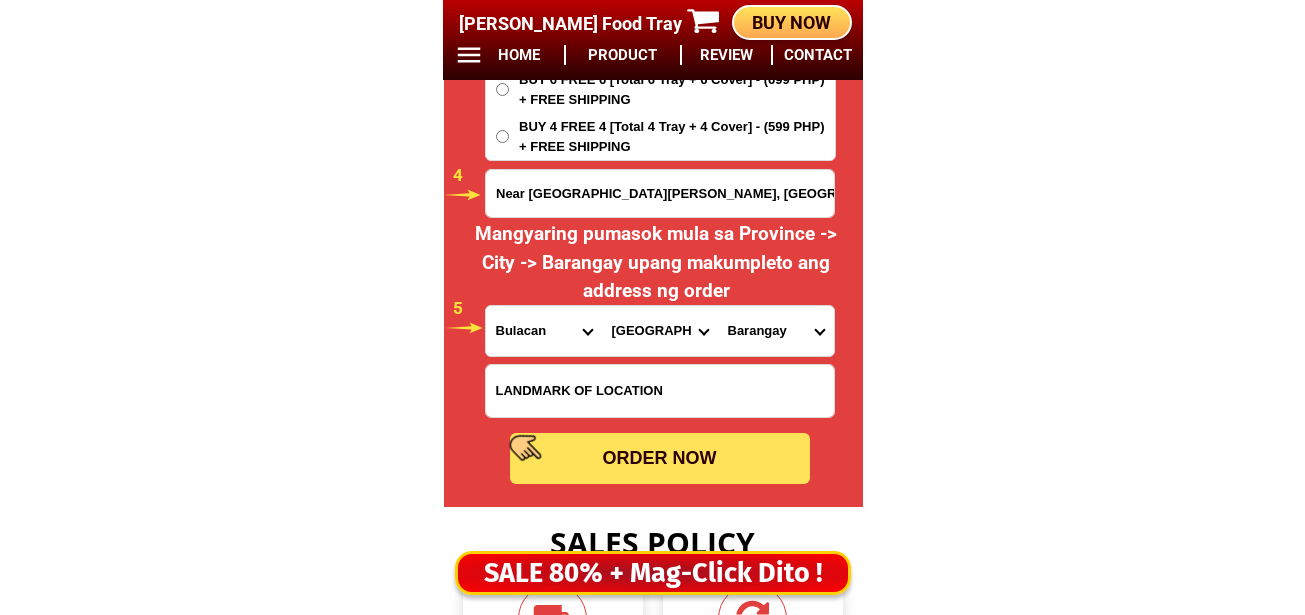 select on "63_76128589562" 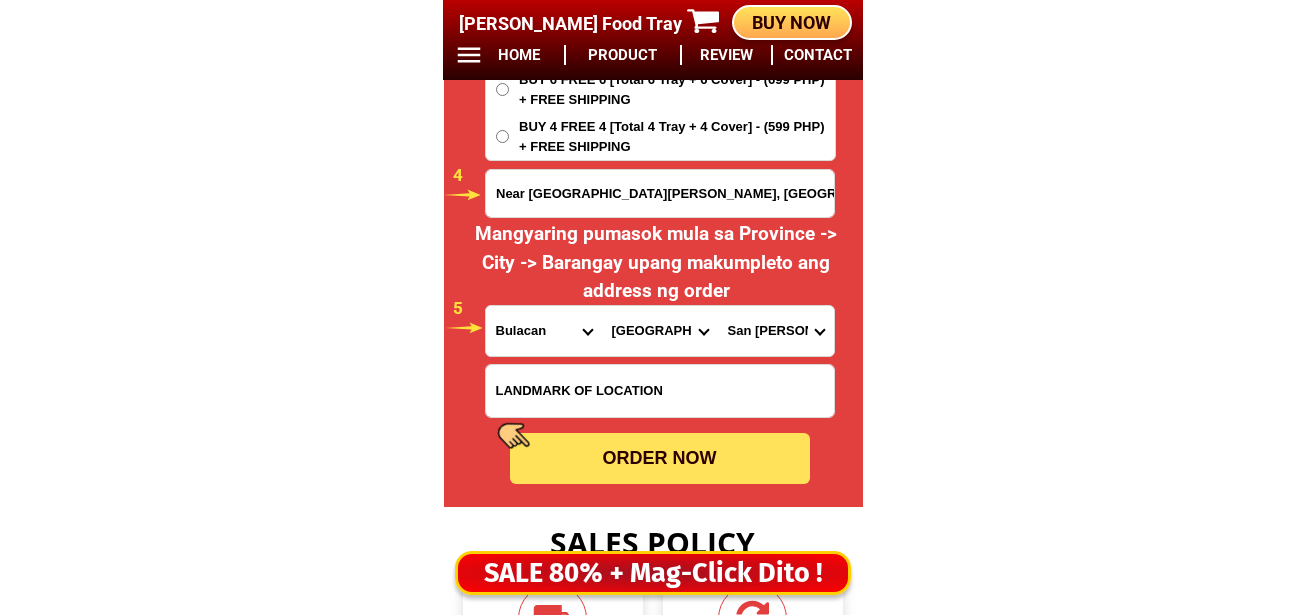 click on "Barangay Anilao Atlag Babatnin Bagna Bagong bayan Balayong Balite Bangkal Barihan Bulihan Bungahan Caingin Calero Caliligawan Canalate Caniogan Catmon Cofradia Dakila Guinhawa Ligas Liyang Longos Look 1st Look 2nd Lugam Mabolo Mambog Masile Matimbo Mojon Namayan Niugan Pamarawan Panasahan Pinagbakahan San agustin San gabriel San juan San pablo San vicente (pob.) Santiago Santisima trinidad Santo cristo Santo nino (pob.) Santo rosario (pob.) Santol Sumapang bata Sumapang matanda Taal Tikay" at bounding box center (776, 331) 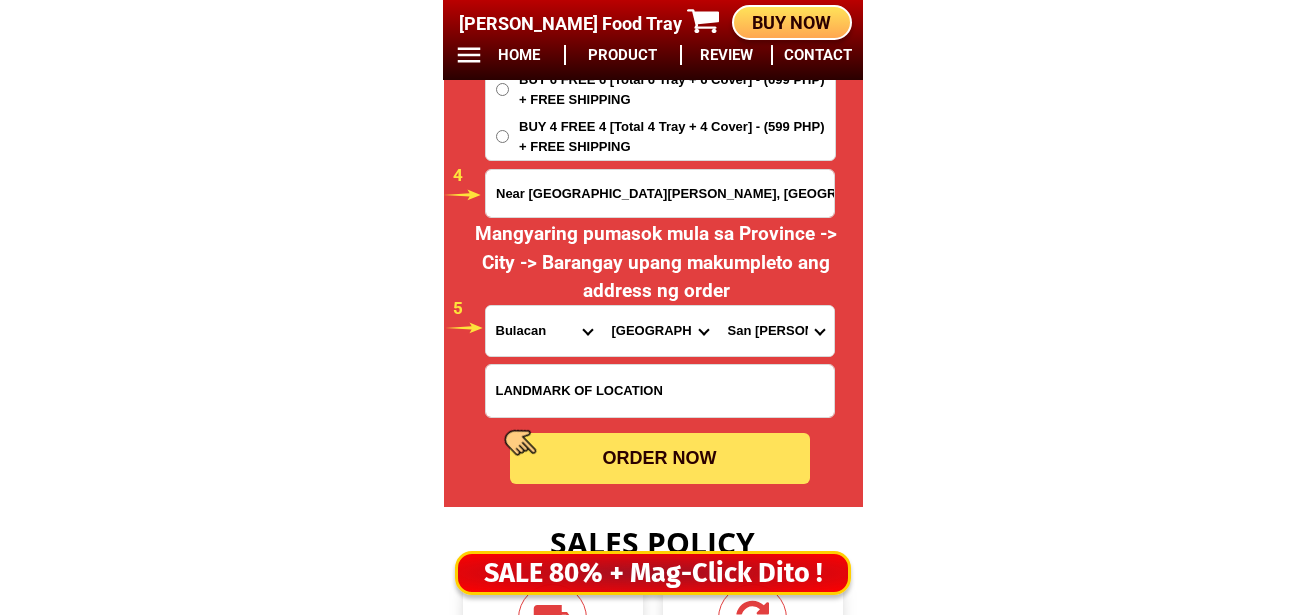 click on "ORDER NOW" at bounding box center [660, 458] 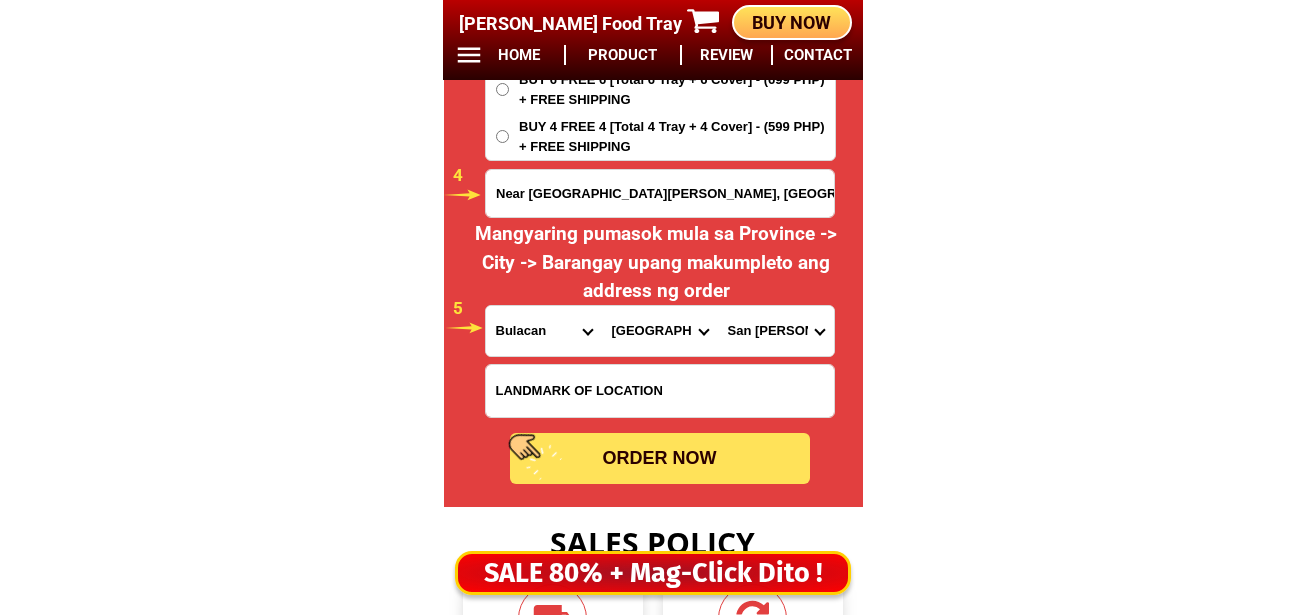 radio on "true" 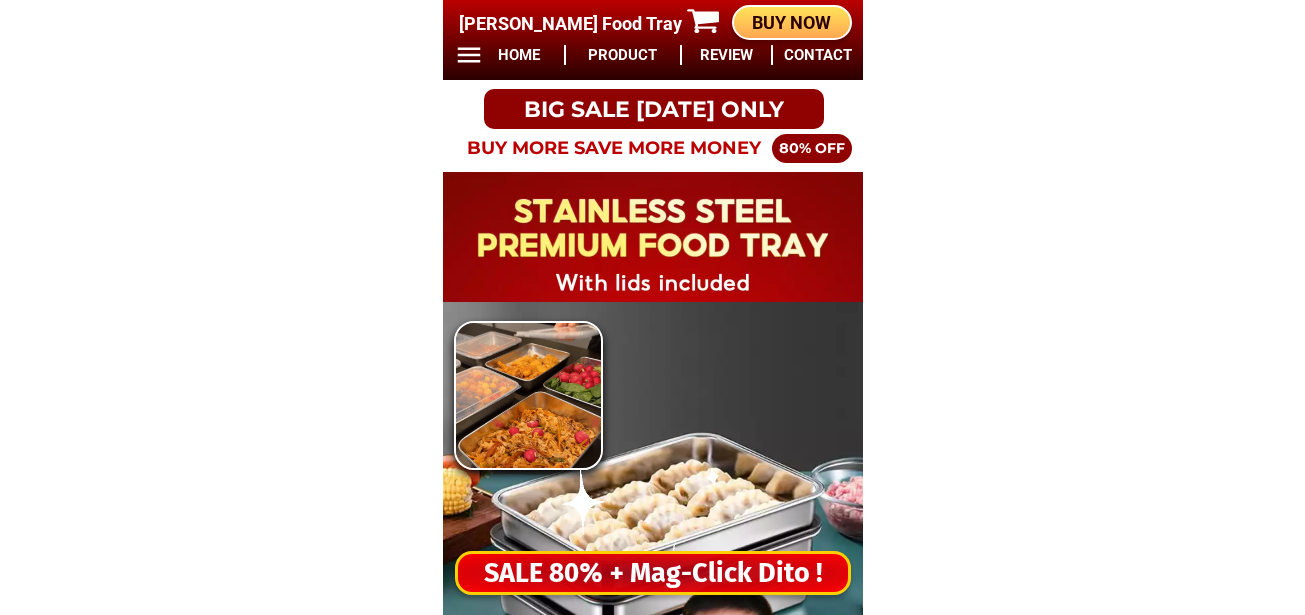 scroll, scrollTop: 0, scrollLeft: 0, axis: both 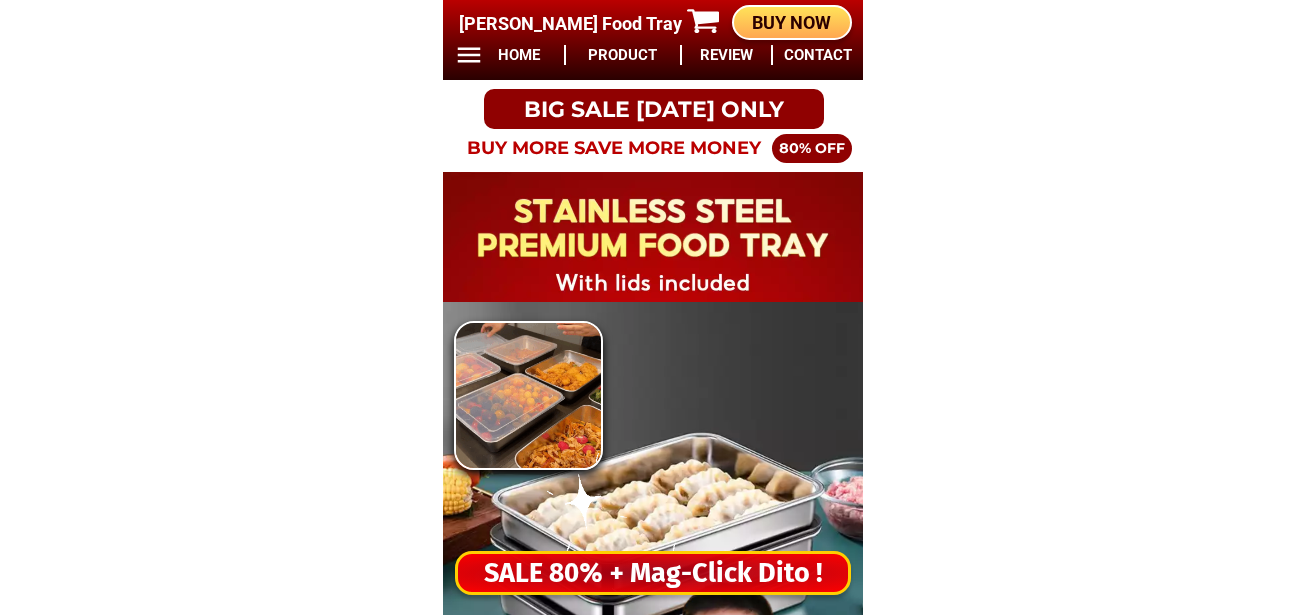 click on "SALE 80% + Mag-Click Dito !" at bounding box center (653, 573) 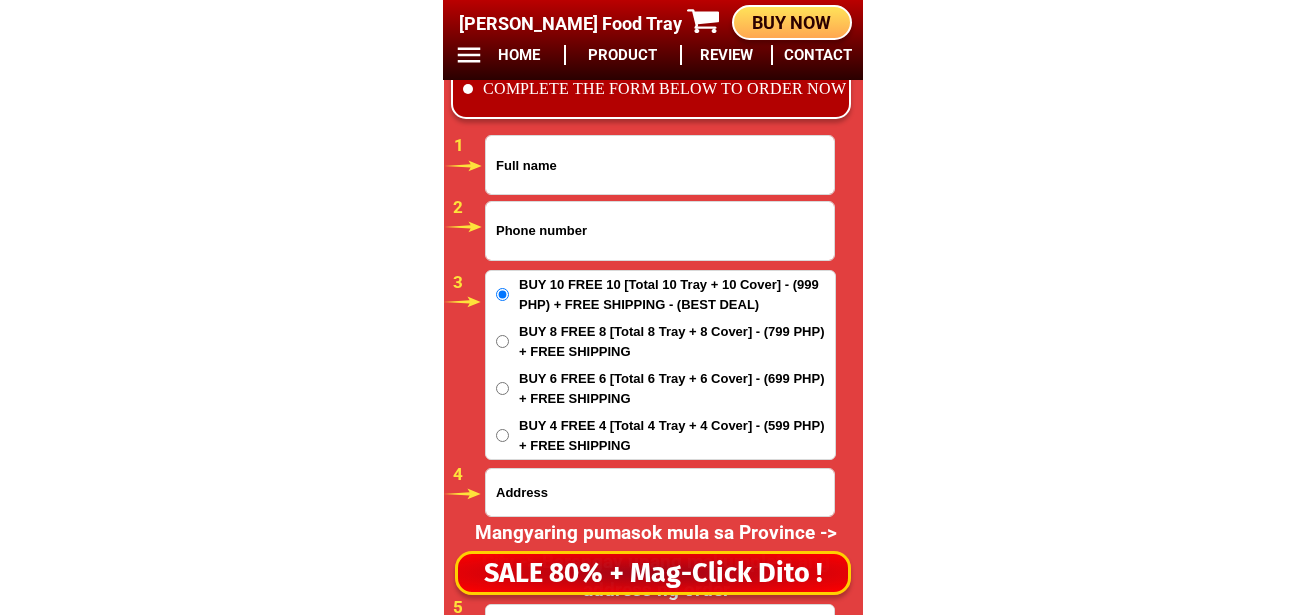 scroll, scrollTop: 16678, scrollLeft: 0, axis: vertical 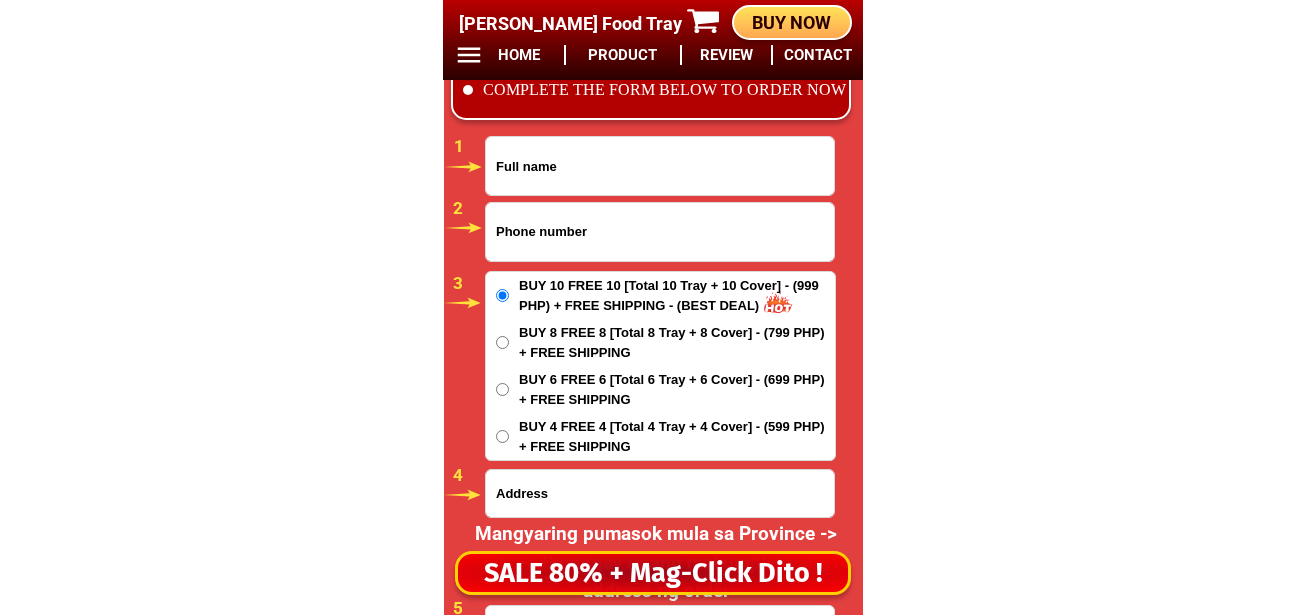 click at bounding box center (660, 232) 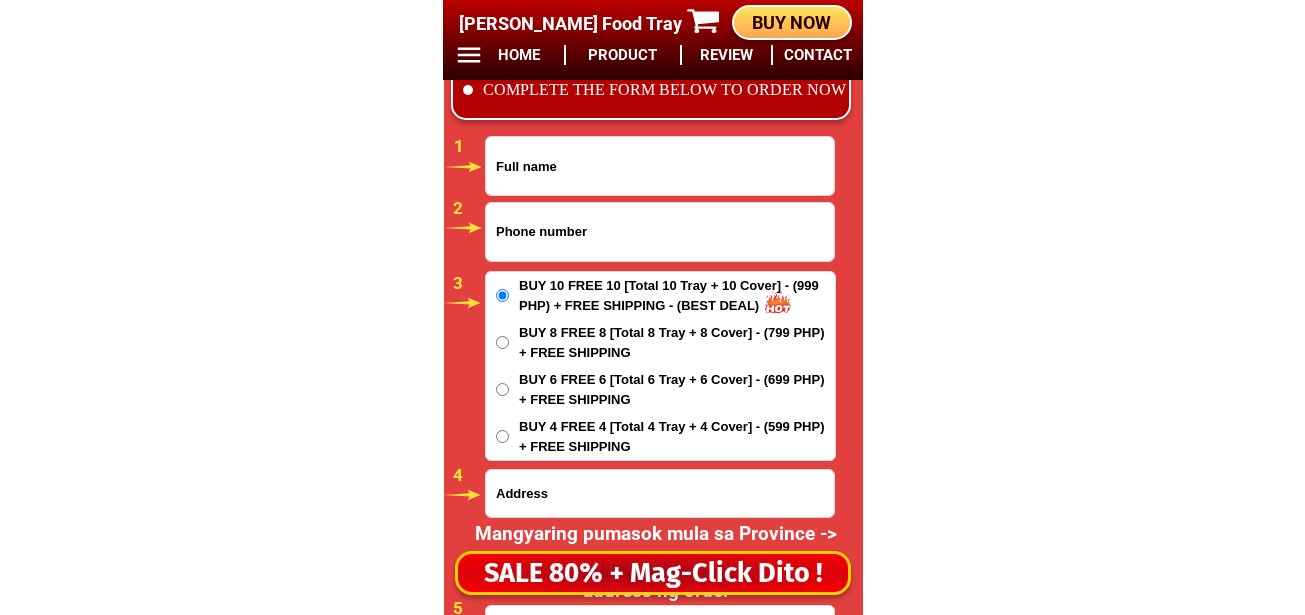 paste on "09424719752" 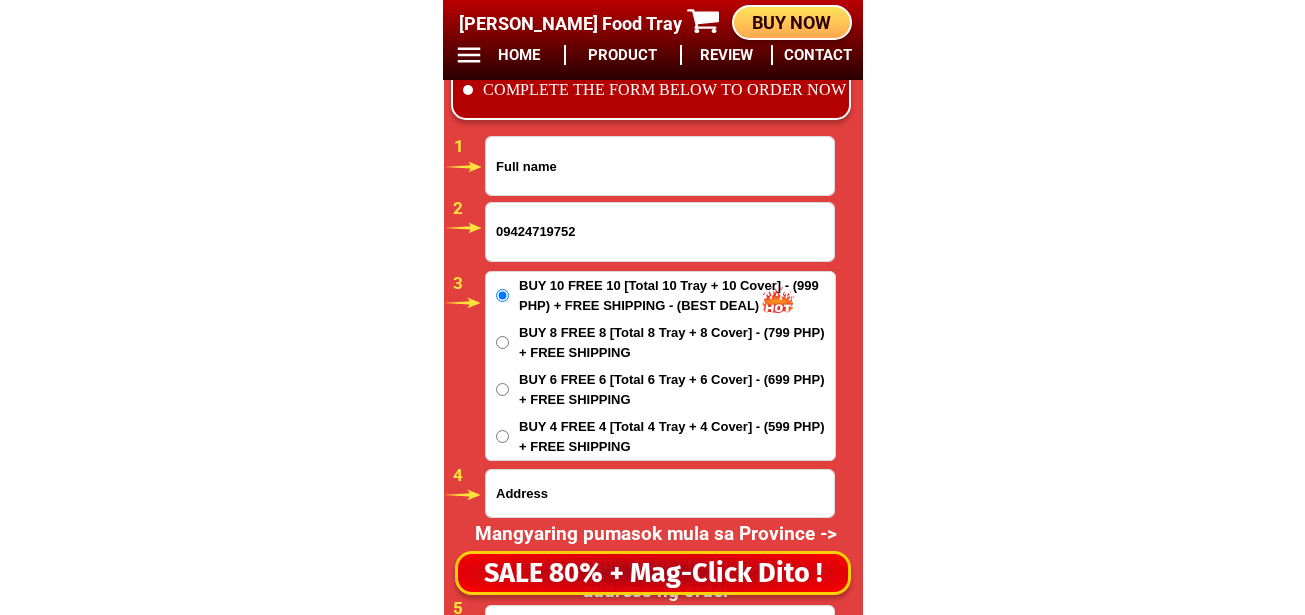 type on "09424719752" 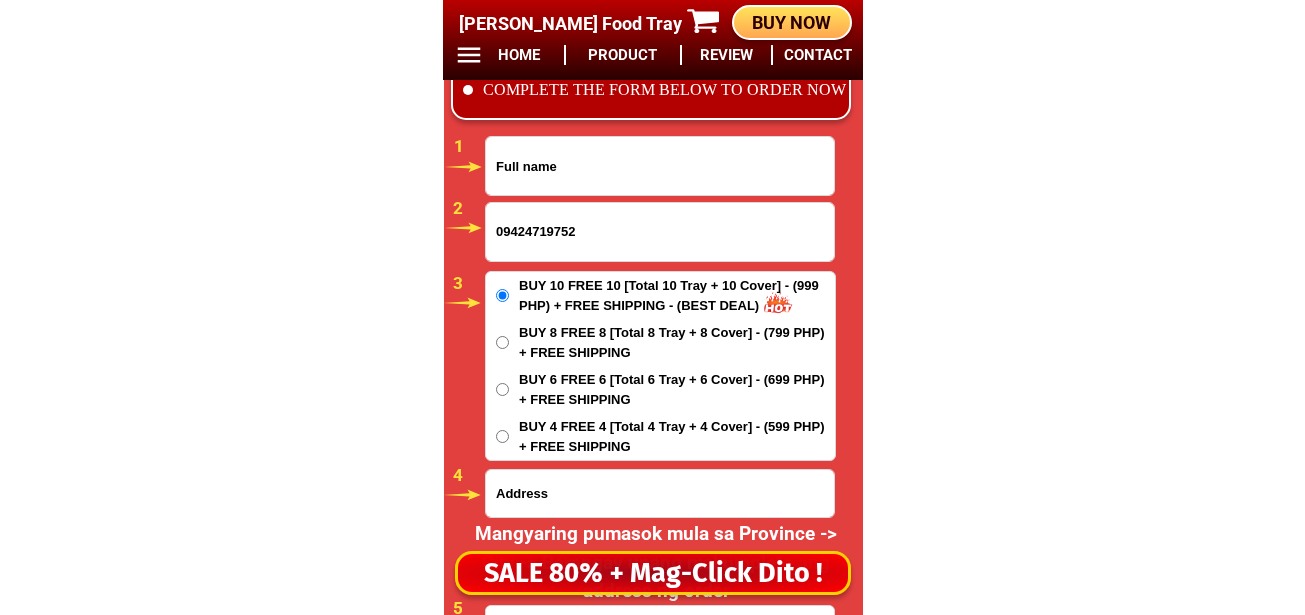 click at bounding box center [660, 166] 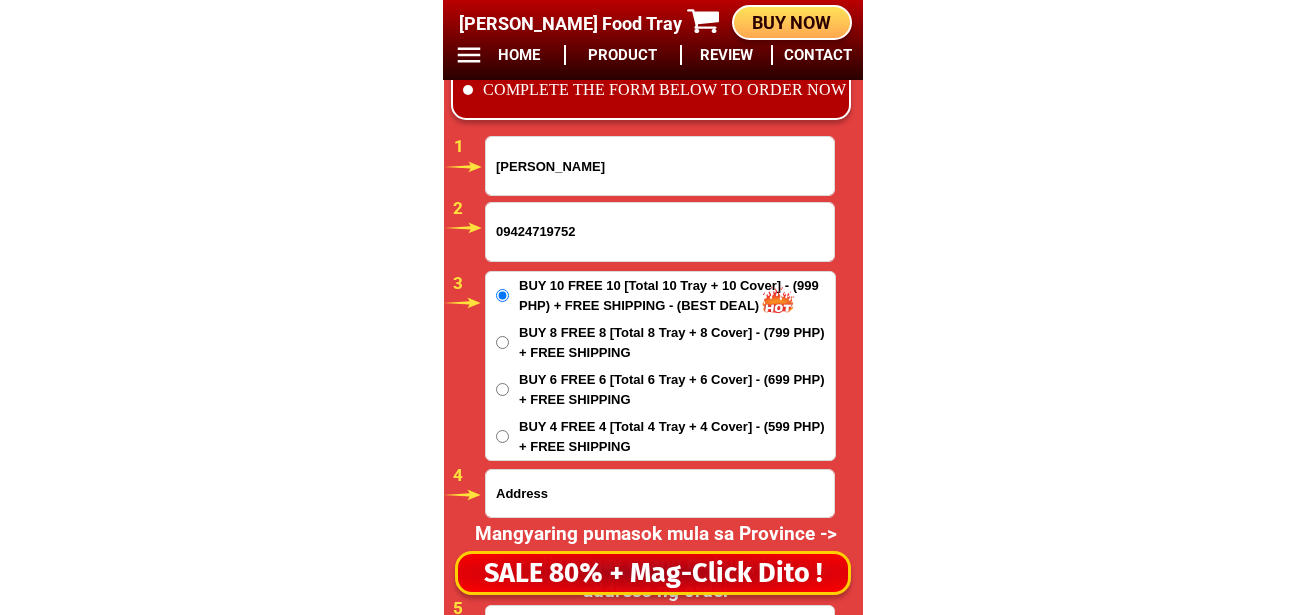 type on "Lynelle luna" 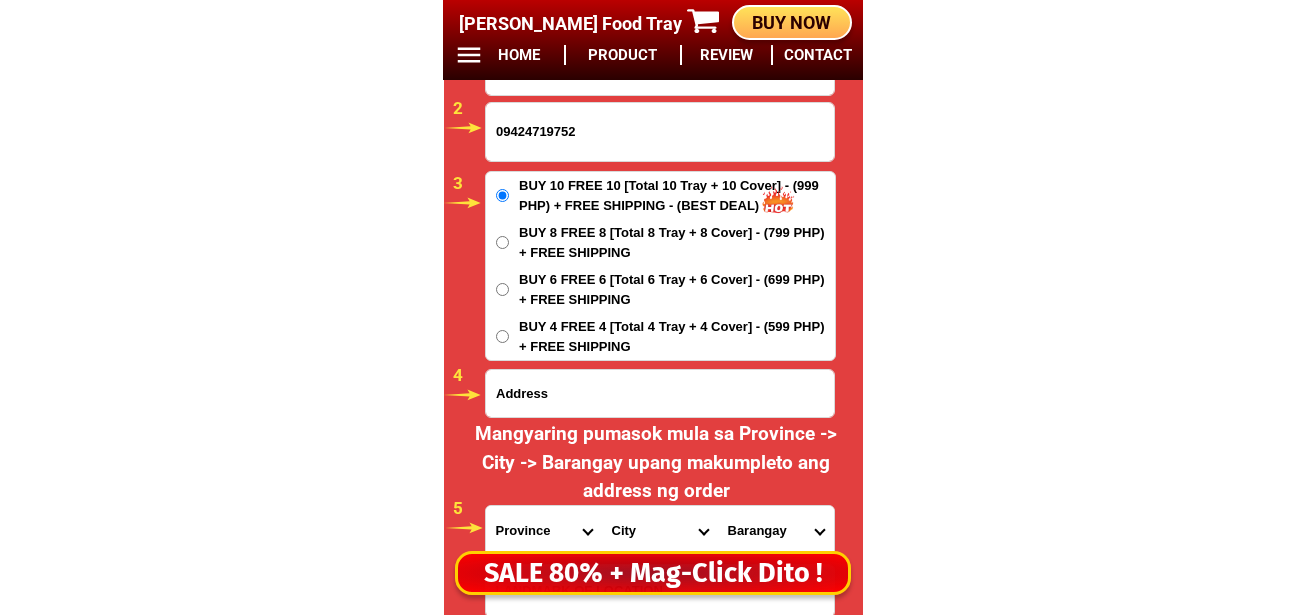 scroll, scrollTop: 16878, scrollLeft: 0, axis: vertical 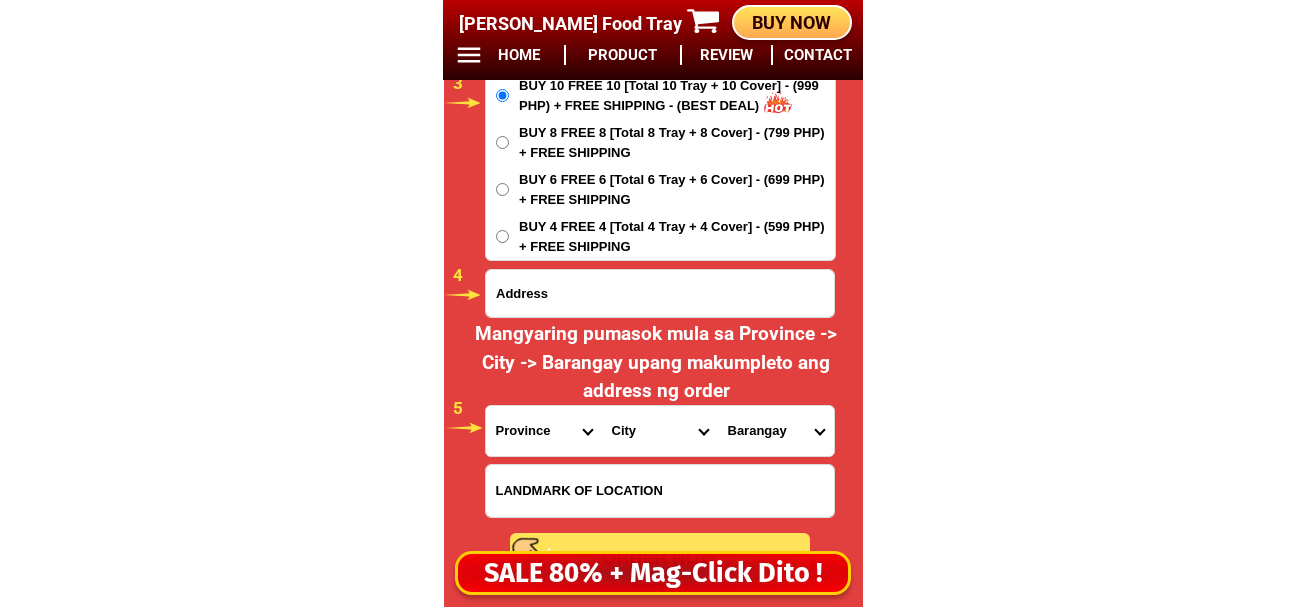 click on "Province [GEOGRAPHIC_DATA] [GEOGRAPHIC_DATA] [GEOGRAPHIC_DATA] [GEOGRAPHIC_DATA] [GEOGRAPHIC_DATA] [GEOGRAPHIC_DATA][PERSON_NAME][GEOGRAPHIC_DATA] [GEOGRAPHIC_DATA] [GEOGRAPHIC_DATA] [GEOGRAPHIC_DATA] [GEOGRAPHIC_DATA] [GEOGRAPHIC_DATA] [GEOGRAPHIC_DATA] [GEOGRAPHIC_DATA] [GEOGRAPHIC_DATA] [GEOGRAPHIC_DATA]-[GEOGRAPHIC_DATA] [GEOGRAPHIC_DATA] [GEOGRAPHIC_DATA] [GEOGRAPHIC_DATA] [GEOGRAPHIC_DATA] [GEOGRAPHIC_DATA] [GEOGRAPHIC_DATA]-de-oro [GEOGRAPHIC_DATA] [GEOGRAPHIC_DATA]-occidental [GEOGRAPHIC_DATA] [GEOGRAPHIC_DATA] Eastern-[GEOGRAPHIC_DATA] [GEOGRAPHIC_DATA] [GEOGRAPHIC_DATA] [GEOGRAPHIC_DATA]-norte [GEOGRAPHIC_DATA]-[GEOGRAPHIC_DATA] [GEOGRAPHIC_DATA] [GEOGRAPHIC_DATA] [GEOGRAPHIC_DATA] [GEOGRAPHIC_DATA] [GEOGRAPHIC_DATA] [GEOGRAPHIC_DATA] [GEOGRAPHIC_DATA] [GEOGRAPHIC_DATA] Metro-[GEOGRAPHIC_DATA] [GEOGRAPHIC_DATA]-[GEOGRAPHIC_DATA]-[GEOGRAPHIC_DATA]-province [GEOGRAPHIC_DATA]-[GEOGRAPHIC_DATA]-oriental [GEOGRAPHIC_DATA] [GEOGRAPHIC_DATA] [GEOGRAPHIC_DATA]-[GEOGRAPHIC_DATA]-[GEOGRAPHIC_DATA] [GEOGRAPHIC_DATA] [GEOGRAPHIC_DATA] [GEOGRAPHIC_DATA] [GEOGRAPHIC_DATA] [GEOGRAPHIC_DATA][PERSON_NAME][GEOGRAPHIC_DATA] [GEOGRAPHIC_DATA] [GEOGRAPHIC_DATA] [GEOGRAPHIC_DATA] [GEOGRAPHIC_DATA] [GEOGRAPHIC_DATA]-[GEOGRAPHIC_DATA]-[GEOGRAPHIC_DATA]-[GEOGRAPHIC_DATA] [GEOGRAPHIC_DATA] [GEOGRAPHIC_DATA]-[GEOGRAPHIC_DATA]-[GEOGRAPHIC_DATA] [GEOGRAPHIC_DATA] [GEOGRAPHIC_DATA] [GEOGRAPHIC_DATA]" at bounding box center (544, 431) 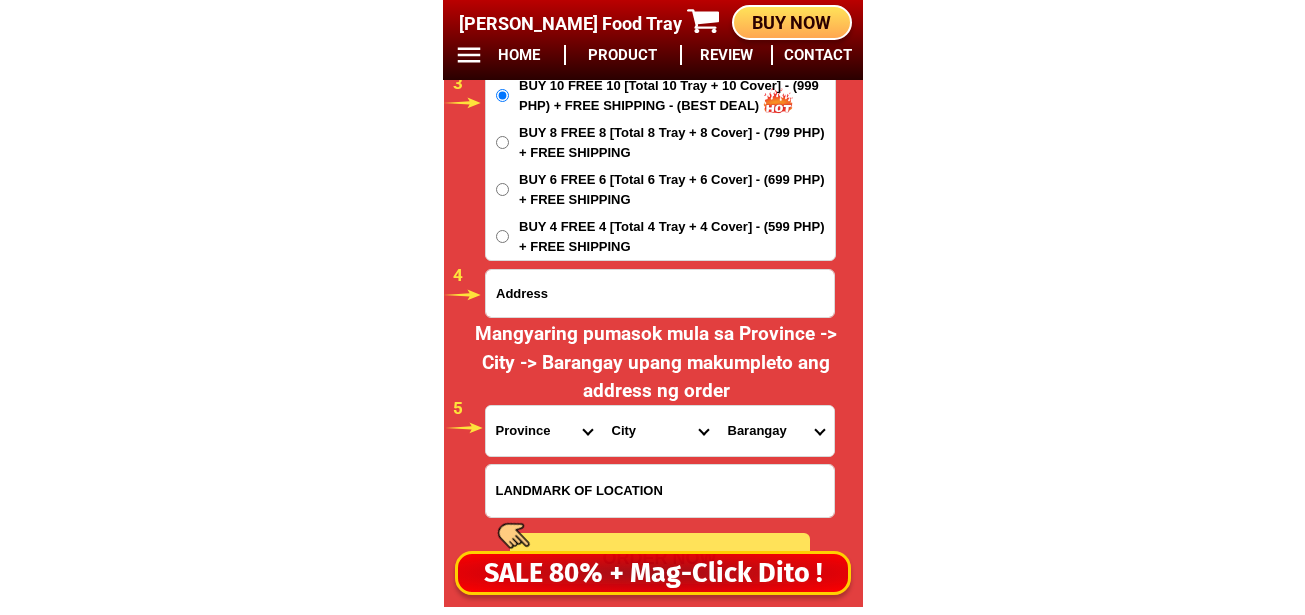 drag, startPoint x: 512, startPoint y: 421, endPoint x: 520, endPoint y: 410, distance: 13.601471 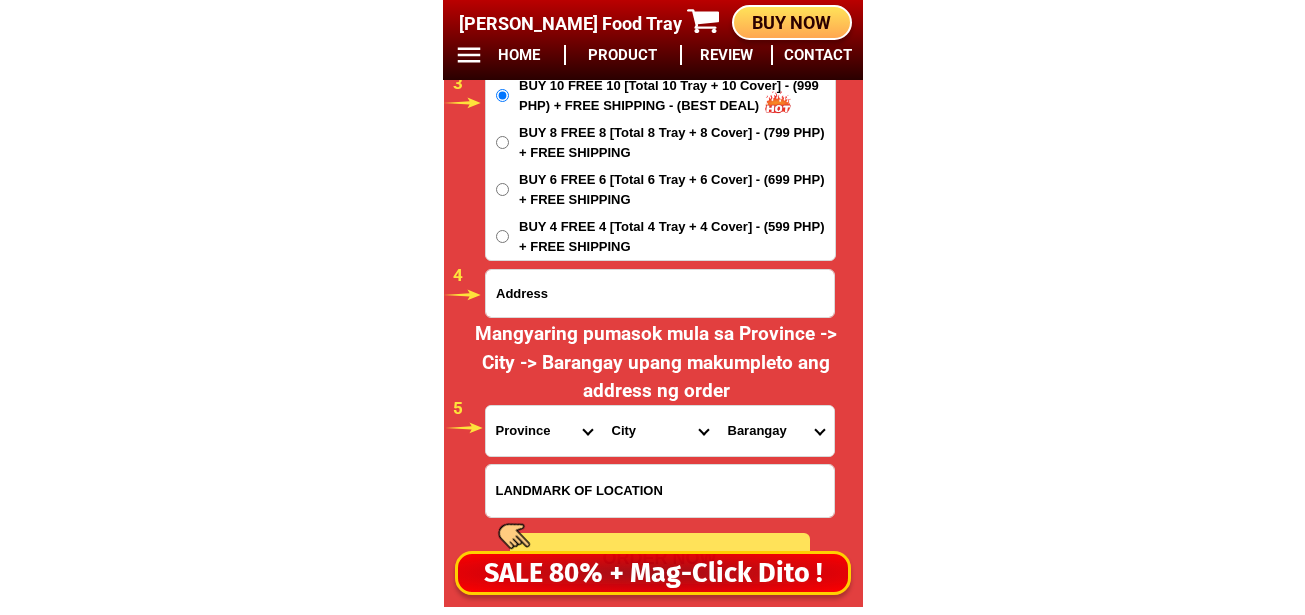 click on "Province [GEOGRAPHIC_DATA] [GEOGRAPHIC_DATA] [GEOGRAPHIC_DATA] [GEOGRAPHIC_DATA] [GEOGRAPHIC_DATA] [GEOGRAPHIC_DATA][PERSON_NAME][GEOGRAPHIC_DATA] [GEOGRAPHIC_DATA] [GEOGRAPHIC_DATA] [GEOGRAPHIC_DATA] [GEOGRAPHIC_DATA] [GEOGRAPHIC_DATA] [GEOGRAPHIC_DATA] [GEOGRAPHIC_DATA] [GEOGRAPHIC_DATA] [GEOGRAPHIC_DATA]-[GEOGRAPHIC_DATA] [GEOGRAPHIC_DATA] [GEOGRAPHIC_DATA] [GEOGRAPHIC_DATA] [GEOGRAPHIC_DATA] [GEOGRAPHIC_DATA] [GEOGRAPHIC_DATA]-de-oro [GEOGRAPHIC_DATA] [GEOGRAPHIC_DATA]-occidental [GEOGRAPHIC_DATA] [GEOGRAPHIC_DATA] Eastern-[GEOGRAPHIC_DATA] [GEOGRAPHIC_DATA] [GEOGRAPHIC_DATA] [GEOGRAPHIC_DATA]-norte [GEOGRAPHIC_DATA]-[GEOGRAPHIC_DATA] [GEOGRAPHIC_DATA] [GEOGRAPHIC_DATA] [GEOGRAPHIC_DATA] [GEOGRAPHIC_DATA] [GEOGRAPHIC_DATA] [GEOGRAPHIC_DATA] [GEOGRAPHIC_DATA] [GEOGRAPHIC_DATA] Metro-[GEOGRAPHIC_DATA] [GEOGRAPHIC_DATA]-[GEOGRAPHIC_DATA]-[GEOGRAPHIC_DATA]-province [GEOGRAPHIC_DATA]-[GEOGRAPHIC_DATA]-oriental [GEOGRAPHIC_DATA] [GEOGRAPHIC_DATA] [GEOGRAPHIC_DATA]-[GEOGRAPHIC_DATA]-[GEOGRAPHIC_DATA] [GEOGRAPHIC_DATA] [GEOGRAPHIC_DATA] [GEOGRAPHIC_DATA] [GEOGRAPHIC_DATA] [GEOGRAPHIC_DATA][PERSON_NAME][GEOGRAPHIC_DATA] [GEOGRAPHIC_DATA] [GEOGRAPHIC_DATA] [GEOGRAPHIC_DATA] [GEOGRAPHIC_DATA] [GEOGRAPHIC_DATA]-[GEOGRAPHIC_DATA]-[GEOGRAPHIC_DATA]-[GEOGRAPHIC_DATA] [GEOGRAPHIC_DATA] [GEOGRAPHIC_DATA]-[GEOGRAPHIC_DATA]-[GEOGRAPHIC_DATA] [GEOGRAPHIC_DATA] [GEOGRAPHIC_DATA] [GEOGRAPHIC_DATA]" at bounding box center (544, 431) 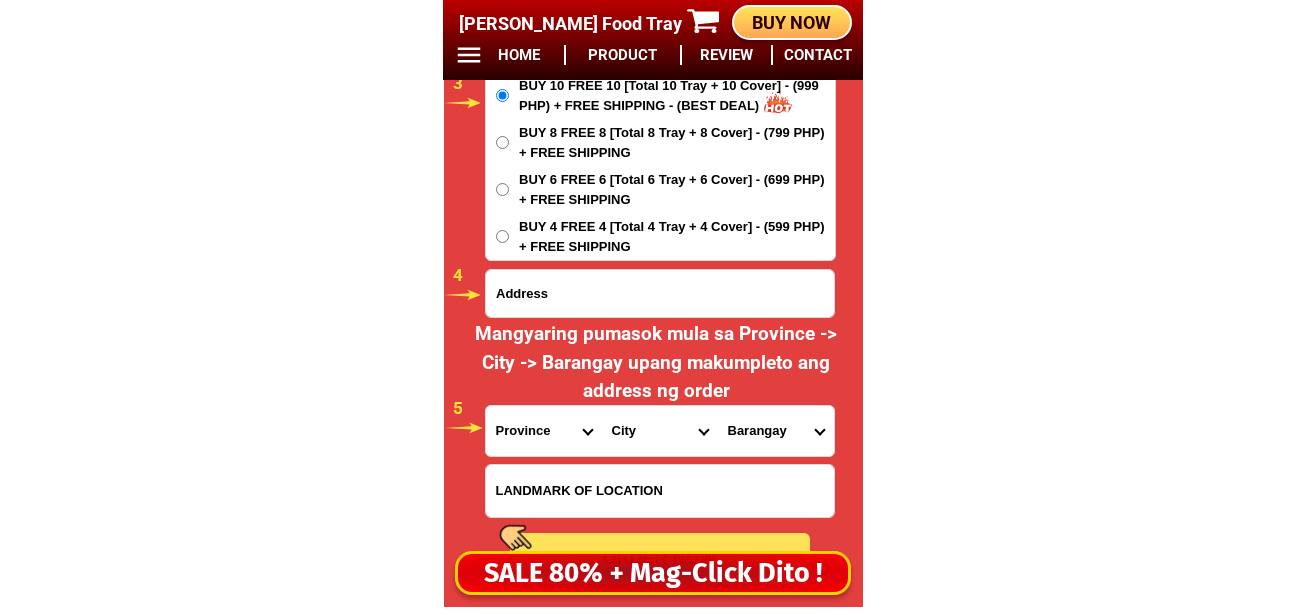select on "63_8" 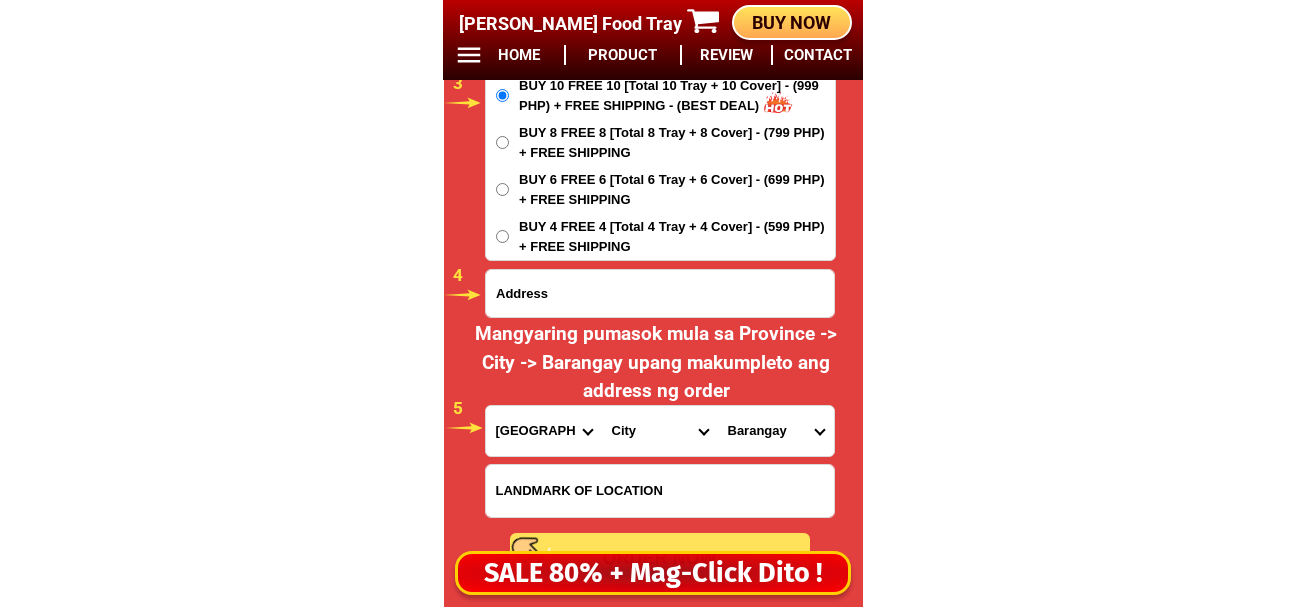 click on "Province [GEOGRAPHIC_DATA] [GEOGRAPHIC_DATA] [GEOGRAPHIC_DATA] [GEOGRAPHIC_DATA] [GEOGRAPHIC_DATA] [GEOGRAPHIC_DATA][PERSON_NAME][GEOGRAPHIC_DATA] [GEOGRAPHIC_DATA] [GEOGRAPHIC_DATA] [GEOGRAPHIC_DATA] [GEOGRAPHIC_DATA] [GEOGRAPHIC_DATA] [GEOGRAPHIC_DATA] [GEOGRAPHIC_DATA] [GEOGRAPHIC_DATA] [GEOGRAPHIC_DATA]-[GEOGRAPHIC_DATA] [GEOGRAPHIC_DATA] [GEOGRAPHIC_DATA] [GEOGRAPHIC_DATA] [GEOGRAPHIC_DATA] [GEOGRAPHIC_DATA] [GEOGRAPHIC_DATA]-de-oro [GEOGRAPHIC_DATA] [GEOGRAPHIC_DATA]-occidental [GEOGRAPHIC_DATA] [GEOGRAPHIC_DATA] Eastern-[GEOGRAPHIC_DATA] [GEOGRAPHIC_DATA] [GEOGRAPHIC_DATA] [GEOGRAPHIC_DATA]-norte [GEOGRAPHIC_DATA]-[GEOGRAPHIC_DATA] [GEOGRAPHIC_DATA] [GEOGRAPHIC_DATA] [GEOGRAPHIC_DATA] [GEOGRAPHIC_DATA] [GEOGRAPHIC_DATA] [GEOGRAPHIC_DATA] [GEOGRAPHIC_DATA] [GEOGRAPHIC_DATA] Metro-[GEOGRAPHIC_DATA] [GEOGRAPHIC_DATA]-[GEOGRAPHIC_DATA]-[GEOGRAPHIC_DATA]-province [GEOGRAPHIC_DATA]-[GEOGRAPHIC_DATA]-oriental [GEOGRAPHIC_DATA] [GEOGRAPHIC_DATA] [GEOGRAPHIC_DATA]-[GEOGRAPHIC_DATA]-[GEOGRAPHIC_DATA] [GEOGRAPHIC_DATA] [GEOGRAPHIC_DATA] [GEOGRAPHIC_DATA] [GEOGRAPHIC_DATA] [GEOGRAPHIC_DATA][PERSON_NAME][GEOGRAPHIC_DATA] [GEOGRAPHIC_DATA] [GEOGRAPHIC_DATA] [GEOGRAPHIC_DATA] [GEOGRAPHIC_DATA] [GEOGRAPHIC_DATA]-[GEOGRAPHIC_DATA]-[GEOGRAPHIC_DATA]-[GEOGRAPHIC_DATA] [GEOGRAPHIC_DATA] [GEOGRAPHIC_DATA]-[GEOGRAPHIC_DATA]-[GEOGRAPHIC_DATA] [GEOGRAPHIC_DATA] [GEOGRAPHIC_DATA] [GEOGRAPHIC_DATA]" at bounding box center (544, 431) 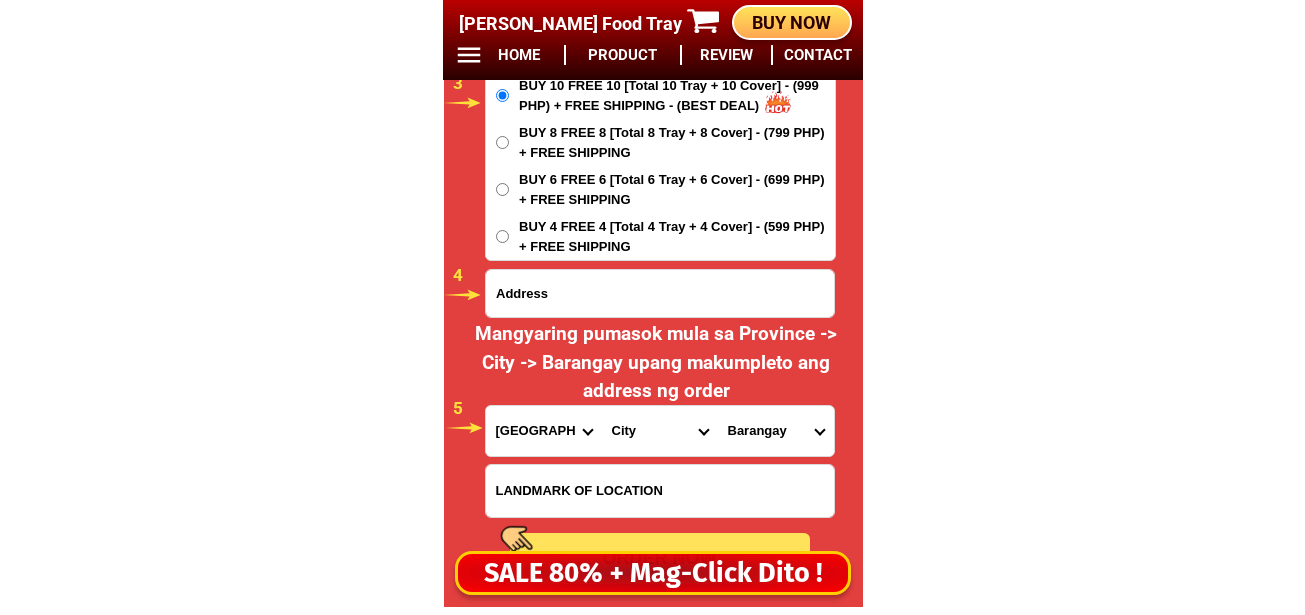 click at bounding box center (660, 293) 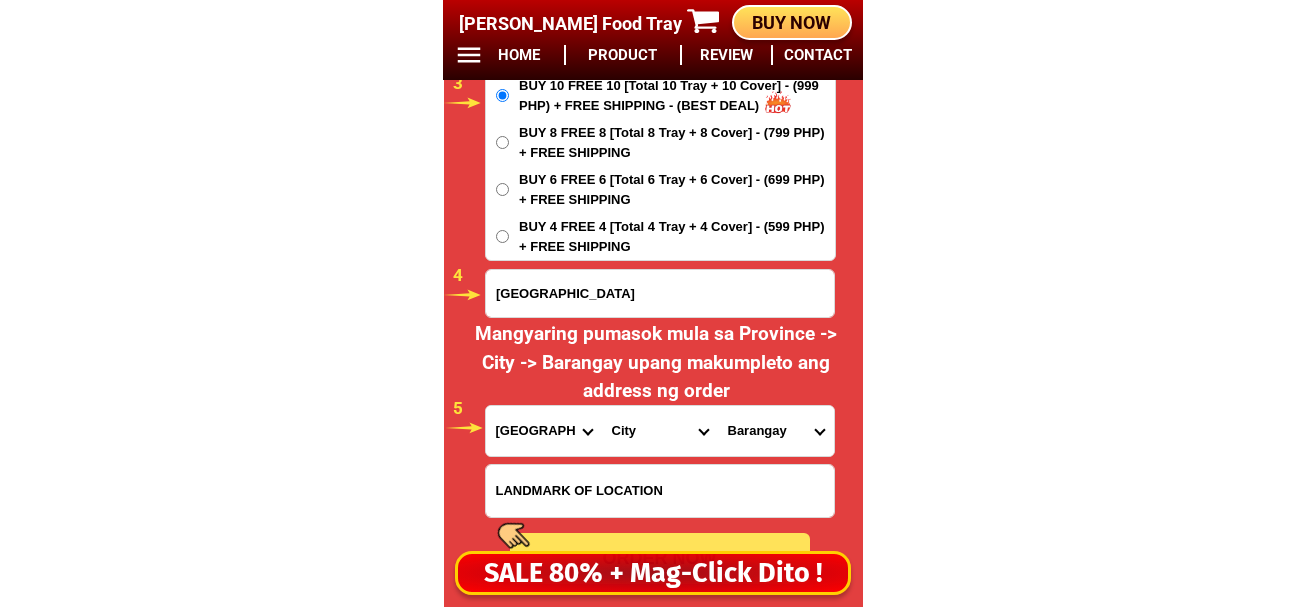 type on "cebu" 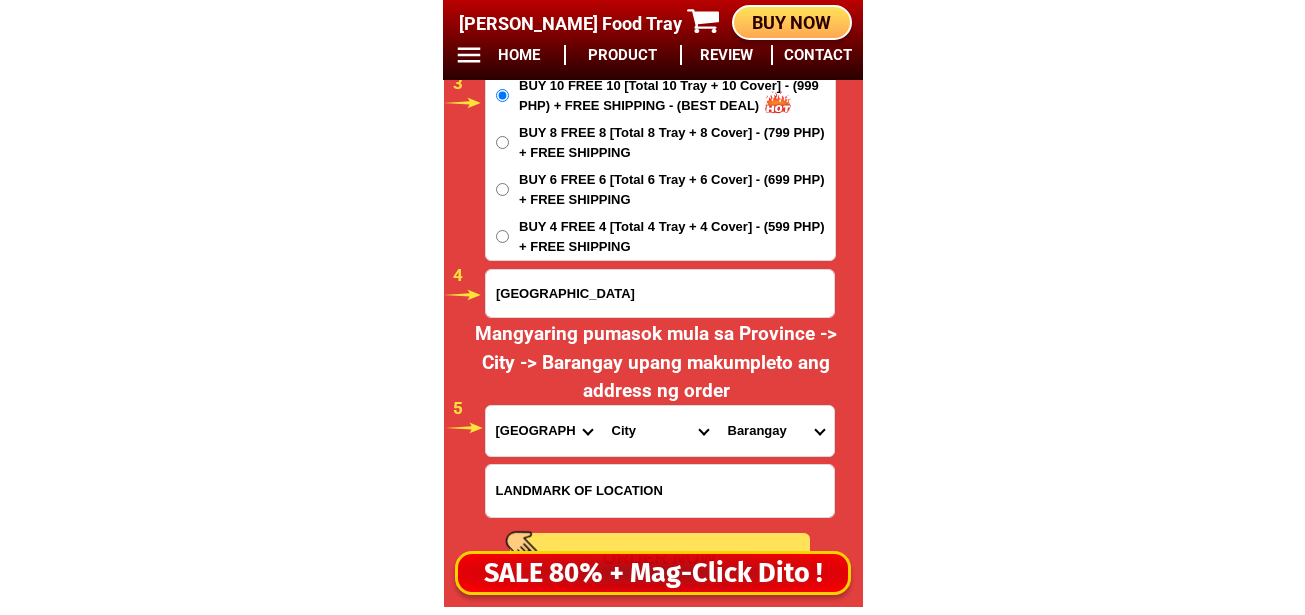 click on "BIG SALE TODAY ONLY BUY MORE SAVE MORE MONEY 80% OFF BUY 10 + FREE SHIPPING FREE 10 Marvin Augustin Food Tray CONTACT REVIEW PRODUCT HOME BUY NOW Product Information Type Made in Send from Food Tray Japan Metro Manila Details Material :  304 Stainless Steel Tray and PVC Flexible Lid
Product Size :  25.5 x 20 x 5,5 (cm)
Rolled Edge:  Prevent cut to hands
Healthy:  Anti-bacterial, anti-grease, non-stick, easy to clean
Usage:  Food preservation, food storage, baking trays, cooking trays, BBQ trays   FREE SHIPPING
BUY 10 GET 10   49 ONLY THIS WEEK 80% OFF FLASH SALE TODAY 00 Days 00 Hours 00 Minutes 00 Seconds Day Hour Minute Second BUY 10 GET 10 FREE SHIPPING + COD ₱999 Best Saving Buy 8 Get 8 ₱799 FREE SHIPPING + COD PHP 3,599 (80% off) Buy 6 Get 6 ₱699 FREE SHIPPING + COD Lynelle luna 09424719752 ORDER NOW cebu Province Abra Agusan-del-norte Agusan-del-sur Aklan Albay Antique Apayao Aurora Basilan Bataan Batanes Batangas Benguet Biliran Bohol Bukidnon Bulacan Cagayan Capiz 1" at bounding box center (652, -6610) 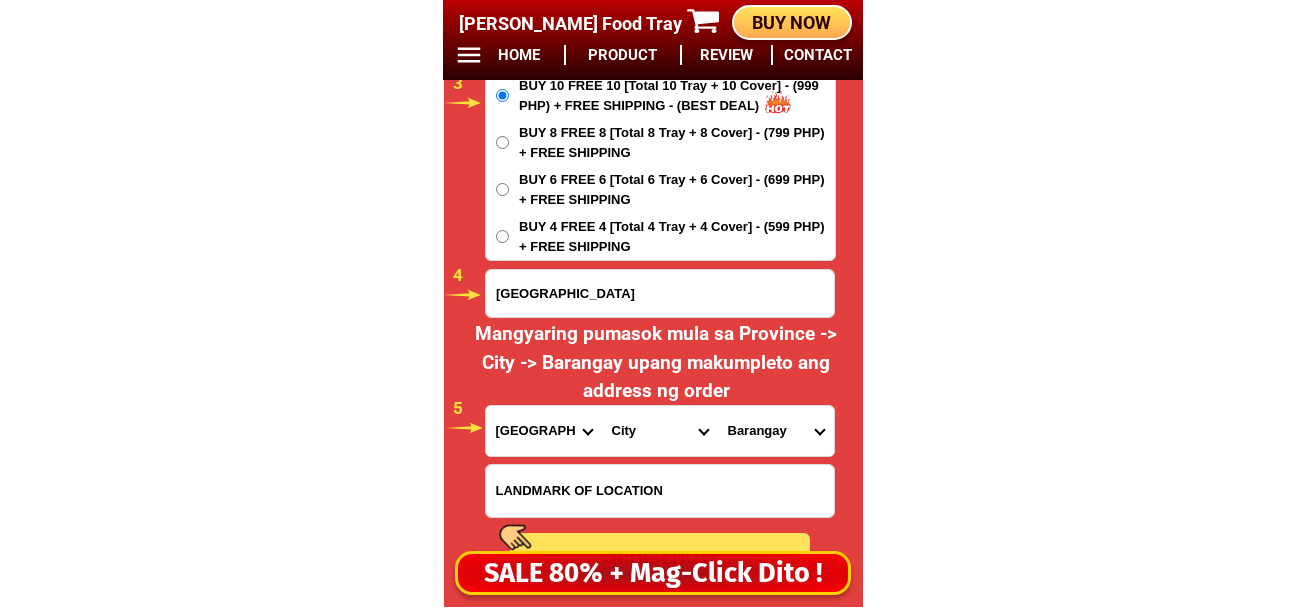 drag, startPoint x: 637, startPoint y: 432, endPoint x: 640, endPoint y: 412, distance: 20.22375 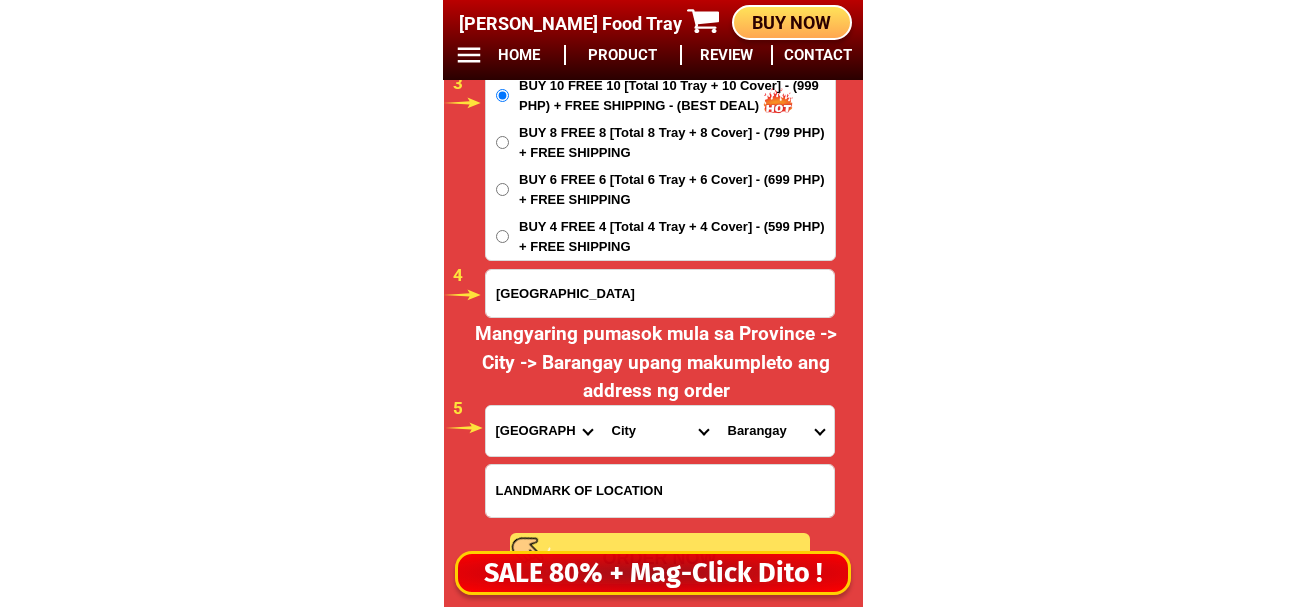 click on "City Alcoy Aloguinsan Argao Asturias Badian Balamban Bantayan Barili Bogo-city Boljoon Borbon Carcar-city Catmon Cebu-alcantara Cebu-alegria Cebu-carmen Cebu-city Cebu-compostela Cebu-liloan Cebu-naga-city Cebu-pilar Cebu-san-fernando Cebu-san-francisco Cebu-san-remigio Cebu-santa-fe Cebu-sogod Cebu-talisay-city Cebu-tuburan Cebu-tudela Consolacion CORDOVA Daanbantayan Dalaguete Danao-city Dumanjug Ginatilan Lapu-lapu-city Madridejos Malabuyoc Mandaue-city Medellin Minglanilla Moalboal Oslob Pinamungahan Poro Ronda Samboan Santander Sibonga Tabogon Tabuelan Toledo-city" at bounding box center (660, 431) 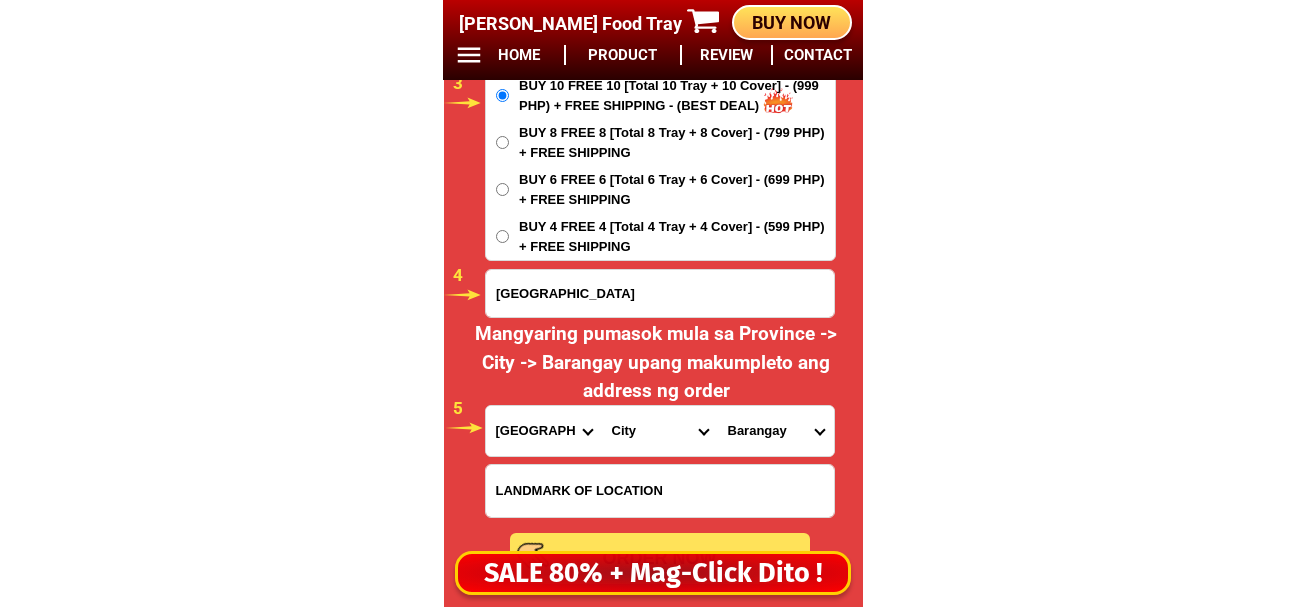 select on "63_83413" 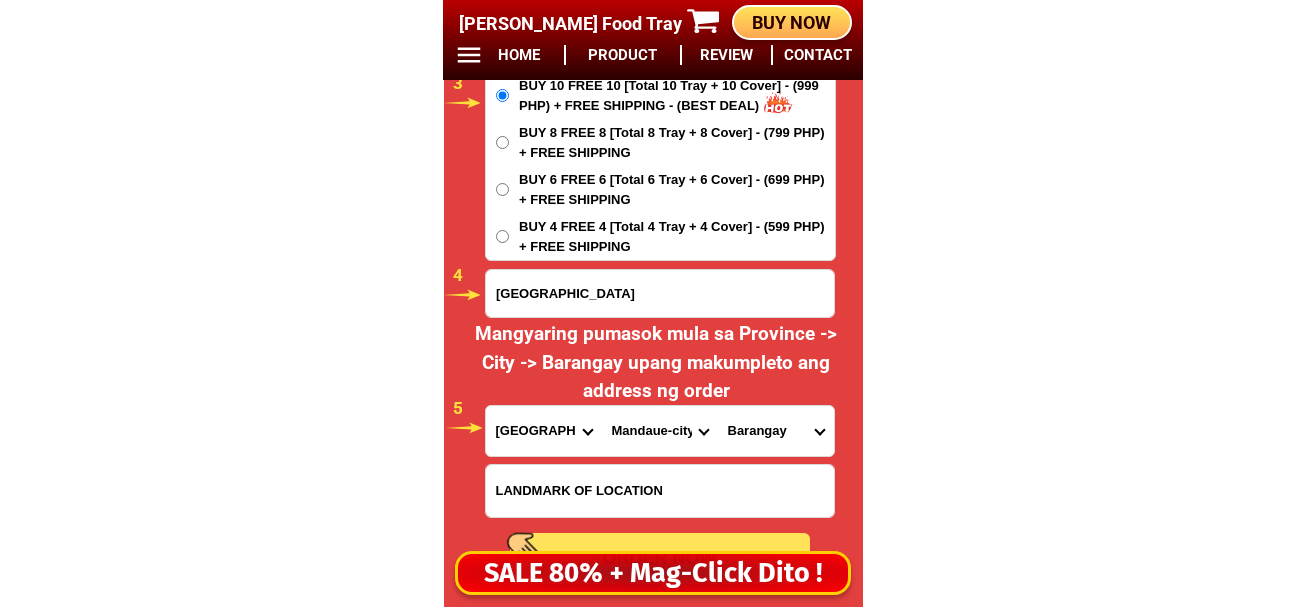 click on "City Alcoy Aloguinsan Argao Asturias Badian Balamban Bantayan Barili Bogo-city Boljoon Borbon Carcar-city Catmon Cebu-alcantara Cebu-alegria Cebu-carmen Cebu-city Cebu-compostela Cebu-liloan Cebu-naga-city Cebu-pilar Cebu-san-fernando Cebu-san-francisco Cebu-san-remigio Cebu-santa-fe Cebu-sogod Cebu-talisay-city Cebu-tuburan Cebu-tudela Consolacion CORDOVA Daanbantayan Dalaguete Danao-city Dumanjug Ginatilan Lapu-lapu-city Madridejos Malabuyoc Mandaue-city Medellin Minglanilla Moalboal Oslob Pinamungahan Poro Ronda Samboan Santander Sibonga Tabogon Tabuelan Toledo-city" at bounding box center (660, 431) 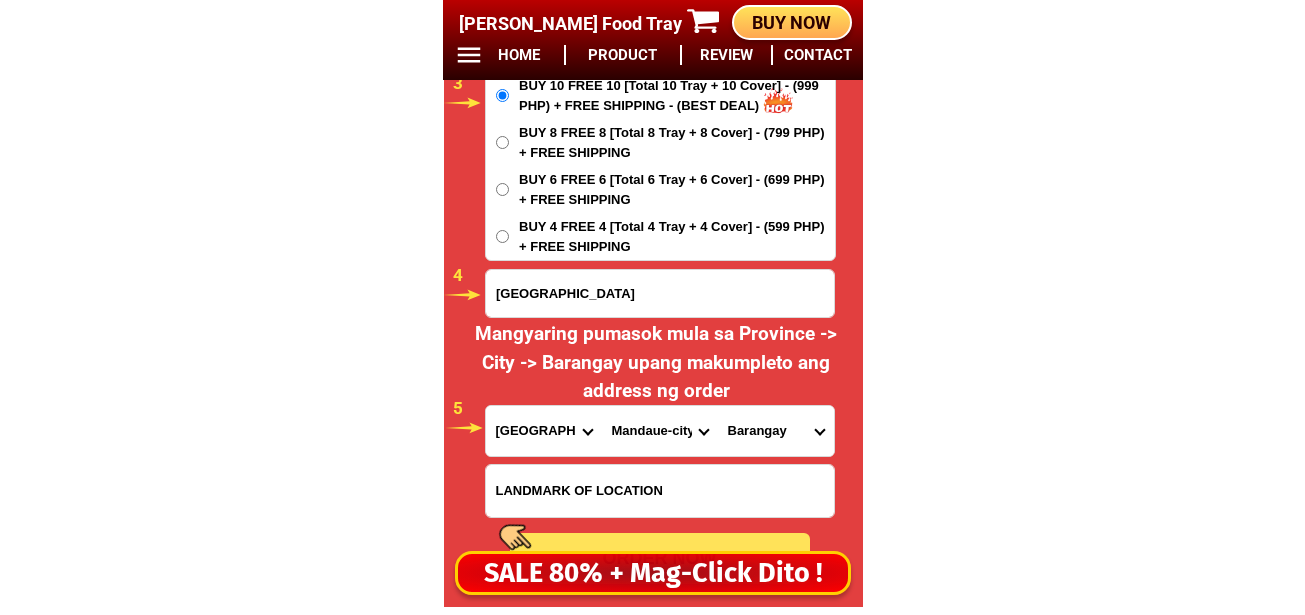 click on "Barangay Alang-alang Bakilid Banilad Basak Cabancalan Cambaro Canduman Casili Casuntingan Centro (pob.) Cubacub Guizo Ibabao-estancia Jagobiao Labogon Looc Maguikay Mantuyong Opao Pagsabungan Pakna-an Subangdaku Tabok Tawason Tingub Tipolo Umapad" at bounding box center (776, 431) 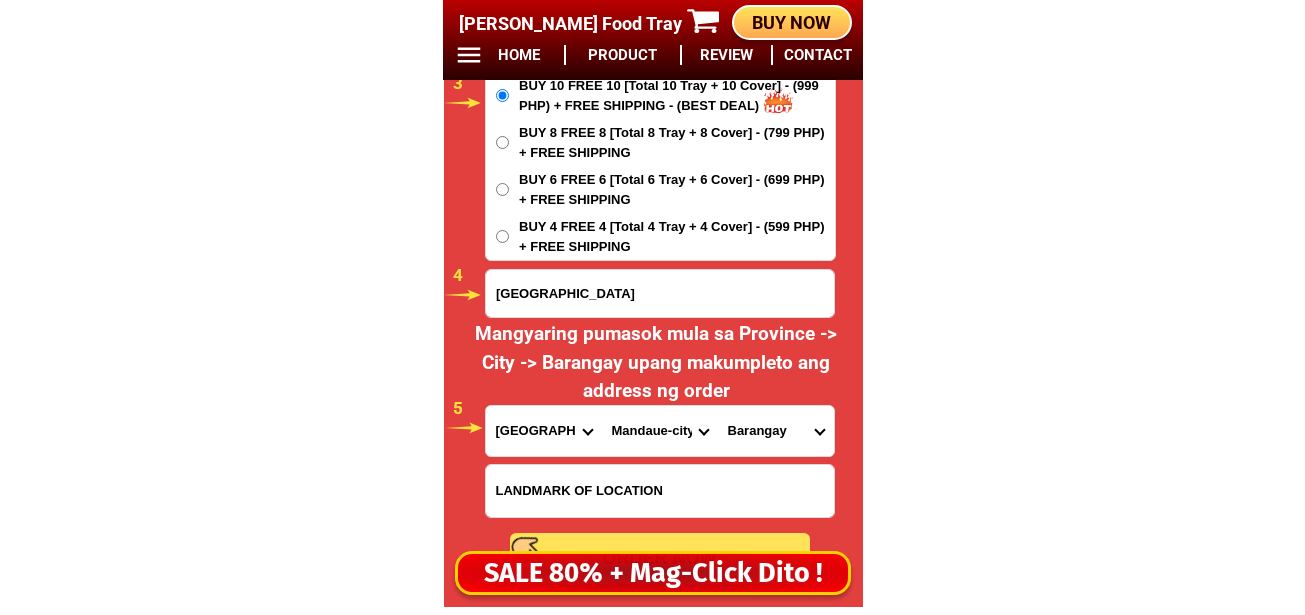 drag, startPoint x: 1052, startPoint y: 283, endPoint x: 1009, endPoint y: 208, distance: 86.4523 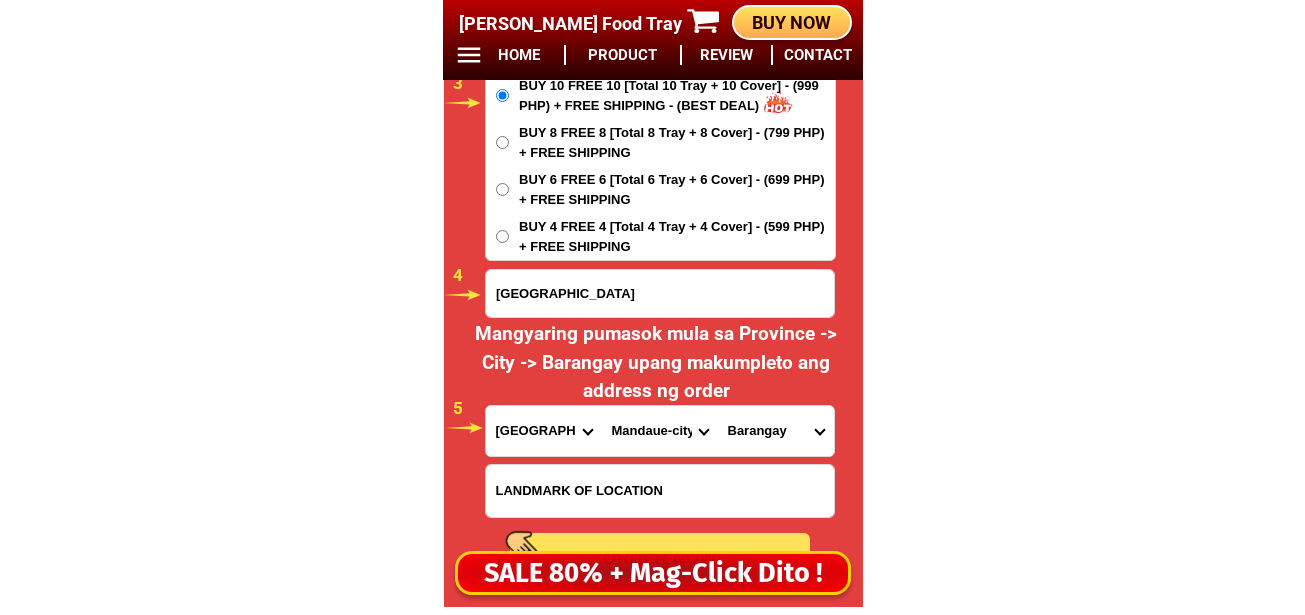 click on "BIG SALE TODAY ONLY BUY MORE SAVE MORE MONEY 80% OFF BUY 10 + FREE SHIPPING FREE 10 Marvin Augustin Food Tray CONTACT REVIEW PRODUCT HOME BUY NOW Product Information Type Made in Send from Food Tray Japan Metro Manila Details Material :  304 Stainless Steel Tray and PVC Flexible Lid
Product Size :  25.5 x 20 x 5,5 (cm)
Rolled Edge:  Prevent cut to hands
Healthy:  Anti-bacterial, anti-grease, non-stick, easy to clean
Usage:  Food preservation, food storage, baking trays, cooking trays, BBQ trays   FREE SHIPPING
BUY 10 GET 10   49 ONLY THIS WEEK 80% OFF FLASH SALE TODAY 00 Days 00 Hours 00 Minutes 00 Seconds Day Hour Minute Second BUY 10 GET 10 FREE SHIPPING + COD ₱999 Best Saving Buy 8 Get 8 ₱799 FREE SHIPPING + COD PHP 3,599 (80% off) Buy 6 Get 6 ₱699 FREE SHIPPING + COD Lynelle luna 09424719752 ORDER NOW cebu Province Abra Agusan-del-norte Agusan-del-sur Aklan Albay Antique Apayao Aurora Basilan Bataan Batanes Batangas Benguet Biliran Bohol Bukidnon Bulacan Cagayan Capiz 1" at bounding box center (652, -6610) 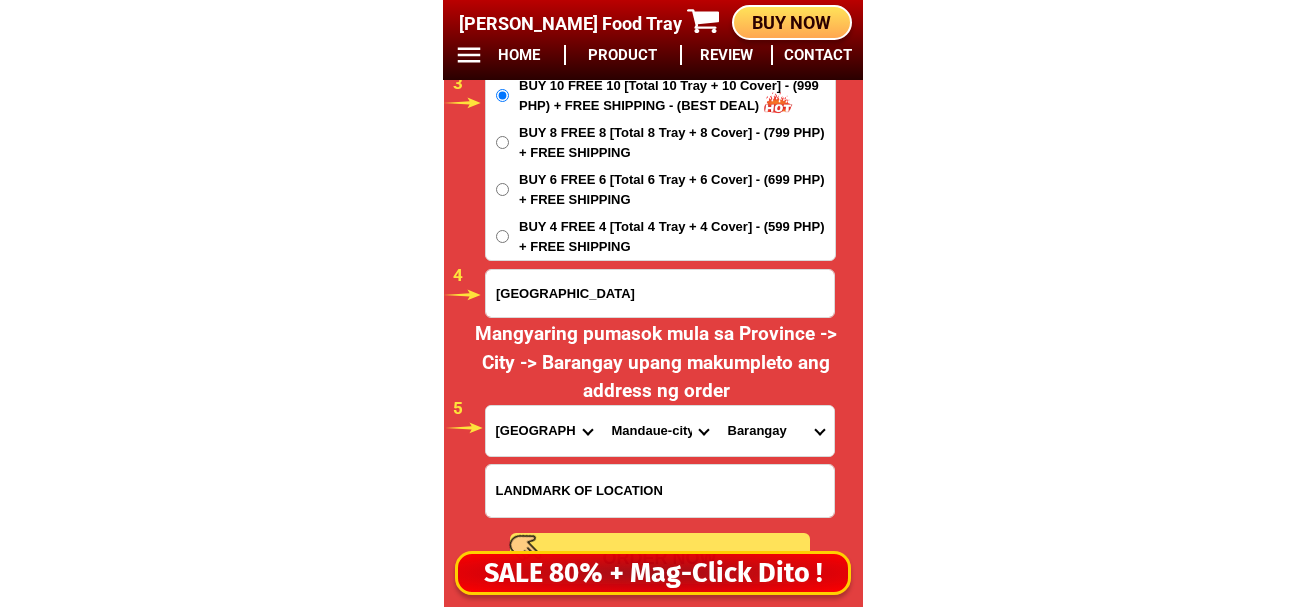 drag, startPoint x: 751, startPoint y: 449, endPoint x: 772, endPoint y: 414, distance: 40.81666 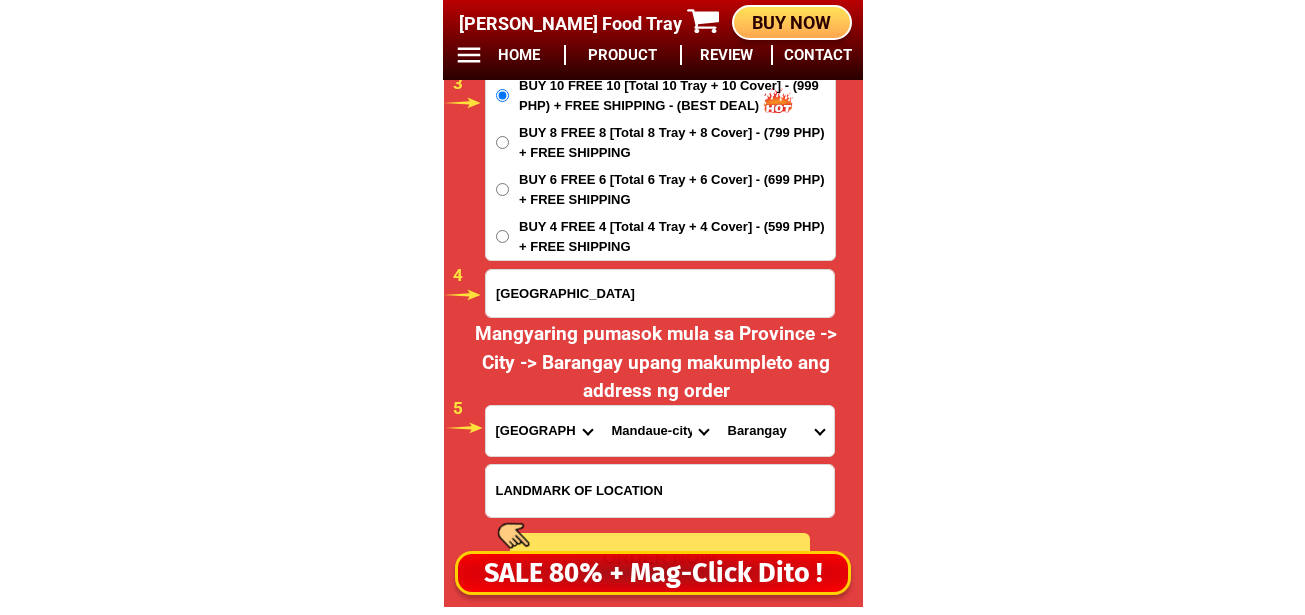 click on "Barangay Alang-alang Bakilid Banilad Basak Cabancalan Cambaro Canduman Casili Casuntingan Centro (pob.) Cubacub Guizo Ibabao-estancia Jagobiao Labogon Looc Maguikay Mantuyong Opao Pagsabungan Pakna-an Subangdaku Tabok Tawason Tingub Tipolo Umapad" at bounding box center [776, 431] 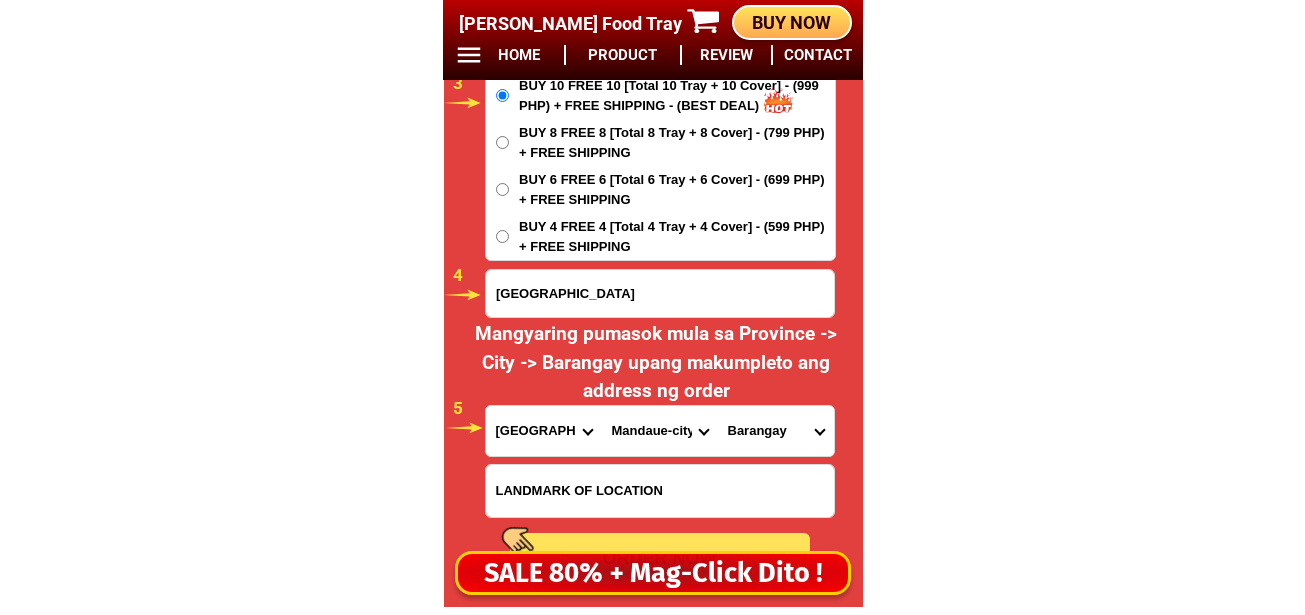 select on "63_834137517" 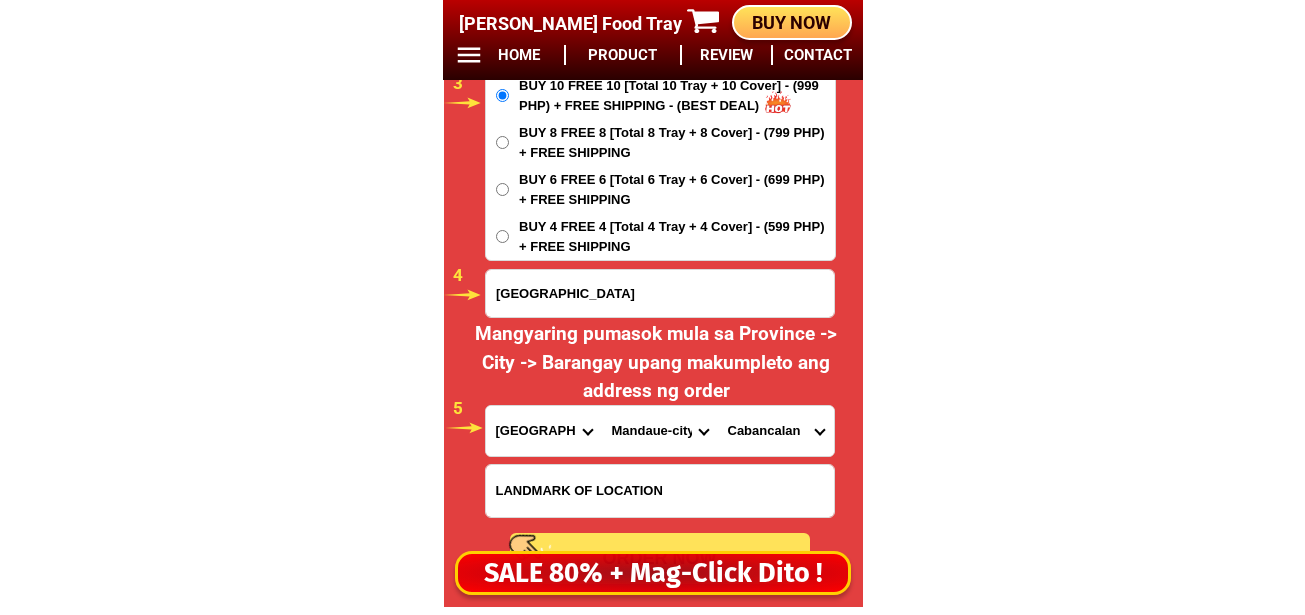 click on "Barangay Alang-alang Bakilid Banilad Basak Cabancalan Cambaro Canduman Casili Casuntingan Centro (pob.) Cubacub Guizo Ibabao-estancia Jagobiao Labogon Looc Maguikay Mantuyong Opao Pagsabungan Pakna-an Subangdaku Tabok Tawason Tingub Tipolo Umapad" at bounding box center [776, 431] 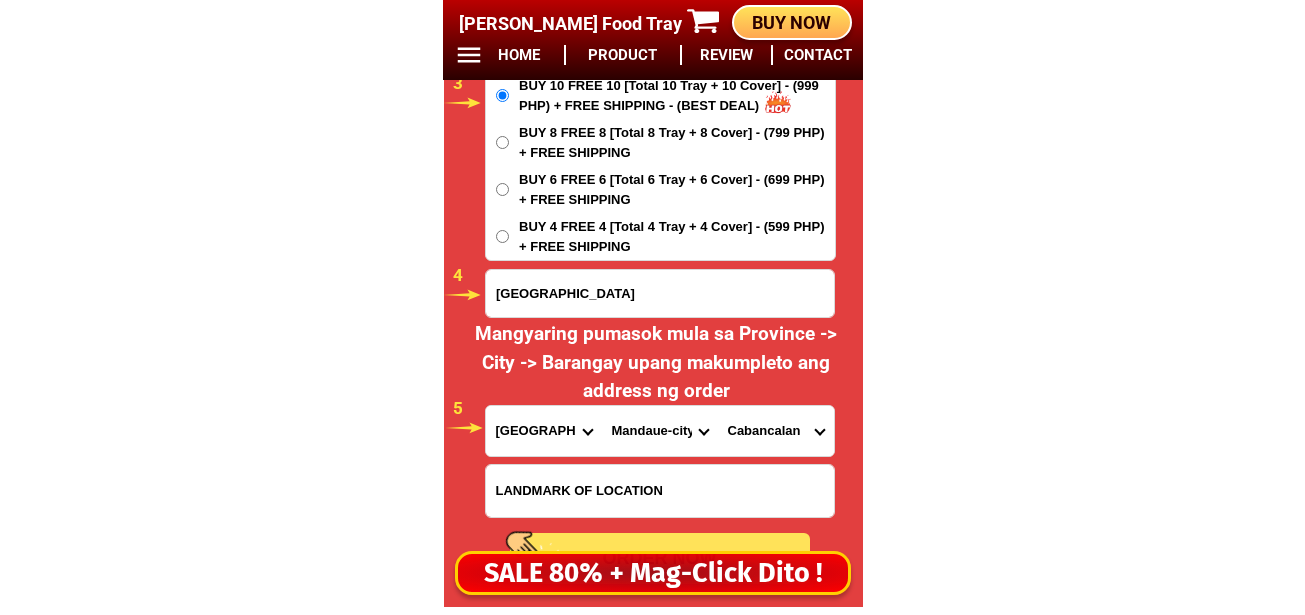 scroll, scrollTop: 17178, scrollLeft: 0, axis: vertical 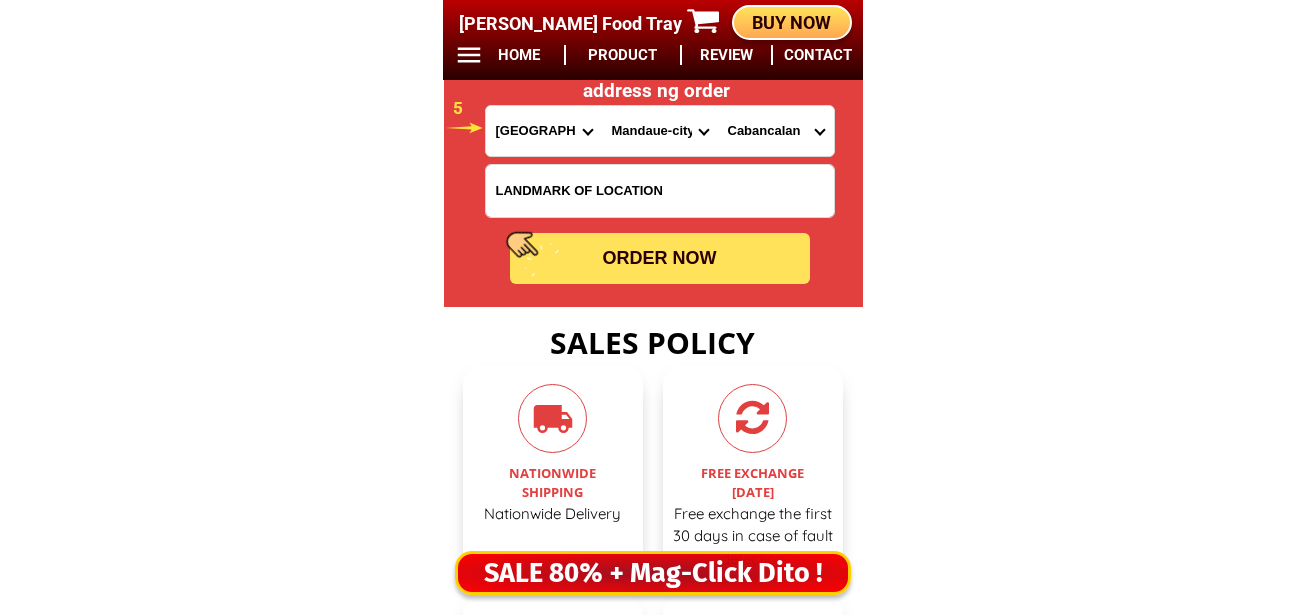 click on "ORDER NOW" at bounding box center [660, 258] 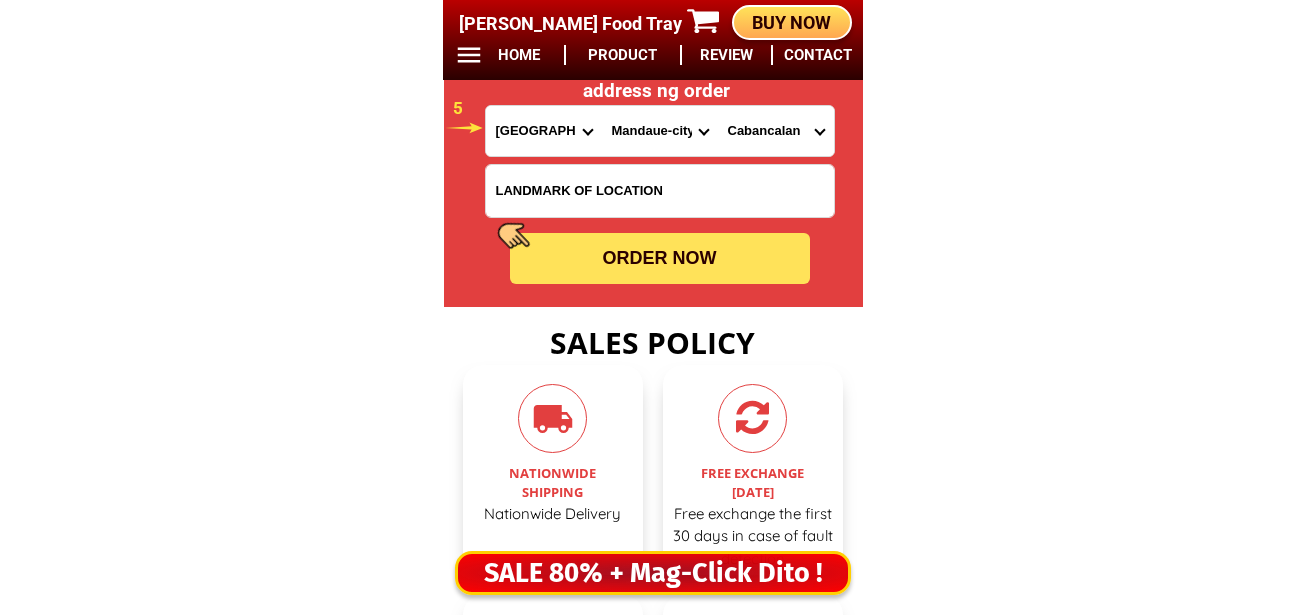 radio on "true" 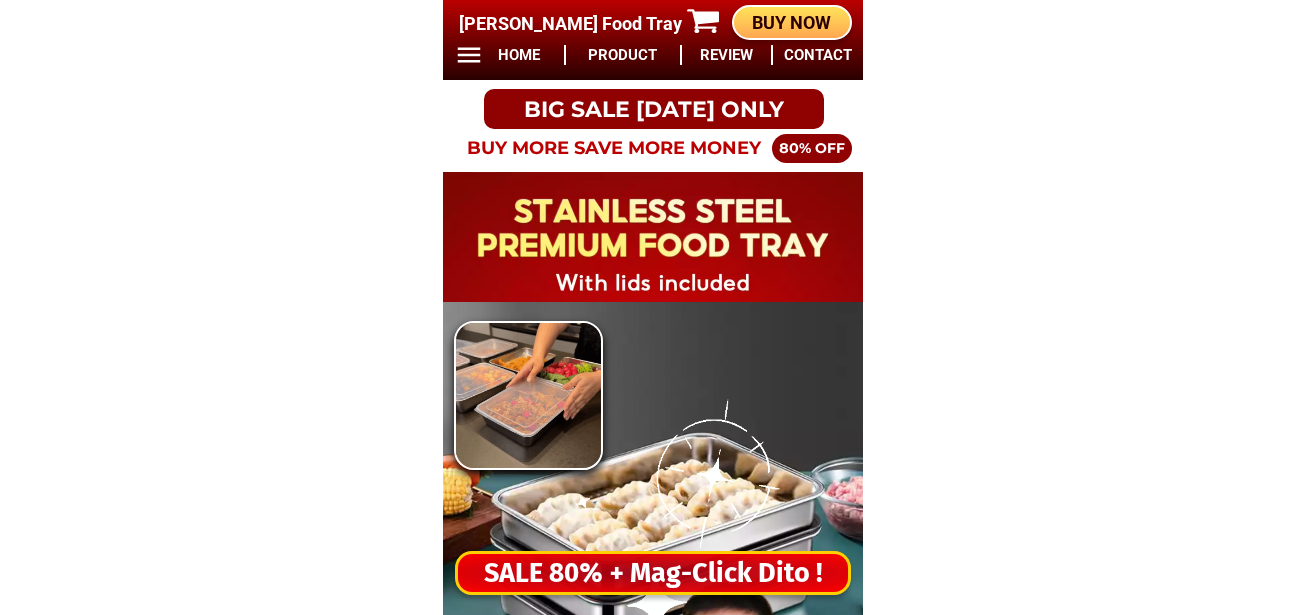 scroll, scrollTop: 0, scrollLeft: 0, axis: both 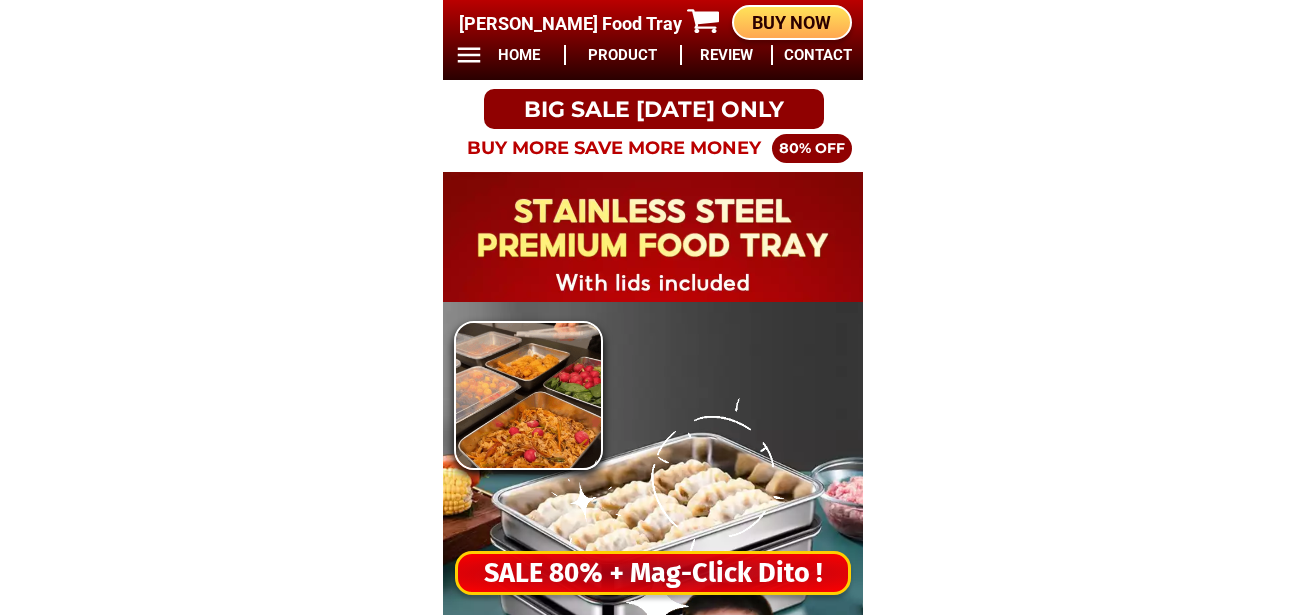 click on "SALE 80% + Mag-Click Dito !" at bounding box center [653, 573] 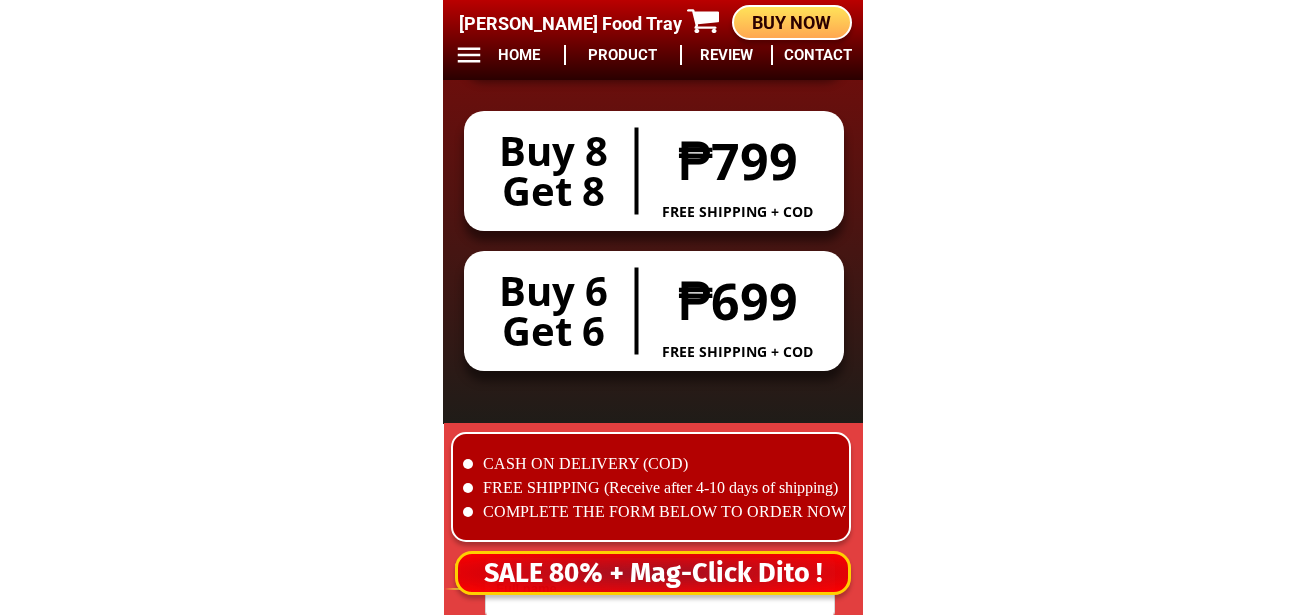 scroll, scrollTop: 16678, scrollLeft: 0, axis: vertical 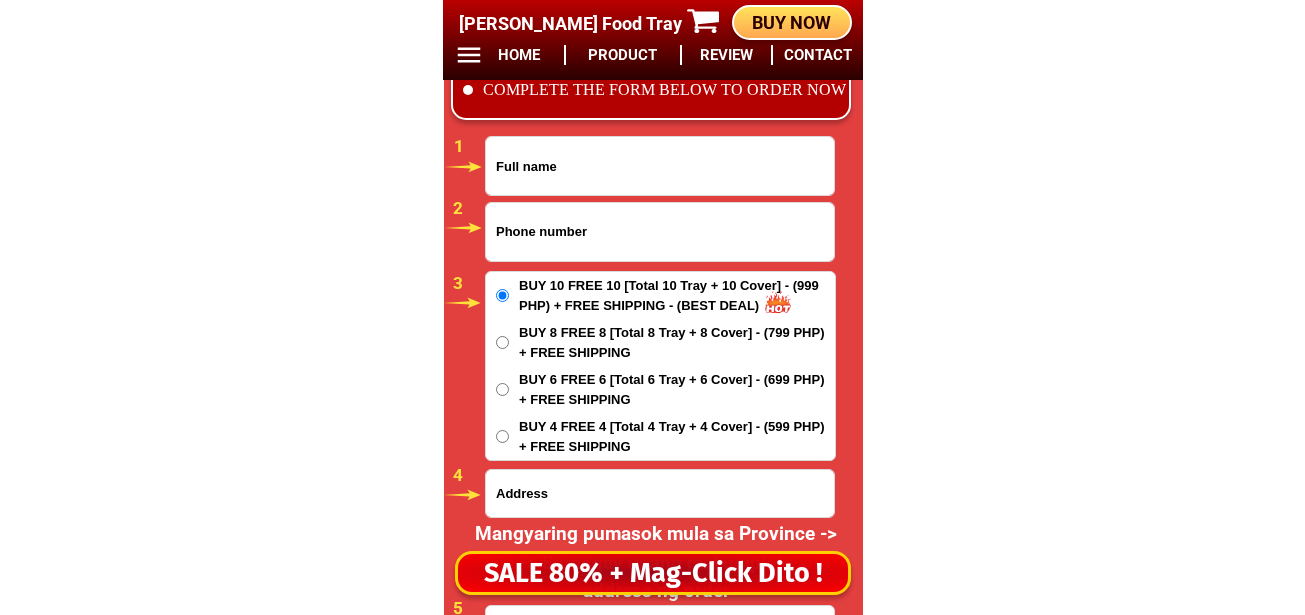 click at bounding box center (660, 232) 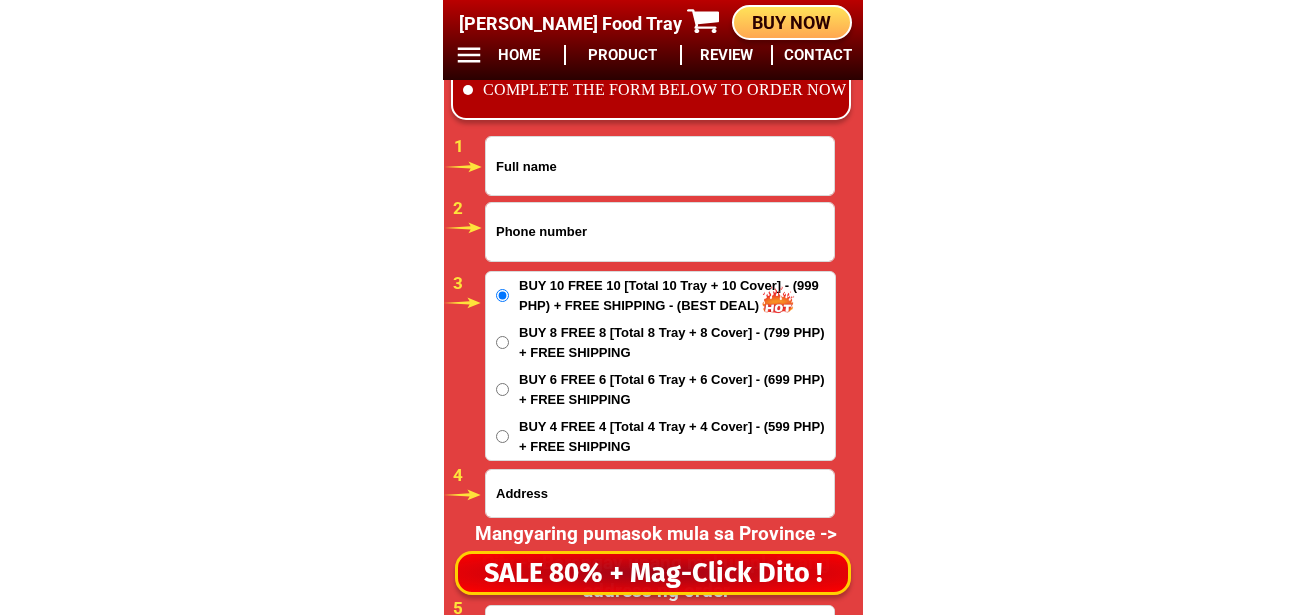 paste on "09161420980" 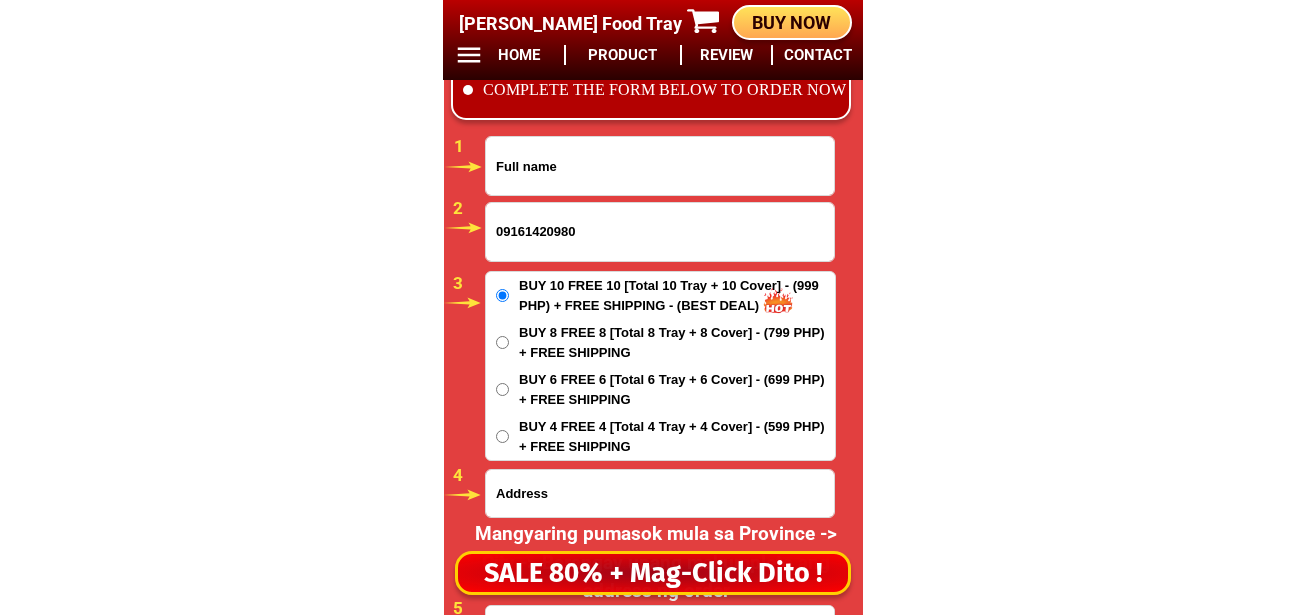 type on "09161420980" 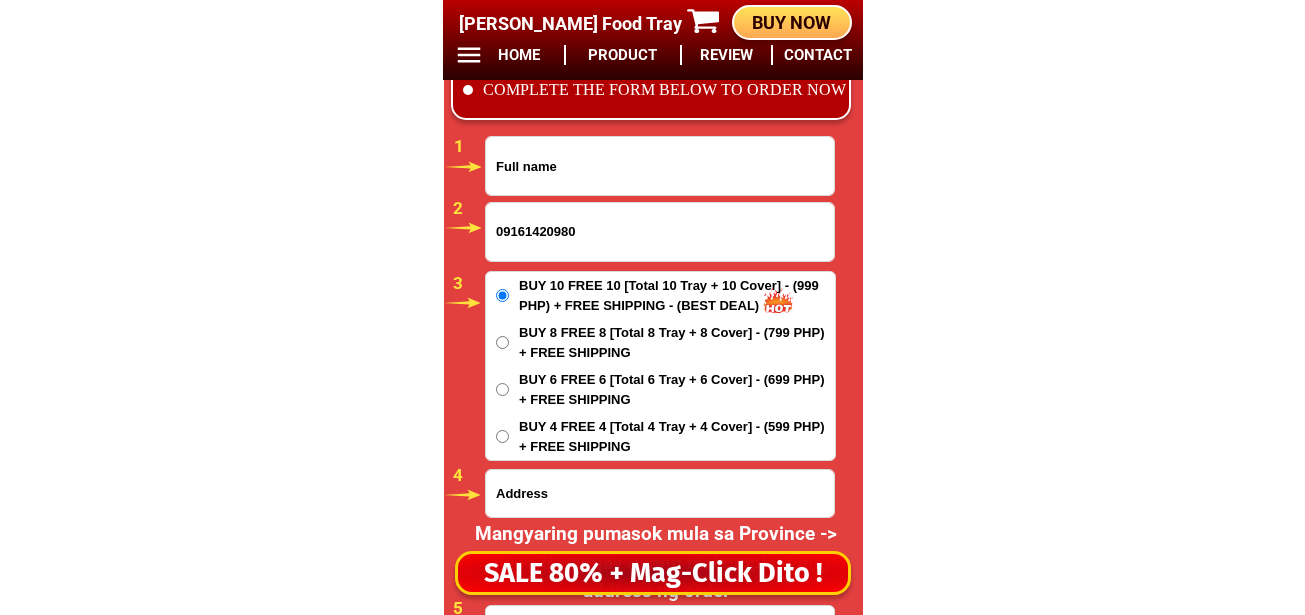 click at bounding box center [660, 166] 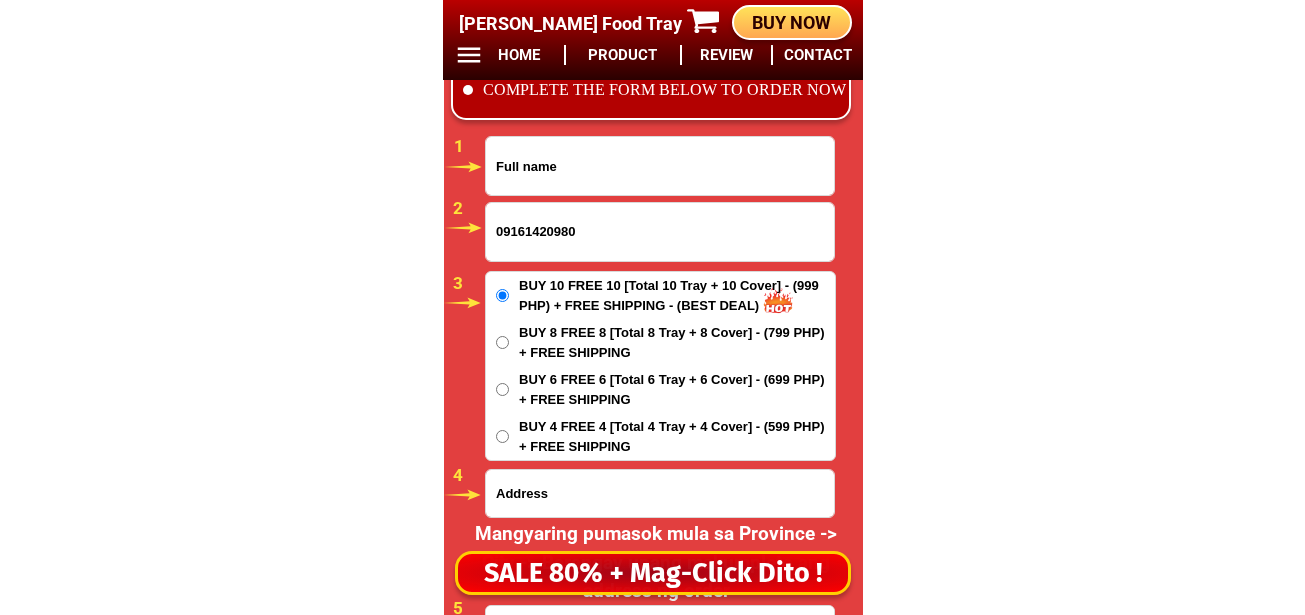 click at bounding box center (660, 493) 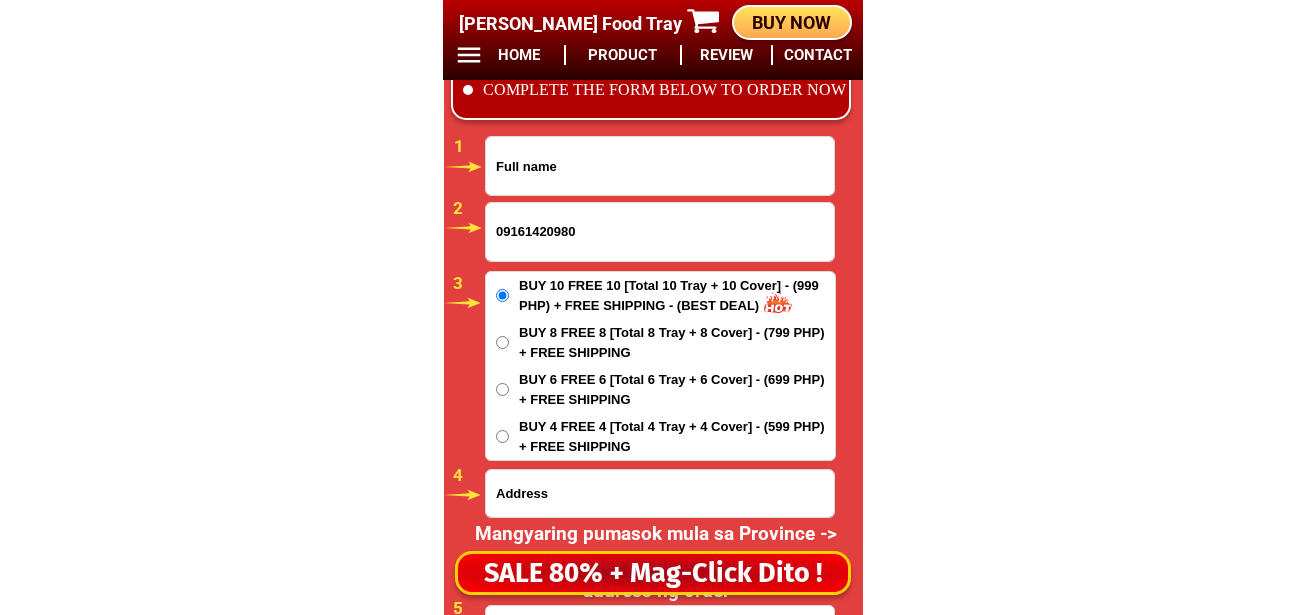 paste on "Opposite Giligaon cemetery" 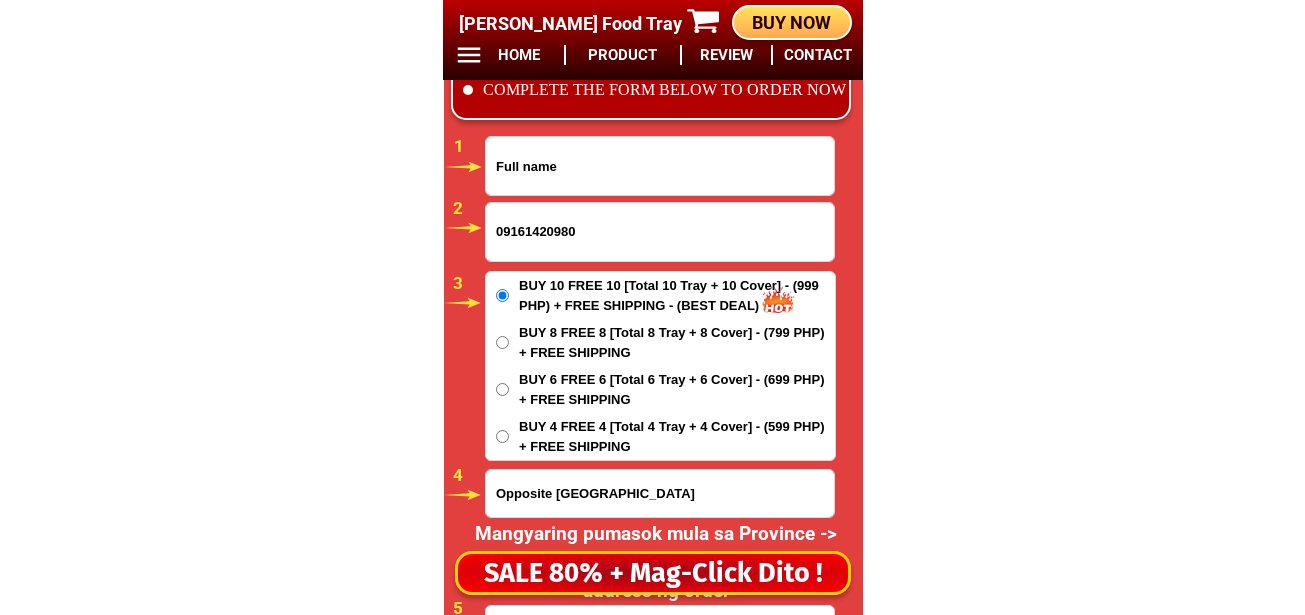 type on "Opposite Giligaon cemetery" 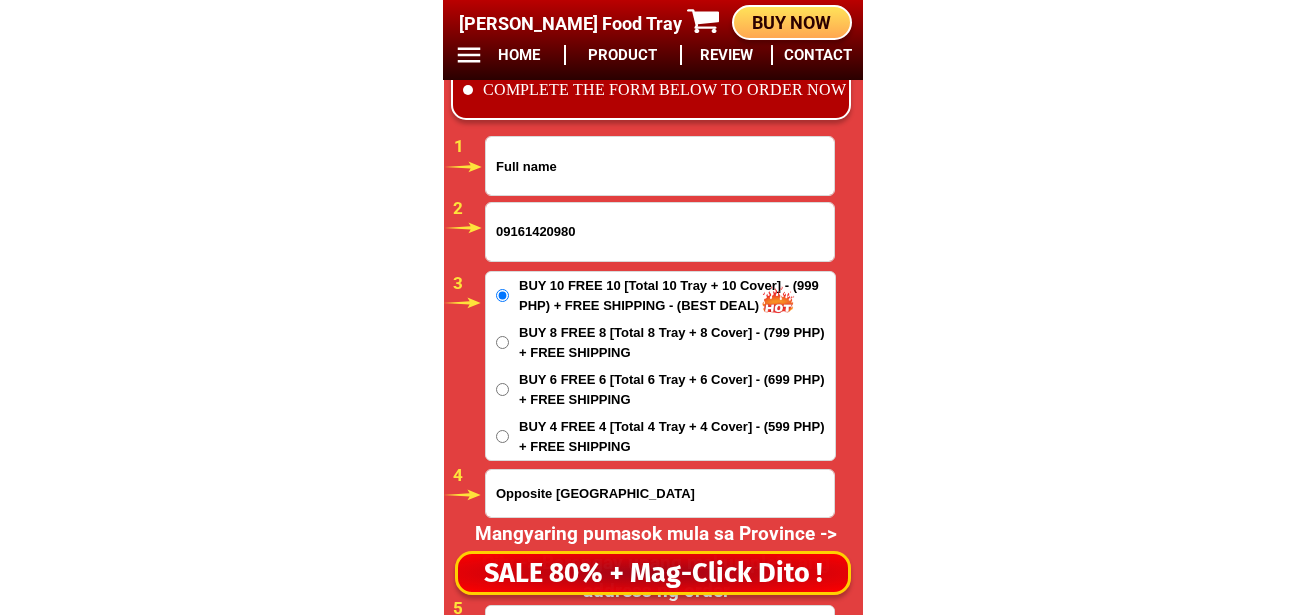 click at bounding box center (660, 166) 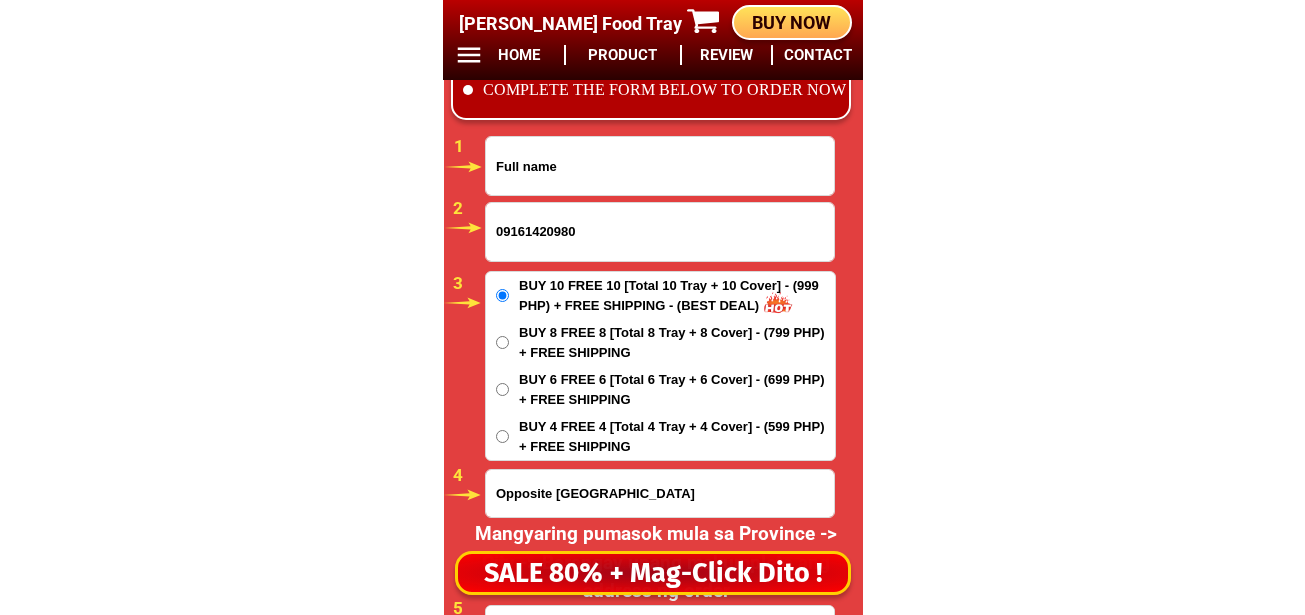 paste on "Nita Paligsa" 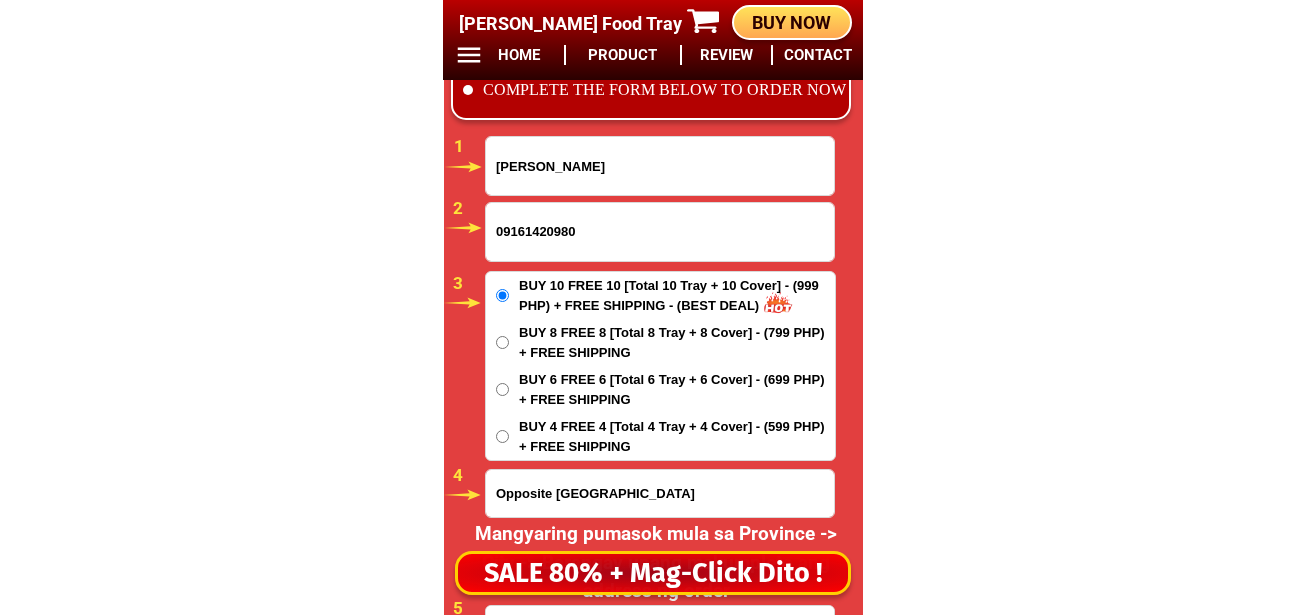 type on "Nita Paligsa" 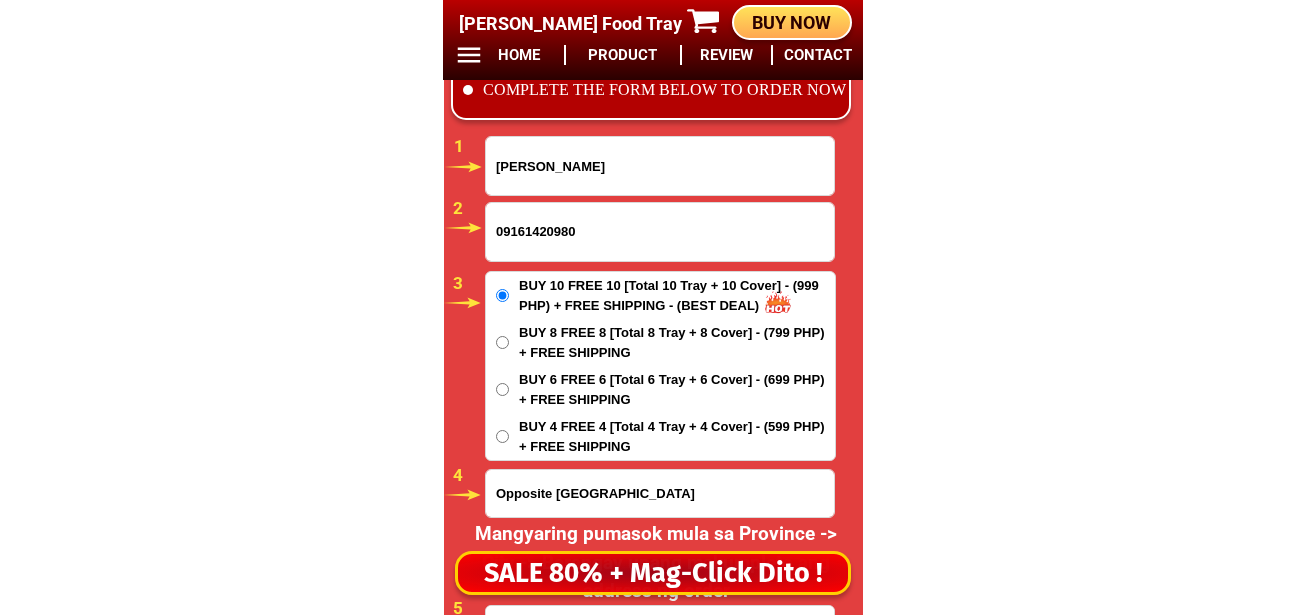 scroll, scrollTop: 16878, scrollLeft: 0, axis: vertical 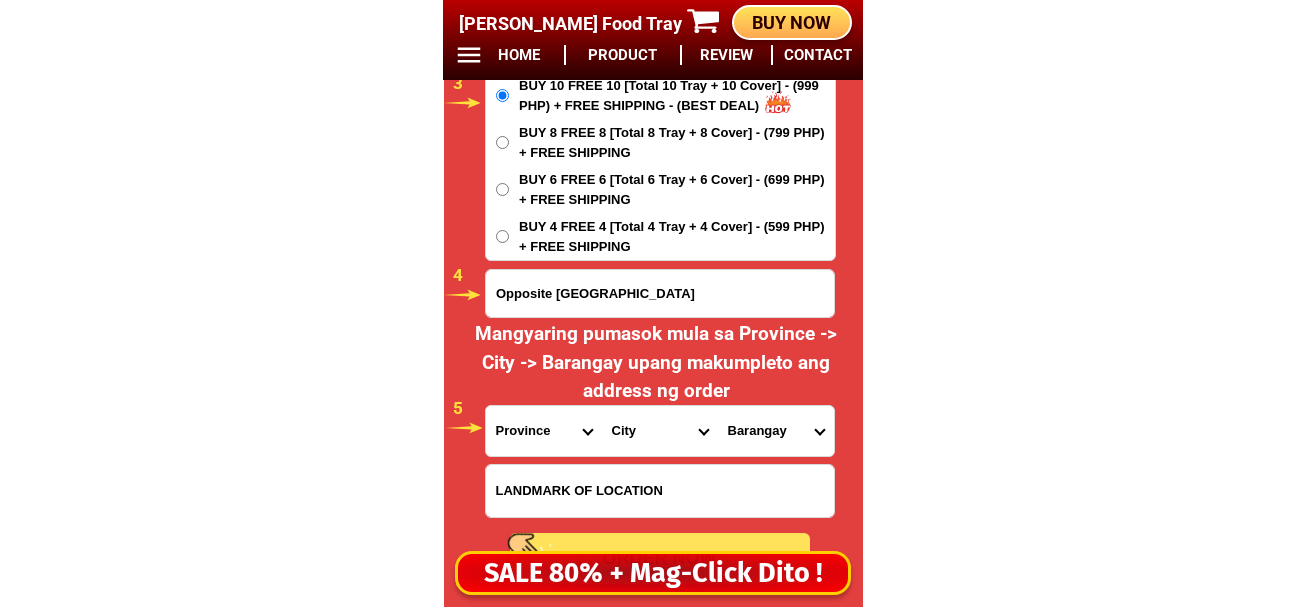 click on "Province [GEOGRAPHIC_DATA] [GEOGRAPHIC_DATA] [GEOGRAPHIC_DATA] [GEOGRAPHIC_DATA] [GEOGRAPHIC_DATA] [GEOGRAPHIC_DATA][PERSON_NAME][GEOGRAPHIC_DATA] [GEOGRAPHIC_DATA] [GEOGRAPHIC_DATA] [GEOGRAPHIC_DATA] [GEOGRAPHIC_DATA] [GEOGRAPHIC_DATA] [GEOGRAPHIC_DATA] [GEOGRAPHIC_DATA] [GEOGRAPHIC_DATA] [GEOGRAPHIC_DATA]-[GEOGRAPHIC_DATA] [GEOGRAPHIC_DATA] [GEOGRAPHIC_DATA] [GEOGRAPHIC_DATA] [GEOGRAPHIC_DATA] [GEOGRAPHIC_DATA] [GEOGRAPHIC_DATA]-de-oro [GEOGRAPHIC_DATA] [GEOGRAPHIC_DATA]-occidental [GEOGRAPHIC_DATA] [GEOGRAPHIC_DATA] Eastern-[GEOGRAPHIC_DATA] [GEOGRAPHIC_DATA] [GEOGRAPHIC_DATA] [GEOGRAPHIC_DATA]-norte [GEOGRAPHIC_DATA]-[GEOGRAPHIC_DATA] [GEOGRAPHIC_DATA] [GEOGRAPHIC_DATA] [GEOGRAPHIC_DATA] [GEOGRAPHIC_DATA] [GEOGRAPHIC_DATA] [GEOGRAPHIC_DATA] [GEOGRAPHIC_DATA] [GEOGRAPHIC_DATA] Metro-[GEOGRAPHIC_DATA] [GEOGRAPHIC_DATA]-[GEOGRAPHIC_DATA]-[GEOGRAPHIC_DATA]-province [GEOGRAPHIC_DATA]-[GEOGRAPHIC_DATA]-oriental [GEOGRAPHIC_DATA] [GEOGRAPHIC_DATA] [GEOGRAPHIC_DATA]-[GEOGRAPHIC_DATA]-[GEOGRAPHIC_DATA] [GEOGRAPHIC_DATA] [GEOGRAPHIC_DATA] [GEOGRAPHIC_DATA] [GEOGRAPHIC_DATA] [GEOGRAPHIC_DATA][PERSON_NAME][GEOGRAPHIC_DATA] [GEOGRAPHIC_DATA] [GEOGRAPHIC_DATA] [GEOGRAPHIC_DATA] [GEOGRAPHIC_DATA] [GEOGRAPHIC_DATA]-[GEOGRAPHIC_DATA]-[GEOGRAPHIC_DATA]-[GEOGRAPHIC_DATA] [GEOGRAPHIC_DATA] [GEOGRAPHIC_DATA]-[GEOGRAPHIC_DATA]-[GEOGRAPHIC_DATA] [GEOGRAPHIC_DATA] [GEOGRAPHIC_DATA] [GEOGRAPHIC_DATA]" at bounding box center (544, 431) 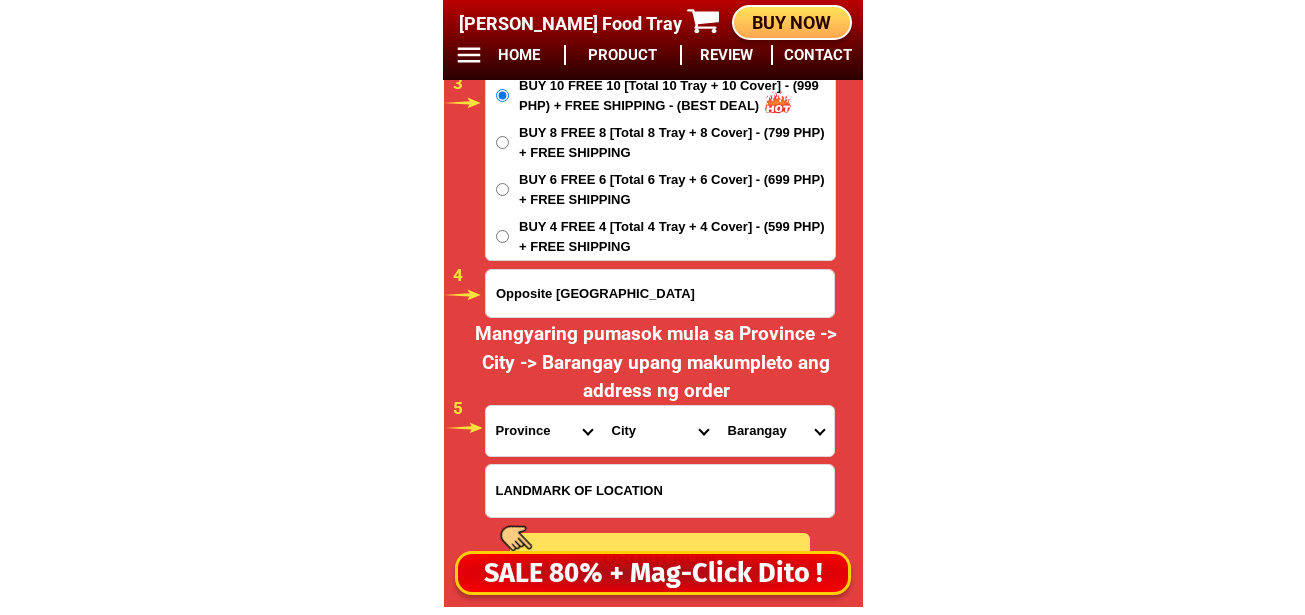 select on "63_411" 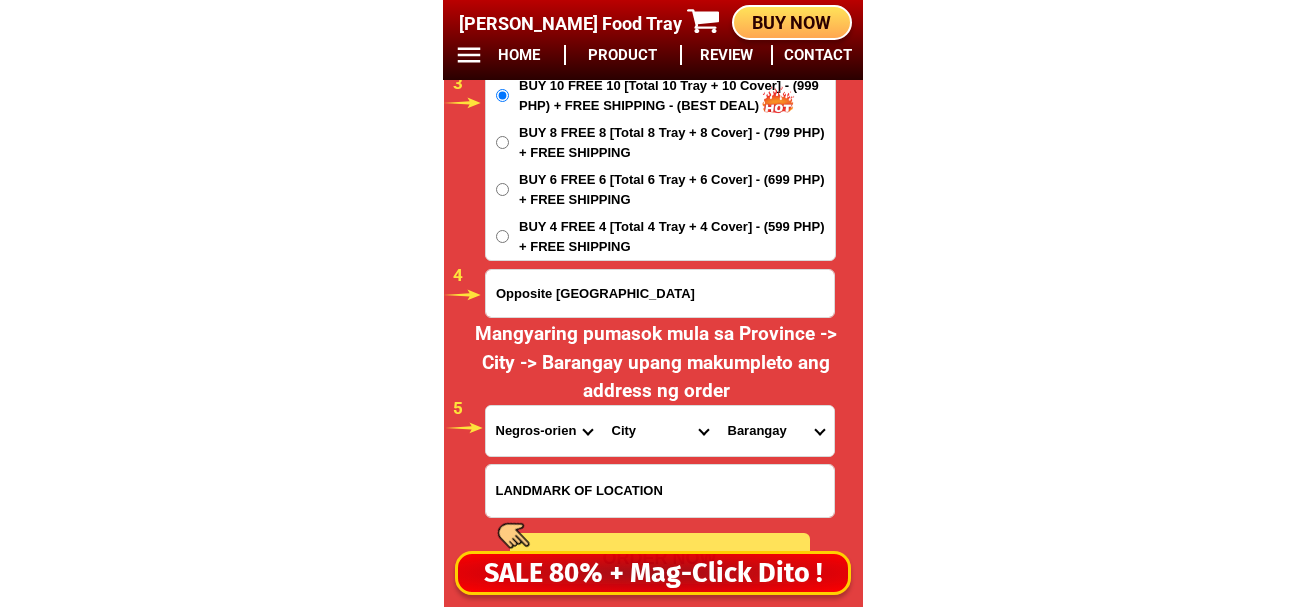 click on "Province [GEOGRAPHIC_DATA] [GEOGRAPHIC_DATA] [GEOGRAPHIC_DATA] [GEOGRAPHIC_DATA] [GEOGRAPHIC_DATA] [GEOGRAPHIC_DATA][PERSON_NAME][GEOGRAPHIC_DATA] [GEOGRAPHIC_DATA] [GEOGRAPHIC_DATA] [GEOGRAPHIC_DATA] [GEOGRAPHIC_DATA] [GEOGRAPHIC_DATA] [GEOGRAPHIC_DATA] [GEOGRAPHIC_DATA] [GEOGRAPHIC_DATA] [GEOGRAPHIC_DATA]-[GEOGRAPHIC_DATA] [GEOGRAPHIC_DATA] [GEOGRAPHIC_DATA] [GEOGRAPHIC_DATA] [GEOGRAPHIC_DATA] [GEOGRAPHIC_DATA] [GEOGRAPHIC_DATA]-de-oro [GEOGRAPHIC_DATA] [GEOGRAPHIC_DATA]-occidental [GEOGRAPHIC_DATA] [GEOGRAPHIC_DATA] Eastern-[GEOGRAPHIC_DATA] [GEOGRAPHIC_DATA] [GEOGRAPHIC_DATA] [GEOGRAPHIC_DATA]-norte [GEOGRAPHIC_DATA]-[GEOGRAPHIC_DATA] [GEOGRAPHIC_DATA] [GEOGRAPHIC_DATA] [GEOGRAPHIC_DATA] [GEOGRAPHIC_DATA] [GEOGRAPHIC_DATA] [GEOGRAPHIC_DATA] [GEOGRAPHIC_DATA] [GEOGRAPHIC_DATA] Metro-[GEOGRAPHIC_DATA] [GEOGRAPHIC_DATA]-[GEOGRAPHIC_DATA]-[GEOGRAPHIC_DATA]-province [GEOGRAPHIC_DATA]-[GEOGRAPHIC_DATA]-oriental [GEOGRAPHIC_DATA] [GEOGRAPHIC_DATA] [GEOGRAPHIC_DATA]-[GEOGRAPHIC_DATA]-[GEOGRAPHIC_DATA] [GEOGRAPHIC_DATA] [GEOGRAPHIC_DATA] [GEOGRAPHIC_DATA] [GEOGRAPHIC_DATA] [GEOGRAPHIC_DATA][PERSON_NAME][GEOGRAPHIC_DATA] [GEOGRAPHIC_DATA] [GEOGRAPHIC_DATA] [GEOGRAPHIC_DATA] [GEOGRAPHIC_DATA] [GEOGRAPHIC_DATA]-[GEOGRAPHIC_DATA]-[GEOGRAPHIC_DATA]-[GEOGRAPHIC_DATA] [GEOGRAPHIC_DATA] [GEOGRAPHIC_DATA]-[GEOGRAPHIC_DATA]-[GEOGRAPHIC_DATA] [GEOGRAPHIC_DATA] [GEOGRAPHIC_DATA] [GEOGRAPHIC_DATA]" at bounding box center (544, 431) 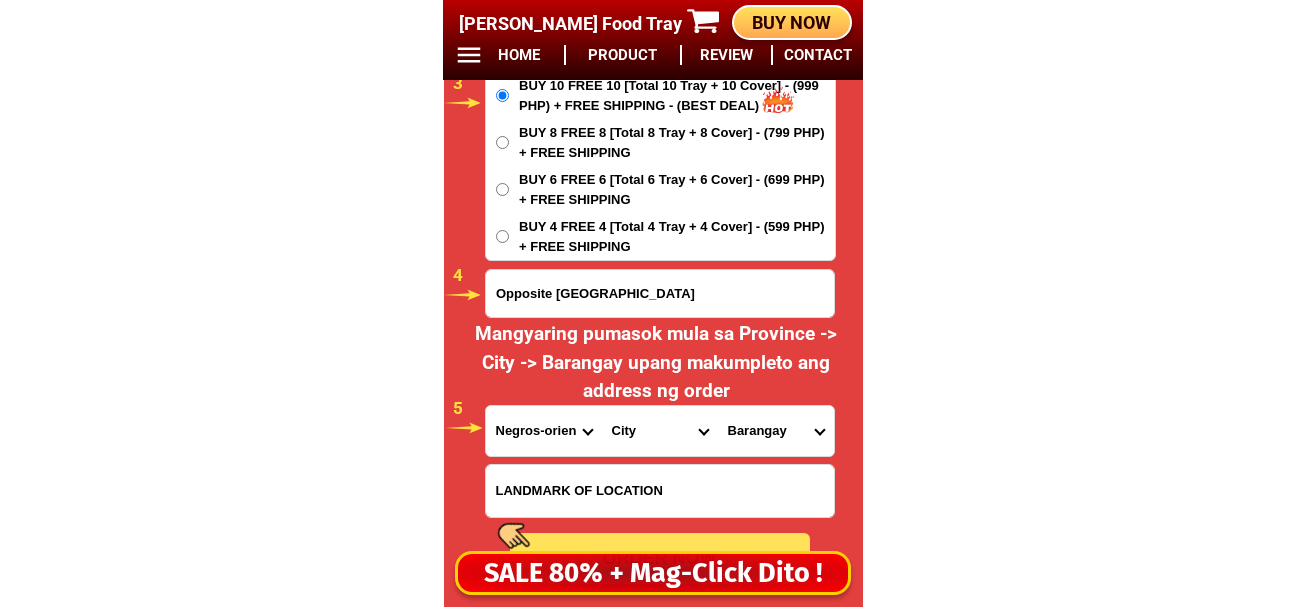 click on "City Amlan Ayungon Bacong Bais-city Basay Bayawan-city Bindoy Canlaon-city Dauin Dumaguete-city Guihulngan-city Jimalalud Mabinay Manjuyod Negros-oriental-la-libertad Negros-oriental-pamplona Negros-oriental-san-jose Negros-oriental-santa-catalina Negros-oriental-valencia Siaton Sibulan Tanjay-city Tayasan Vallehermoso Zamboanguita" at bounding box center [660, 431] 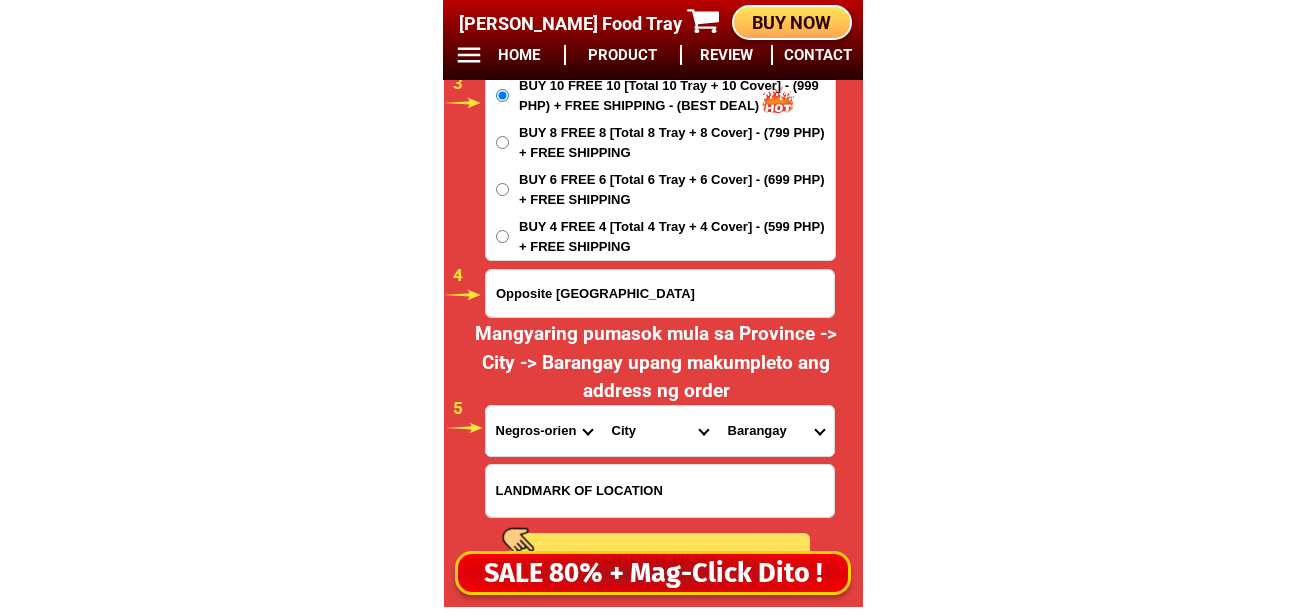 select on "63_4112641" 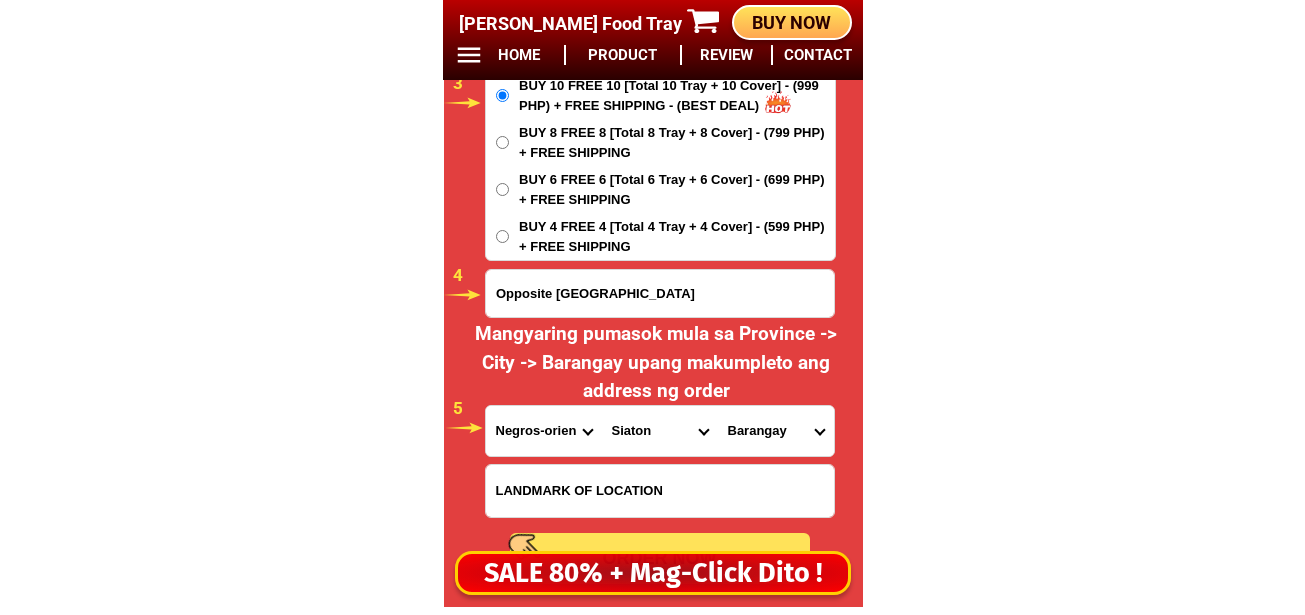 click on "City Amlan Ayungon Bacong Bais-city Basay Bayawan-city Bindoy Canlaon-city Dauin Dumaguete-city Guihulngan-city Jimalalud Mabinay Manjuyod Negros-oriental-la-libertad Negros-oriental-pamplona Negros-oriental-san-jose Negros-oriental-santa-catalina Negros-oriental-valencia Siaton Sibulan Tanjay-city Tayasan Vallehermoso Zamboanguita" at bounding box center [660, 431] 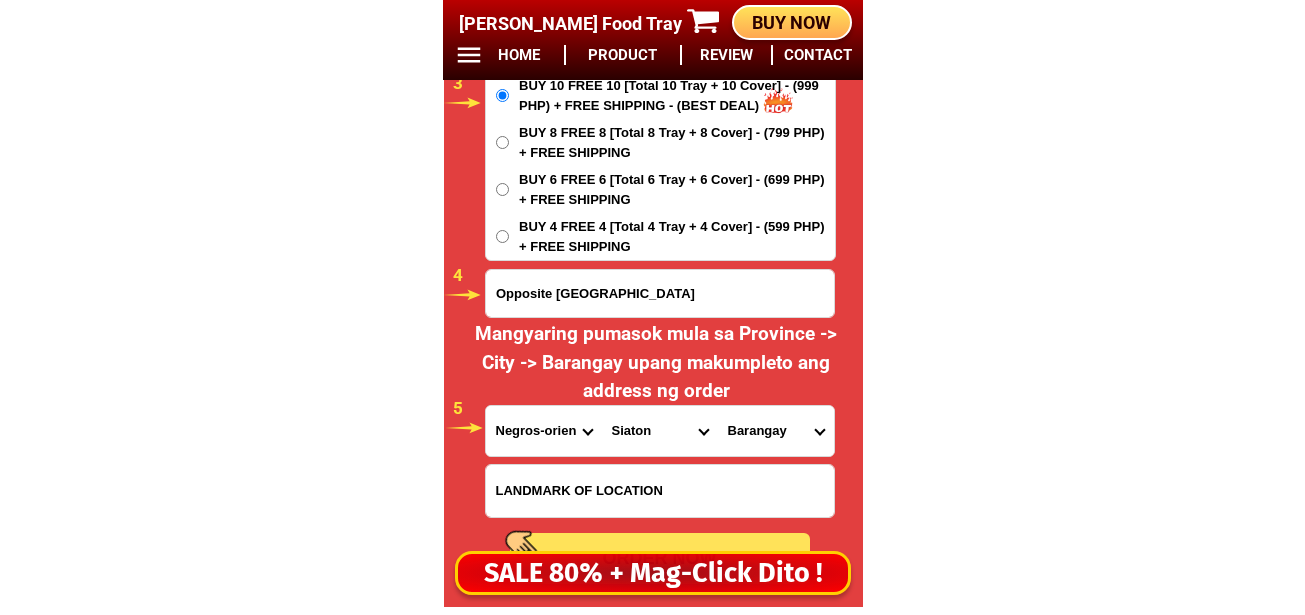 click on "Barangay Albiga Apoloy Bonawon Bonbonon Cabangahan Canaway Casala-an Caticugan Datag Giliga-on Inalad Malabuhan Maloh Mantiquil Mantuyop Napacao Poblacion i Poblacion ii Poblacion iii Poblacion iv Poblacion lii Salag San jose Sandulot Si-it Sumaliring Tayak" at bounding box center [776, 431] 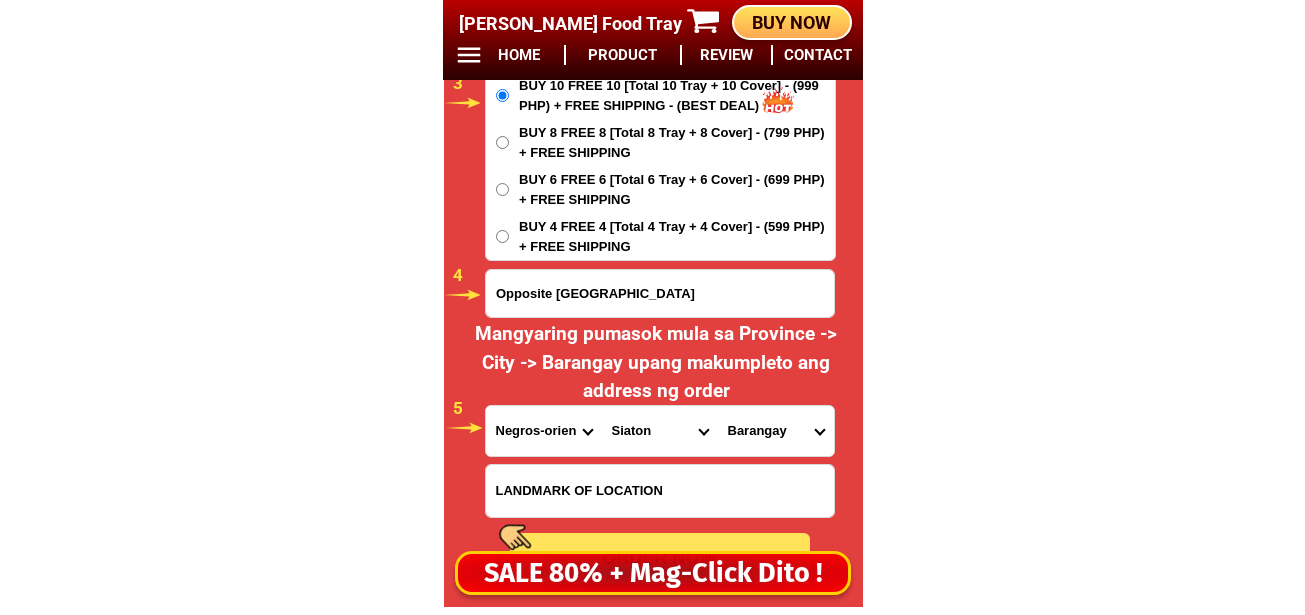 select on "63_411264177724" 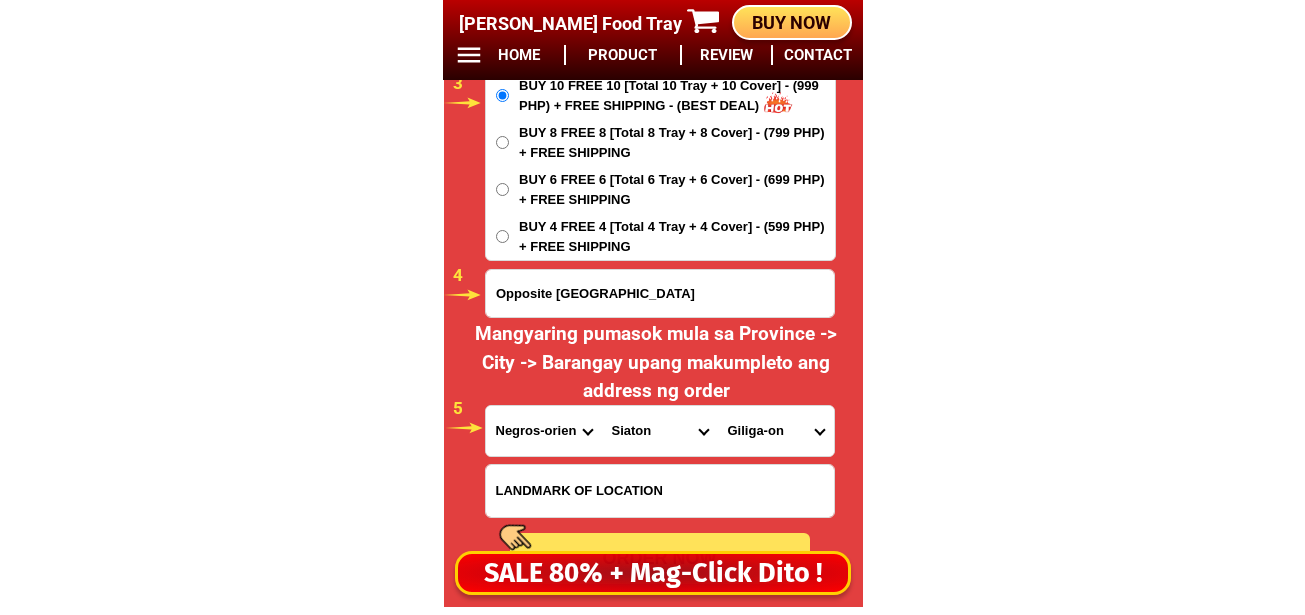 click on "Barangay Albiga Apoloy Bonawon Bonbonon Cabangahan Canaway Casala-an Caticugan Datag Giliga-on Inalad Malabuhan Maloh Mantiquil Mantuyop Napacao Poblacion i Poblacion ii Poblacion iii Poblacion iv Poblacion lii Salag San jose Sandulot Si-it Sumaliring Tayak" at bounding box center (776, 431) 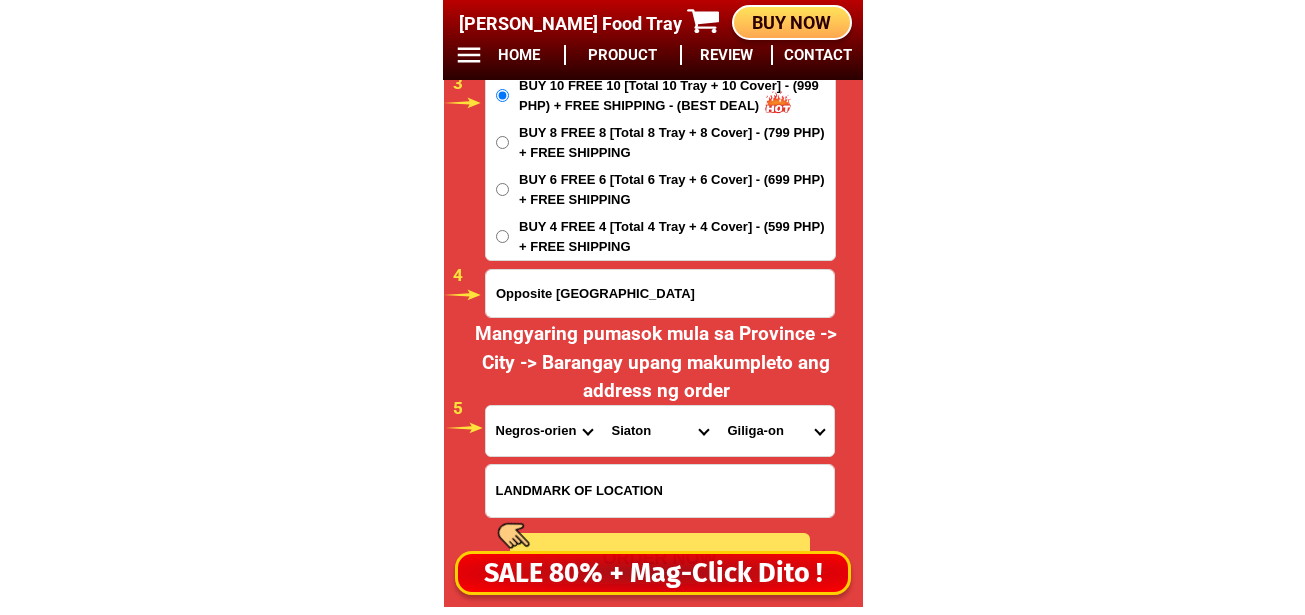 scroll, scrollTop: 16978, scrollLeft: 0, axis: vertical 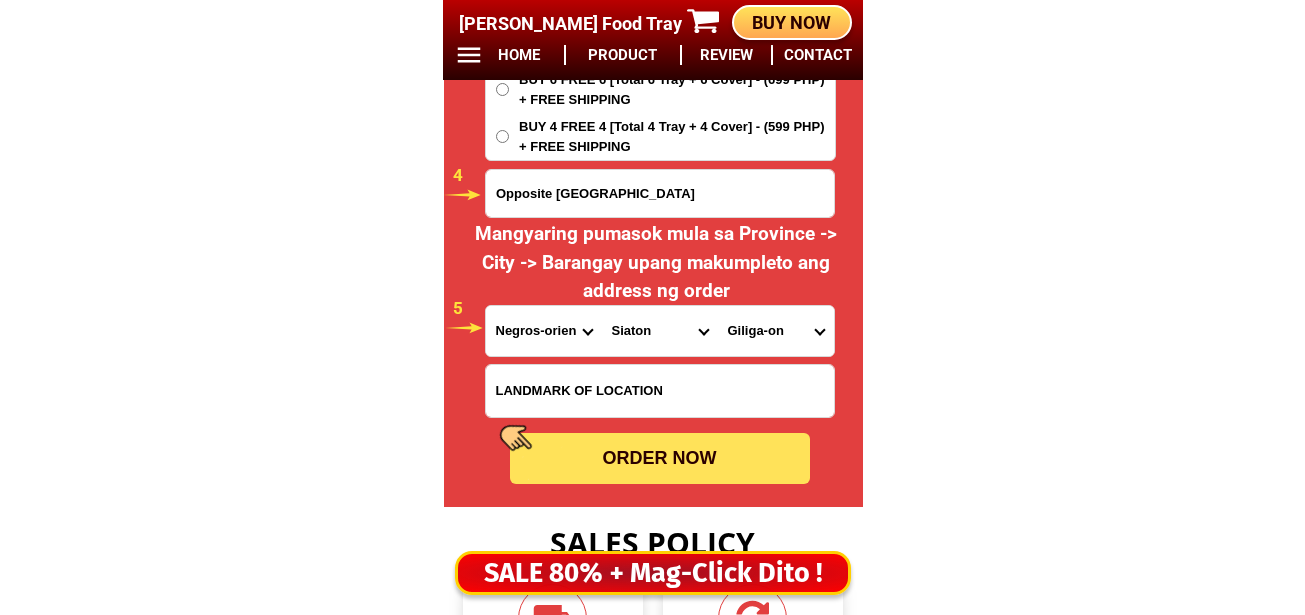 click on "ORDER NOW" at bounding box center (660, 458) 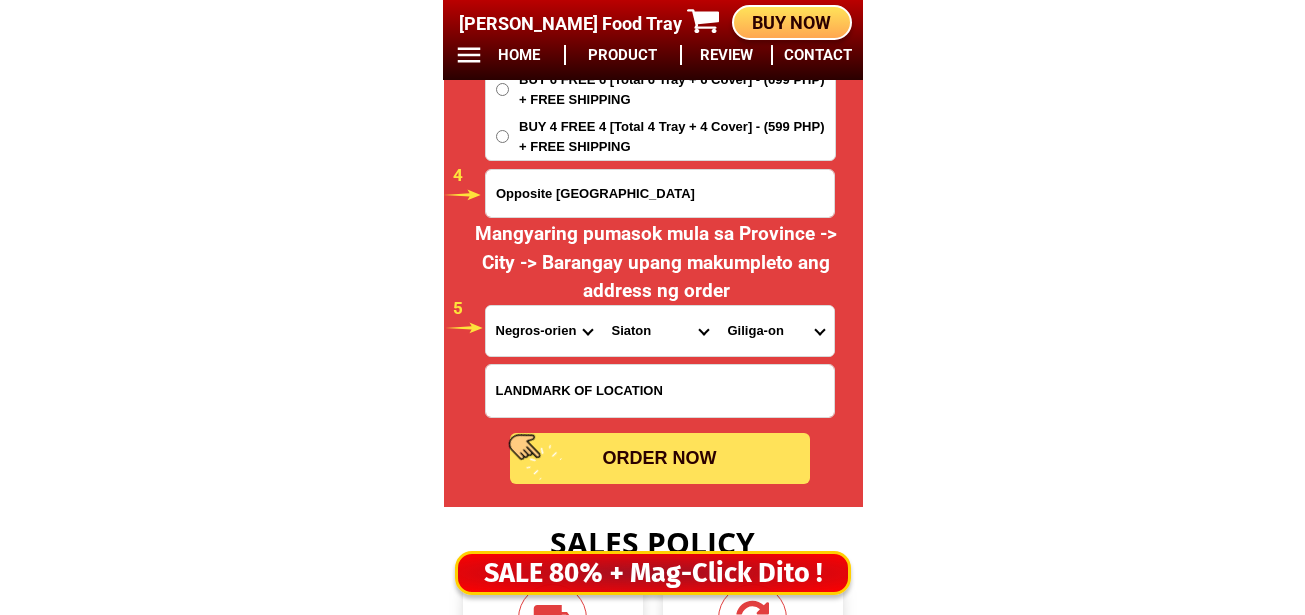 radio on "true" 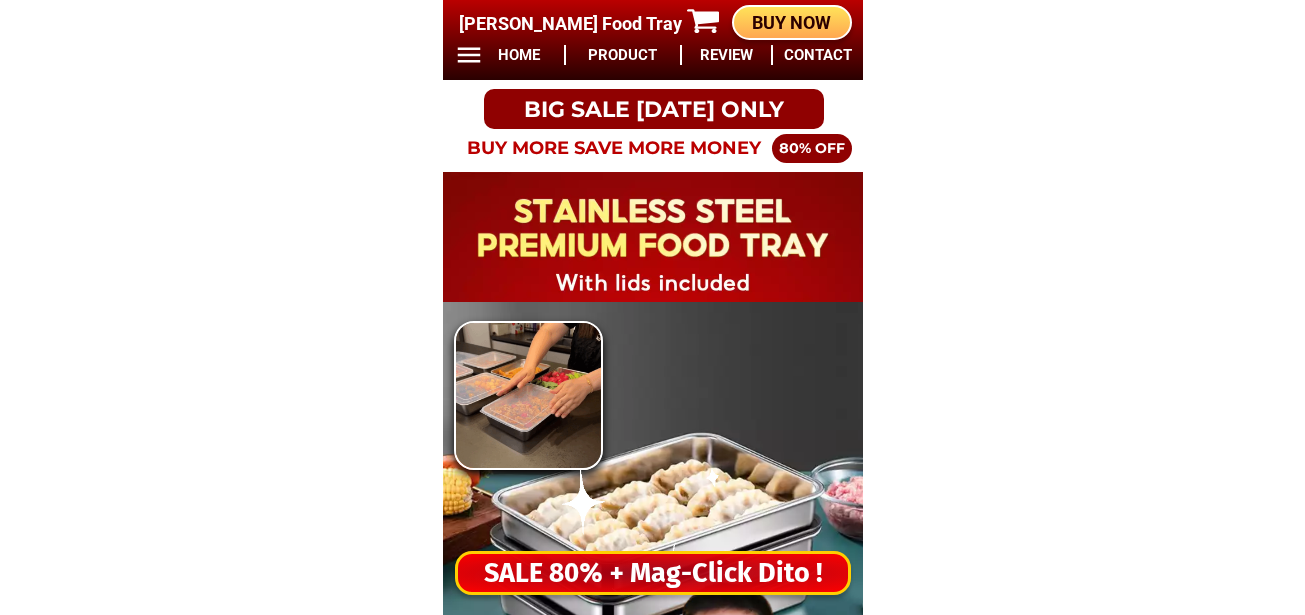 scroll, scrollTop: 0, scrollLeft: 0, axis: both 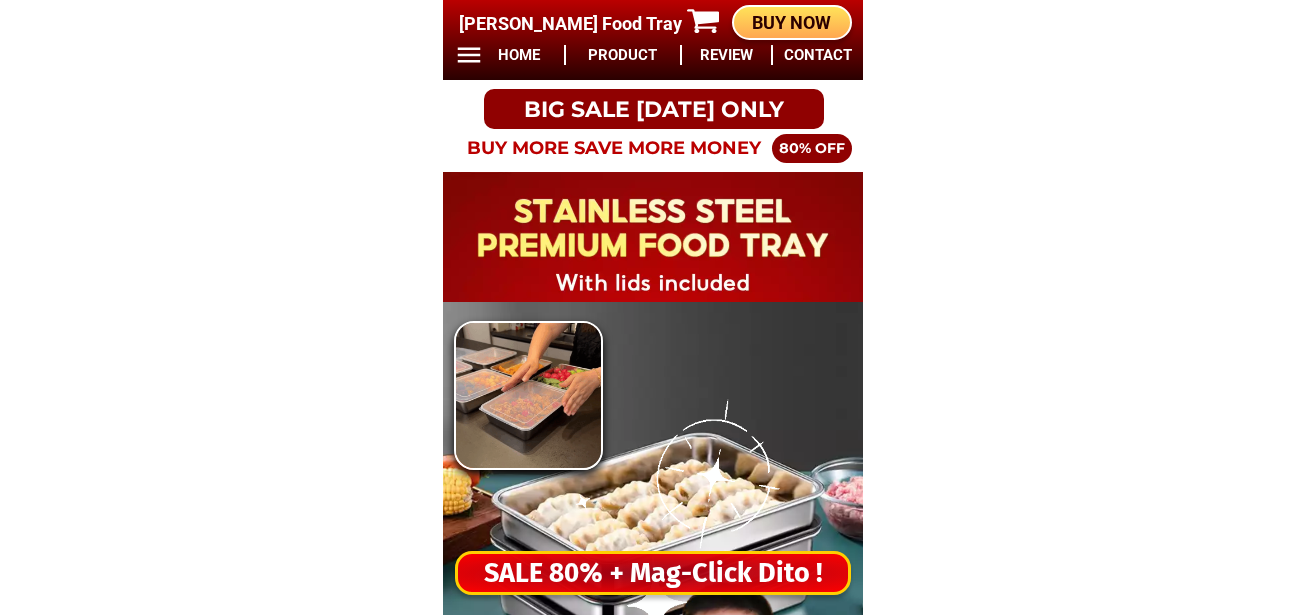 click on "SALE 80% + Mag-Click Dito !" at bounding box center [653, 573] 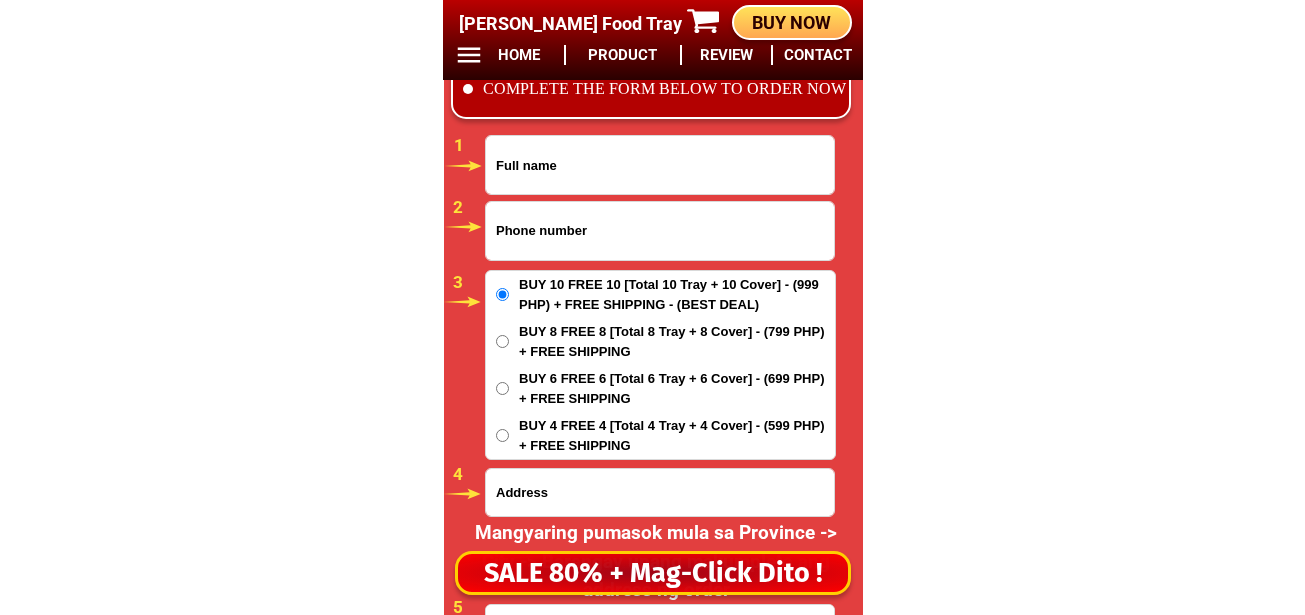 scroll, scrollTop: 16678, scrollLeft: 0, axis: vertical 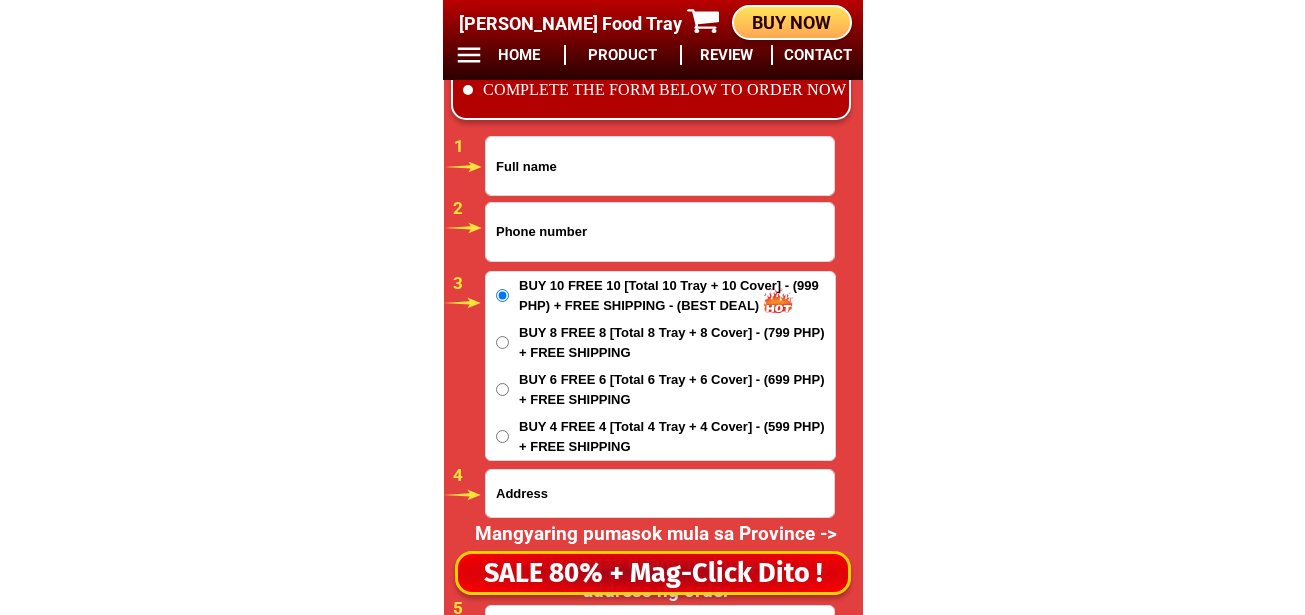 click at bounding box center (660, 232) 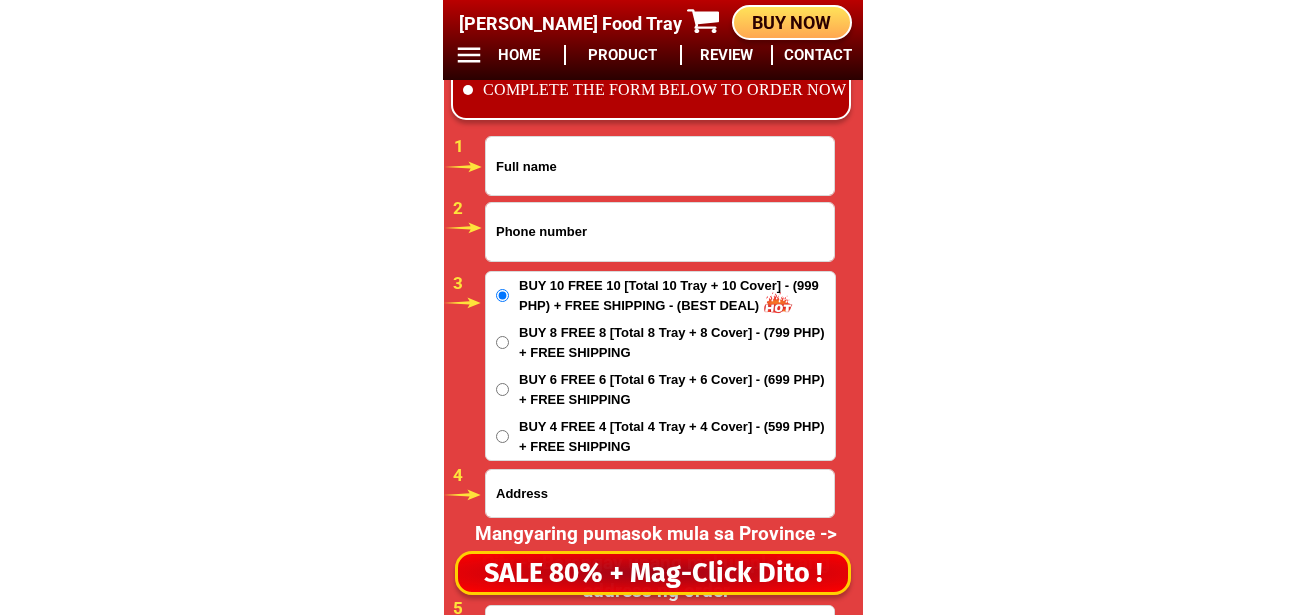 paste on "09670369358" 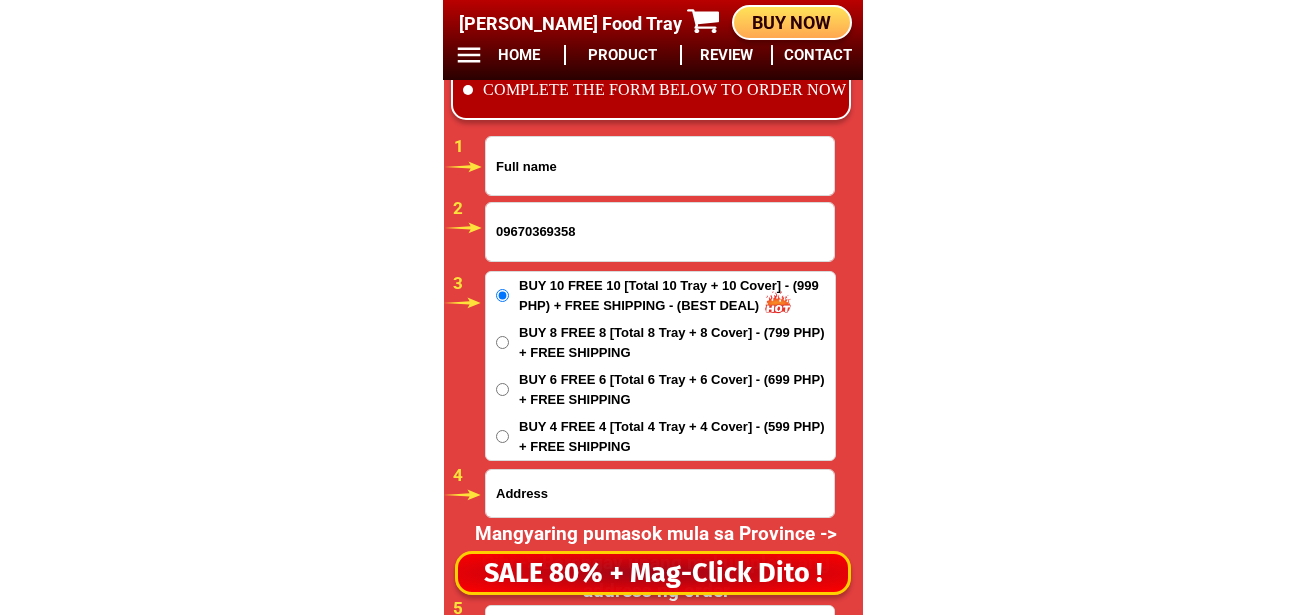 type on "09670369358" 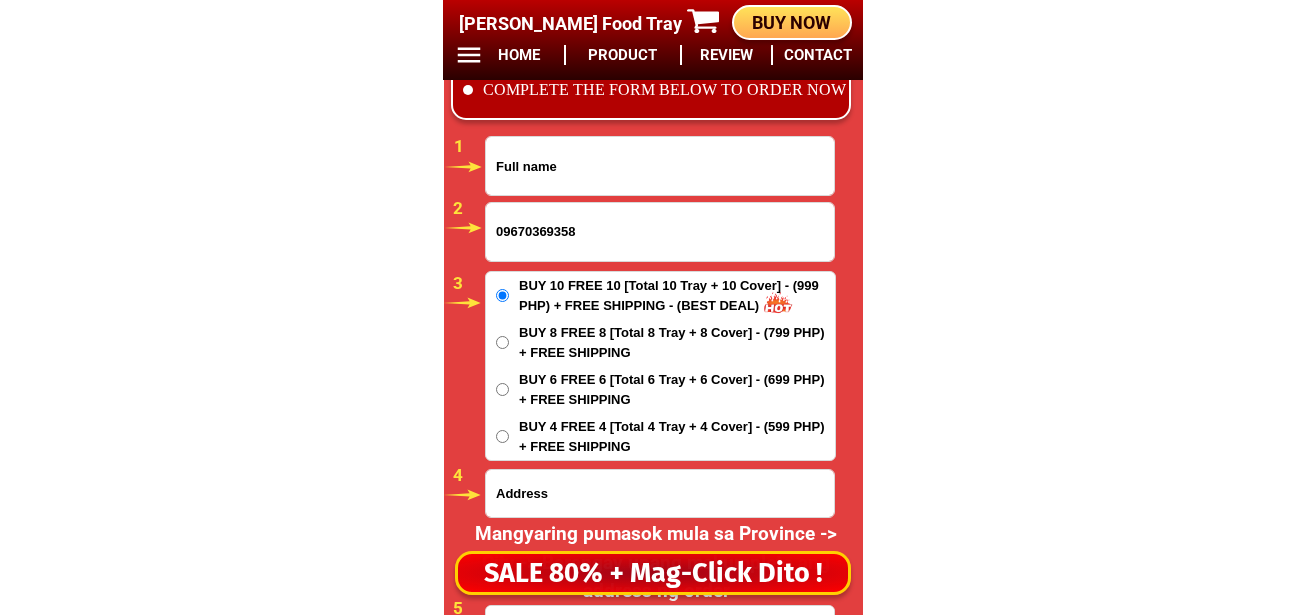 click at bounding box center (660, 166) 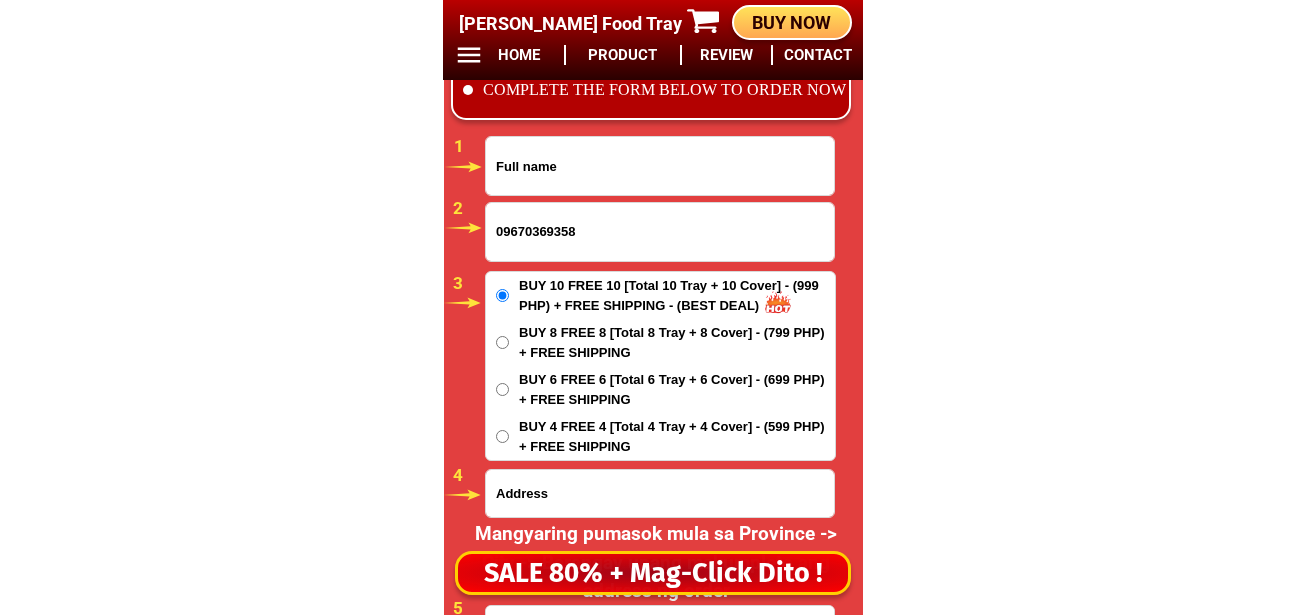 paste on "[PERSON_NAME]" 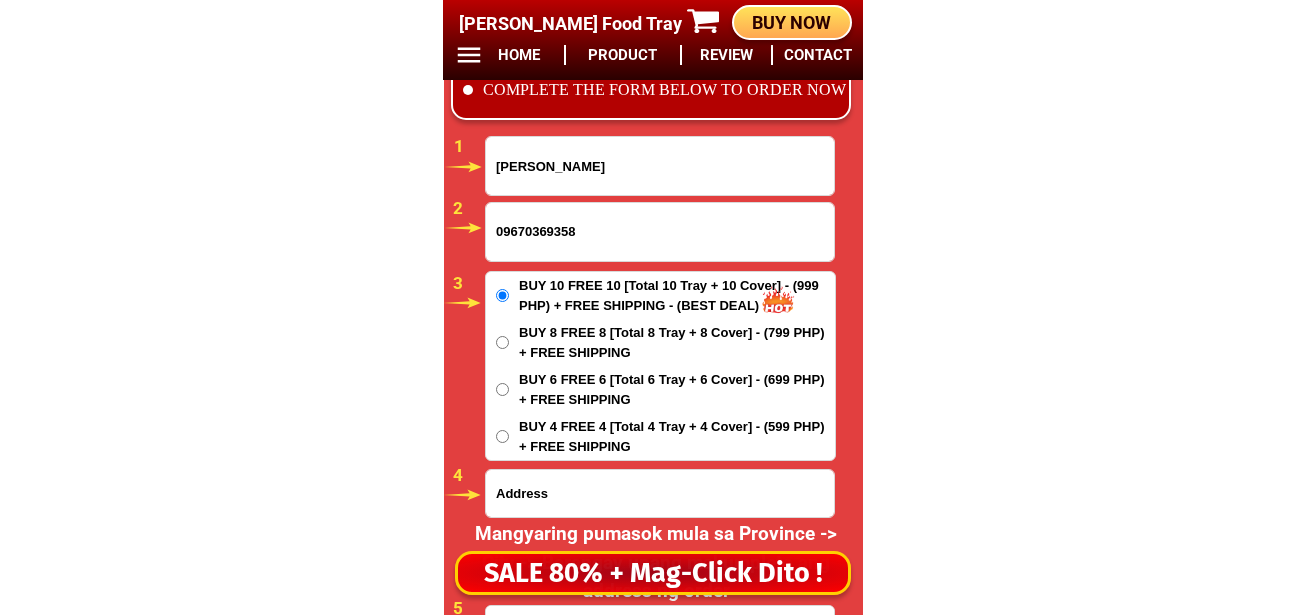 type on "[PERSON_NAME]" 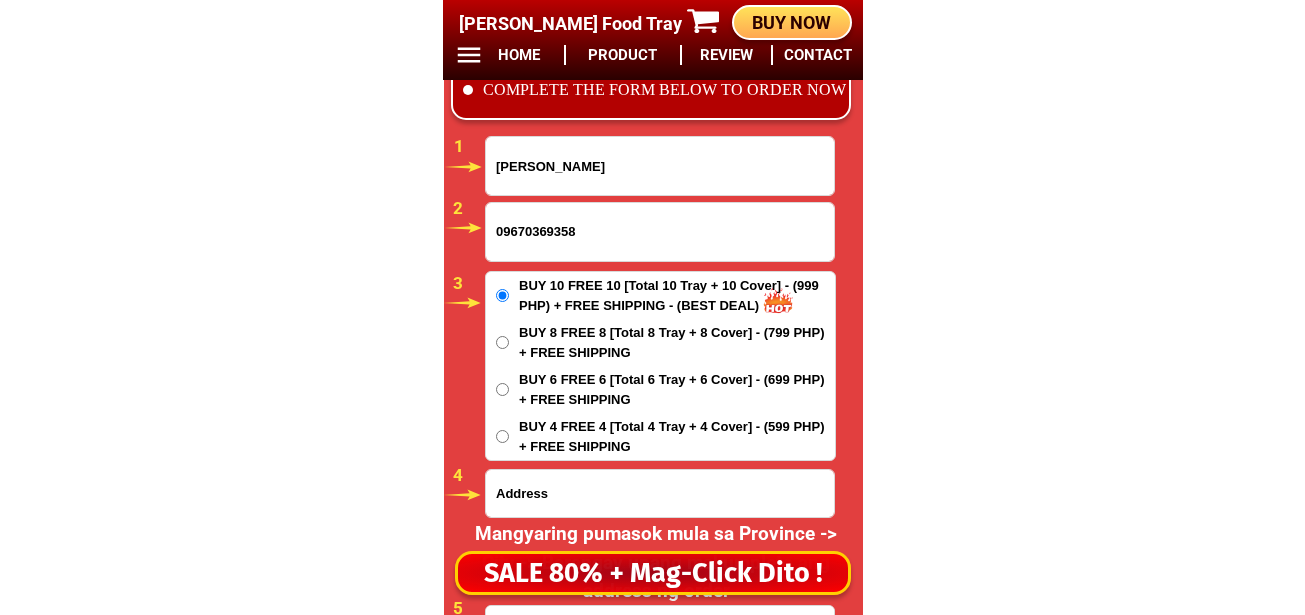 scroll, scrollTop: 16878, scrollLeft: 0, axis: vertical 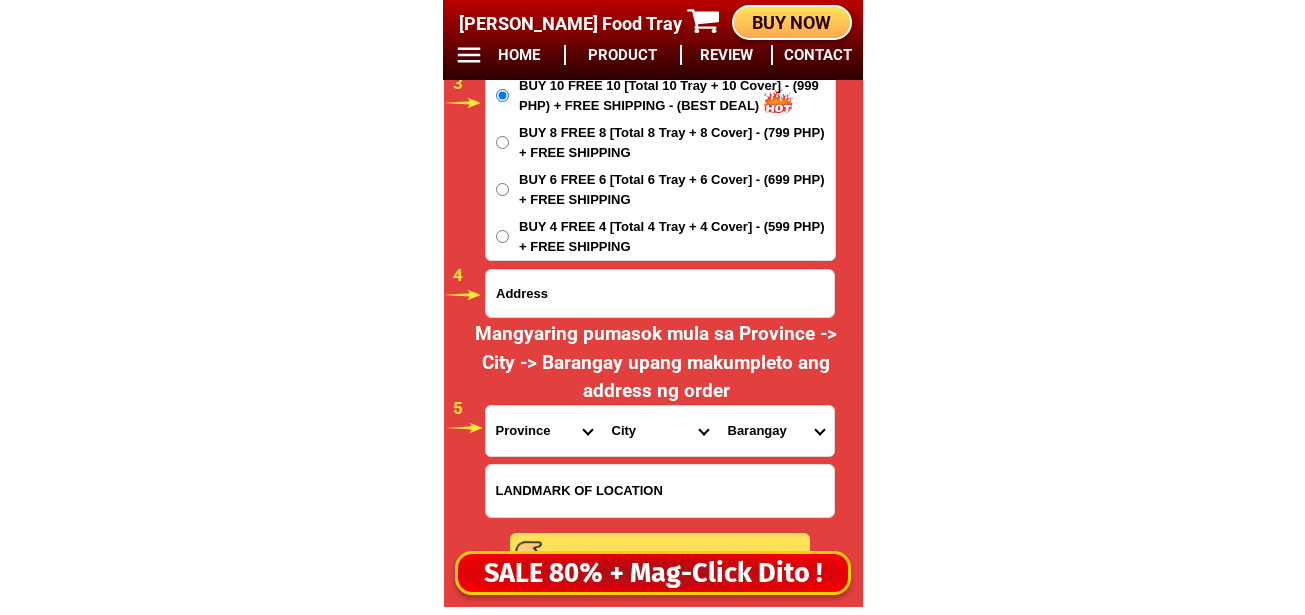 drag, startPoint x: 495, startPoint y: 432, endPoint x: 505, endPoint y: 426, distance: 11.661903 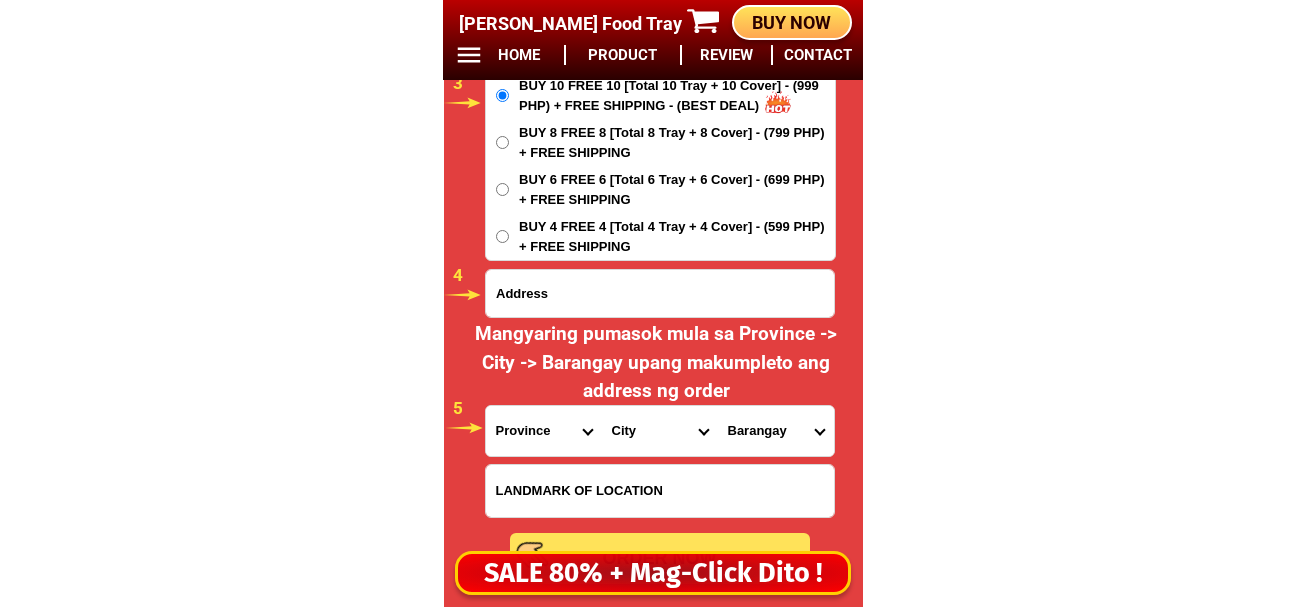 click on "Province [GEOGRAPHIC_DATA] [GEOGRAPHIC_DATA] [GEOGRAPHIC_DATA] [GEOGRAPHIC_DATA] [GEOGRAPHIC_DATA] [GEOGRAPHIC_DATA][PERSON_NAME][GEOGRAPHIC_DATA] [GEOGRAPHIC_DATA] [GEOGRAPHIC_DATA] [GEOGRAPHIC_DATA] [GEOGRAPHIC_DATA] [GEOGRAPHIC_DATA] [GEOGRAPHIC_DATA] [GEOGRAPHIC_DATA] [GEOGRAPHIC_DATA] [GEOGRAPHIC_DATA]-[GEOGRAPHIC_DATA] [GEOGRAPHIC_DATA] [GEOGRAPHIC_DATA] [GEOGRAPHIC_DATA] [GEOGRAPHIC_DATA] [GEOGRAPHIC_DATA] [GEOGRAPHIC_DATA]-de-oro [GEOGRAPHIC_DATA] [GEOGRAPHIC_DATA]-occidental [GEOGRAPHIC_DATA] [GEOGRAPHIC_DATA] Eastern-[GEOGRAPHIC_DATA] [GEOGRAPHIC_DATA] [GEOGRAPHIC_DATA] [GEOGRAPHIC_DATA]-norte [GEOGRAPHIC_DATA]-[GEOGRAPHIC_DATA] [GEOGRAPHIC_DATA] [GEOGRAPHIC_DATA] [GEOGRAPHIC_DATA] [GEOGRAPHIC_DATA] [GEOGRAPHIC_DATA] [GEOGRAPHIC_DATA] [GEOGRAPHIC_DATA] [GEOGRAPHIC_DATA] Metro-[GEOGRAPHIC_DATA] [GEOGRAPHIC_DATA]-[GEOGRAPHIC_DATA]-[GEOGRAPHIC_DATA]-province [GEOGRAPHIC_DATA]-[GEOGRAPHIC_DATA]-oriental [GEOGRAPHIC_DATA] [GEOGRAPHIC_DATA] [GEOGRAPHIC_DATA]-[GEOGRAPHIC_DATA]-[GEOGRAPHIC_DATA] [GEOGRAPHIC_DATA] [GEOGRAPHIC_DATA] [GEOGRAPHIC_DATA] [GEOGRAPHIC_DATA] [GEOGRAPHIC_DATA][PERSON_NAME][GEOGRAPHIC_DATA] [GEOGRAPHIC_DATA] [GEOGRAPHIC_DATA] [GEOGRAPHIC_DATA] [GEOGRAPHIC_DATA] [GEOGRAPHIC_DATA]-[GEOGRAPHIC_DATA]-[GEOGRAPHIC_DATA]-[GEOGRAPHIC_DATA] [GEOGRAPHIC_DATA] [GEOGRAPHIC_DATA]-[GEOGRAPHIC_DATA]-[GEOGRAPHIC_DATA] [GEOGRAPHIC_DATA] [GEOGRAPHIC_DATA] [GEOGRAPHIC_DATA]" at bounding box center (544, 431) 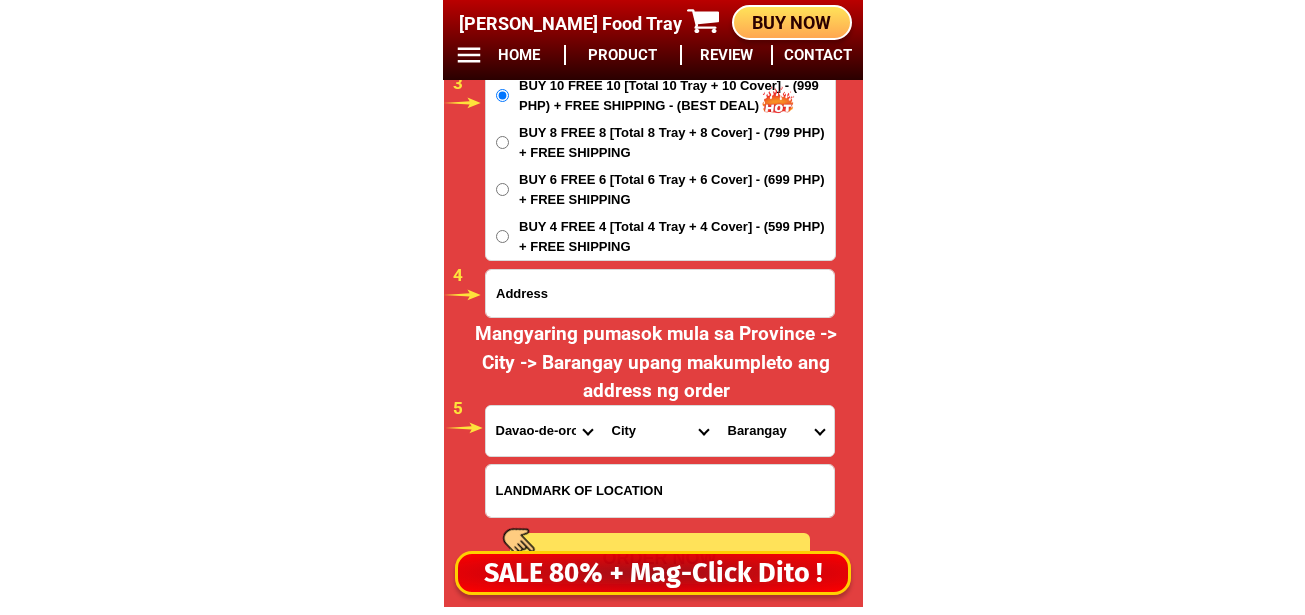 click on "Province [GEOGRAPHIC_DATA] [GEOGRAPHIC_DATA] [GEOGRAPHIC_DATA] [GEOGRAPHIC_DATA] [GEOGRAPHIC_DATA] [GEOGRAPHIC_DATA][PERSON_NAME][GEOGRAPHIC_DATA] [GEOGRAPHIC_DATA] [GEOGRAPHIC_DATA] [GEOGRAPHIC_DATA] [GEOGRAPHIC_DATA] [GEOGRAPHIC_DATA] [GEOGRAPHIC_DATA] [GEOGRAPHIC_DATA] [GEOGRAPHIC_DATA] [GEOGRAPHIC_DATA]-[GEOGRAPHIC_DATA] [GEOGRAPHIC_DATA] [GEOGRAPHIC_DATA] [GEOGRAPHIC_DATA] [GEOGRAPHIC_DATA] [GEOGRAPHIC_DATA] [GEOGRAPHIC_DATA]-de-oro [GEOGRAPHIC_DATA] [GEOGRAPHIC_DATA]-occidental [GEOGRAPHIC_DATA] [GEOGRAPHIC_DATA] Eastern-[GEOGRAPHIC_DATA] [GEOGRAPHIC_DATA] [GEOGRAPHIC_DATA] [GEOGRAPHIC_DATA]-norte [GEOGRAPHIC_DATA]-[GEOGRAPHIC_DATA] [GEOGRAPHIC_DATA] [GEOGRAPHIC_DATA] [GEOGRAPHIC_DATA] [GEOGRAPHIC_DATA] [GEOGRAPHIC_DATA] [GEOGRAPHIC_DATA] [GEOGRAPHIC_DATA] [GEOGRAPHIC_DATA] Metro-[GEOGRAPHIC_DATA] [GEOGRAPHIC_DATA]-[GEOGRAPHIC_DATA]-[GEOGRAPHIC_DATA]-province [GEOGRAPHIC_DATA]-[GEOGRAPHIC_DATA]-oriental [GEOGRAPHIC_DATA] [GEOGRAPHIC_DATA] [GEOGRAPHIC_DATA]-[GEOGRAPHIC_DATA]-[GEOGRAPHIC_DATA] [GEOGRAPHIC_DATA] [GEOGRAPHIC_DATA] [GEOGRAPHIC_DATA] [GEOGRAPHIC_DATA] [GEOGRAPHIC_DATA][PERSON_NAME][GEOGRAPHIC_DATA] [GEOGRAPHIC_DATA] [GEOGRAPHIC_DATA] [GEOGRAPHIC_DATA] [GEOGRAPHIC_DATA] [GEOGRAPHIC_DATA]-[GEOGRAPHIC_DATA]-[GEOGRAPHIC_DATA]-[GEOGRAPHIC_DATA] [GEOGRAPHIC_DATA] [GEOGRAPHIC_DATA]-[GEOGRAPHIC_DATA]-[GEOGRAPHIC_DATA] [GEOGRAPHIC_DATA] [GEOGRAPHIC_DATA] [GEOGRAPHIC_DATA]" at bounding box center (544, 431) 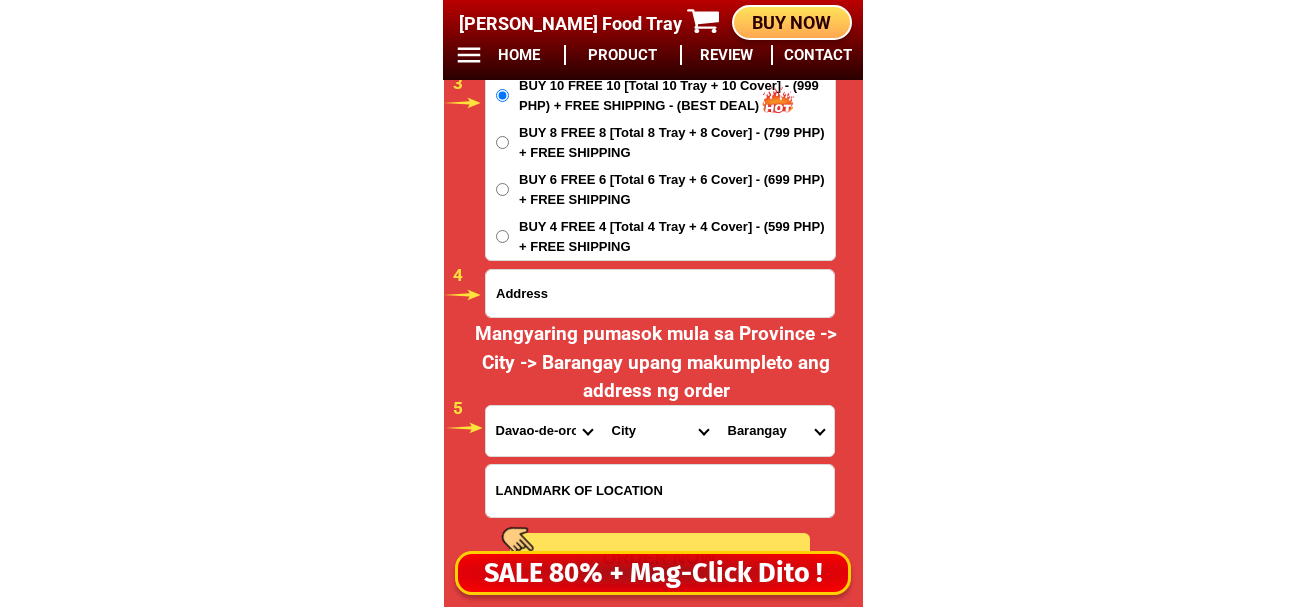 select on "63_738" 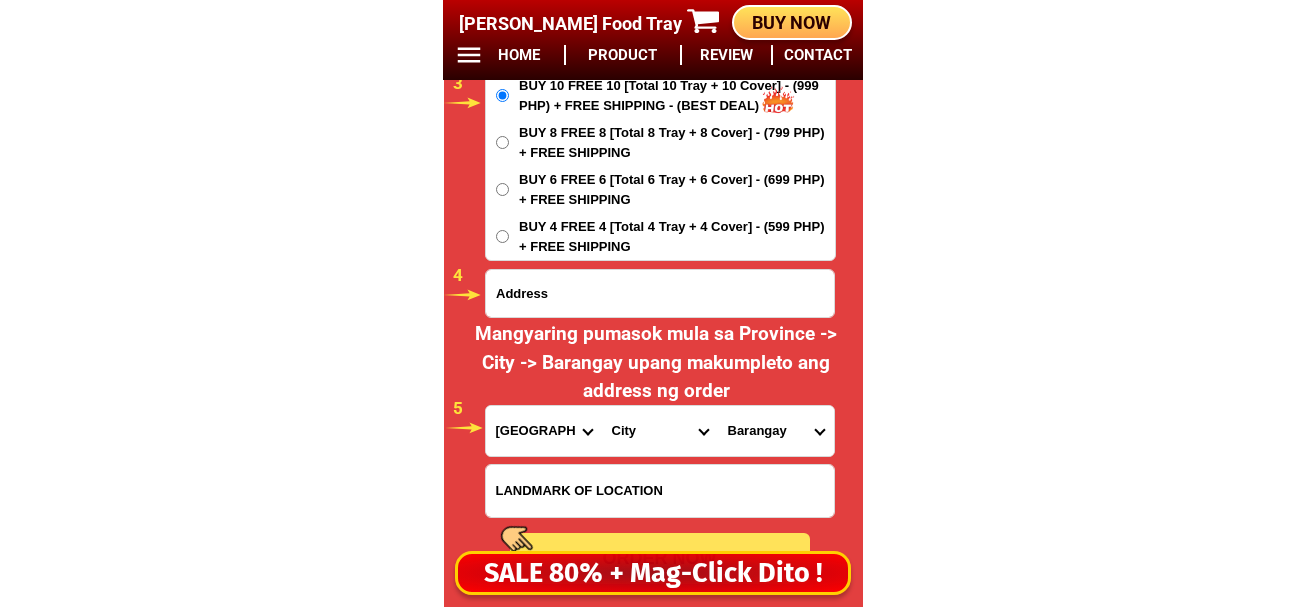 click on "Province [GEOGRAPHIC_DATA] [GEOGRAPHIC_DATA] [GEOGRAPHIC_DATA] [GEOGRAPHIC_DATA] [GEOGRAPHIC_DATA] [GEOGRAPHIC_DATA][PERSON_NAME][GEOGRAPHIC_DATA] [GEOGRAPHIC_DATA] [GEOGRAPHIC_DATA] [GEOGRAPHIC_DATA] [GEOGRAPHIC_DATA] [GEOGRAPHIC_DATA] [GEOGRAPHIC_DATA] [GEOGRAPHIC_DATA] [GEOGRAPHIC_DATA] [GEOGRAPHIC_DATA]-[GEOGRAPHIC_DATA] [GEOGRAPHIC_DATA] [GEOGRAPHIC_DATA] [GEOGRAPHIC_DATA] [GEOGRAPHIC_DATA] [GEOGRAPHIC_DATA] [GEOGRAPHIC_DATA]-de-oro [GEOGRAPHIC_DATA] [GEOGRAPHIC_DATA]-occidental [GEOGRAPHIC_DATA] [GEOGRAPHIC_DATA] Eastern-[GEOGRAPHIC_DATA] [GEOGRAPHIC_DATA] [GEOGRAPHIC_DATA] [GEOGRAPHIC_DATA]-norte [GEOGRAPHIC_DATA]-[GEOGRAPHIC_DATA] [GEOGRAPHIC_DATA] [GEOGRAPHIC_DATA] [GEOGRAPHIC_DATA] [GEOGRAPHIC_DATA] [GEOGRAPHIC_DATA] [GEOGRAPHIC_DATA] [GEOGRAPHIC_DATA] [GEOGRAPHIC_DATA] Metro-[GEOGRAPHIC_DATA] [GEOGRAPHIC_DATA]-[GEOGRAPHIC_DATA]-[GEOGRAPHIC_DATA]-province [GEOGRAPHIC_DATA]-[GEOGRAPHIC_DATA]-oriental [GEOGRAPHIC_DATA] [GEOGRAPHIC_DATA] [GEOGRAPHIC_DATA]-[GEOGRAPHIC_DATA]-[GEOGRAPHIC_DATA] [GEOGRAPHIC_DATA] [GEOGRAPHIC_DATA] [GEOGRAPHIC_DATA] [GEOGRAPHIC_DATA] [GEOGRAPHIC_DATA][PERSON_NAME][GEOGRAPHIC_DATA] [GEOGRAPHIC_DATA] [GEOGRAPHIC_DATA] [GEOGRAPHIC_DATA] [GEOGRAPHIC_DATA] [GEOGRAPHIC_DATA]-[GEOGRAPHIC_DATA]-[GEOGRAPHIC_DATA]-[GEOGRAPHIC_DATA] [GEOGRAPHIC_DATA] [GEOGRAPHIC_DATA]-[GEOGRAPHIC_DATA]-[GEOGRAPHIC_DATA] [GEOGRAPHIC_DATA] [GEOGRAPHIC_DATA] [GEOGRAPHIC_DATA]" at bounding box center (544, 431) 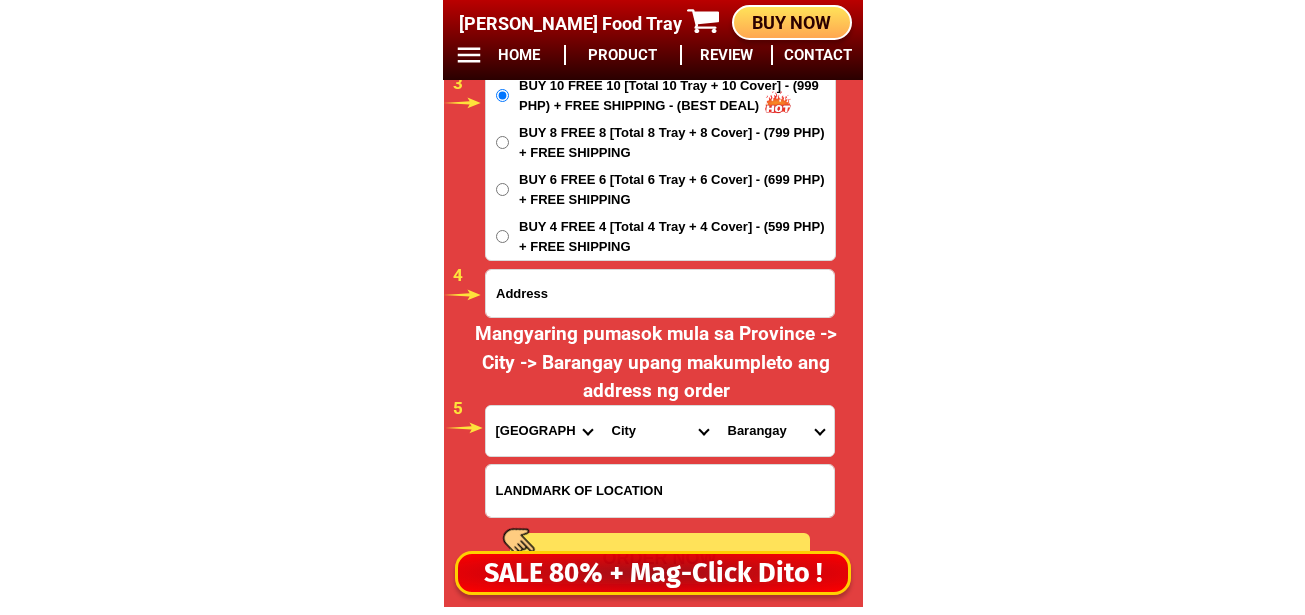 click on "City Bansalan Davao-city Davao-del-sur-hagonoy Davao-del-sur-magsaysay Davao-del-sur-santa-cruz Davao-del-sur-santa-maria Digos-city Don-marcelino Jose-abad-santos Kiblawan Malalag Malita Matanao Padada Sarangani Sulop" at bounding box center [660, 431] 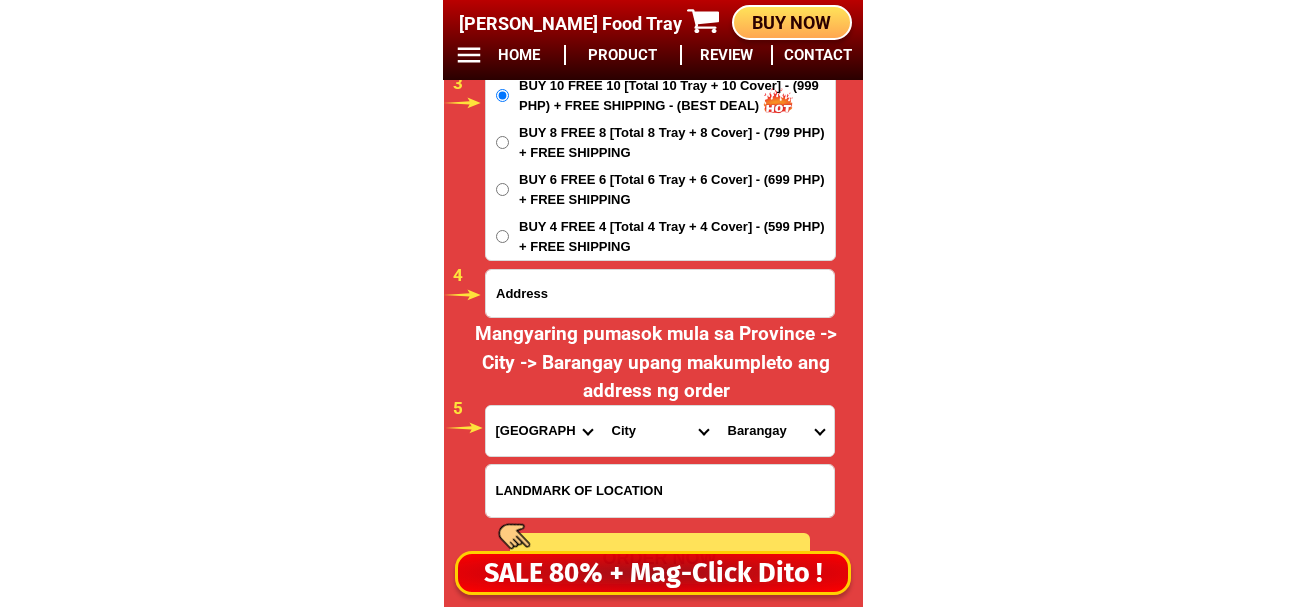 select on "63_7389968" 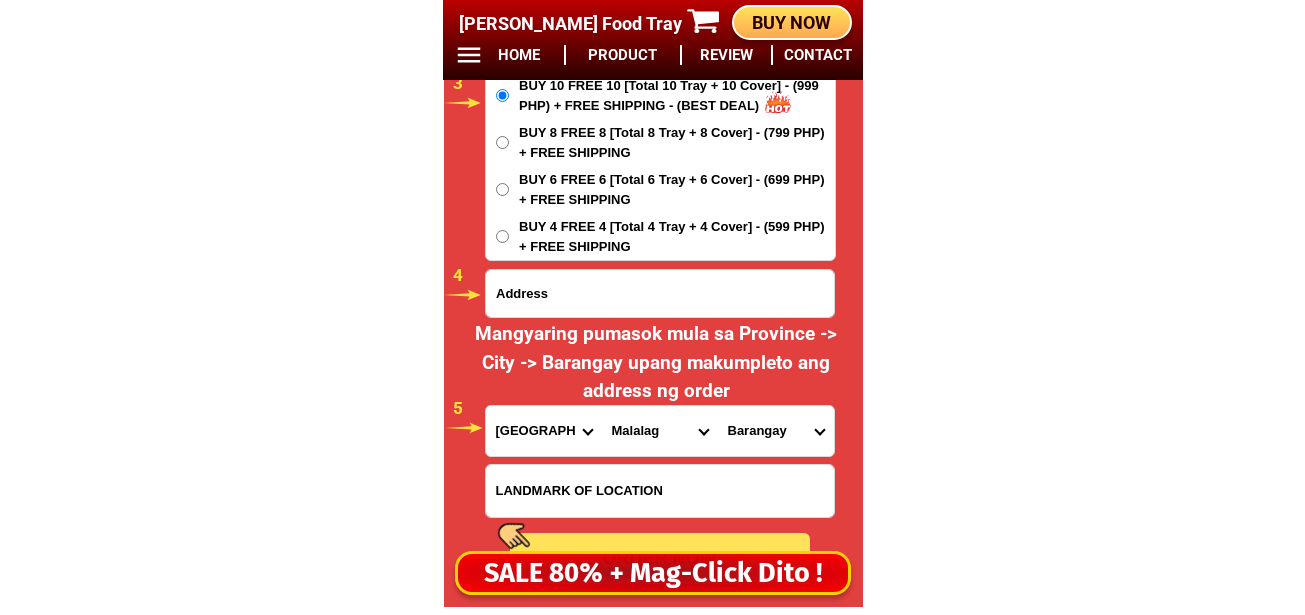 click on "City Bansalan Davao-city Davao-del-sur-hagonoy Davao-del-sur-magsaysay Davao-del-sur-santa-cruz Davao-del-sur-santa-maria Digos-city Don-marcelino Jose-abad-santos Kiblawan Malalag Malita Matanao Padada Sarangani Sulop" at bounding box center (660, 431) 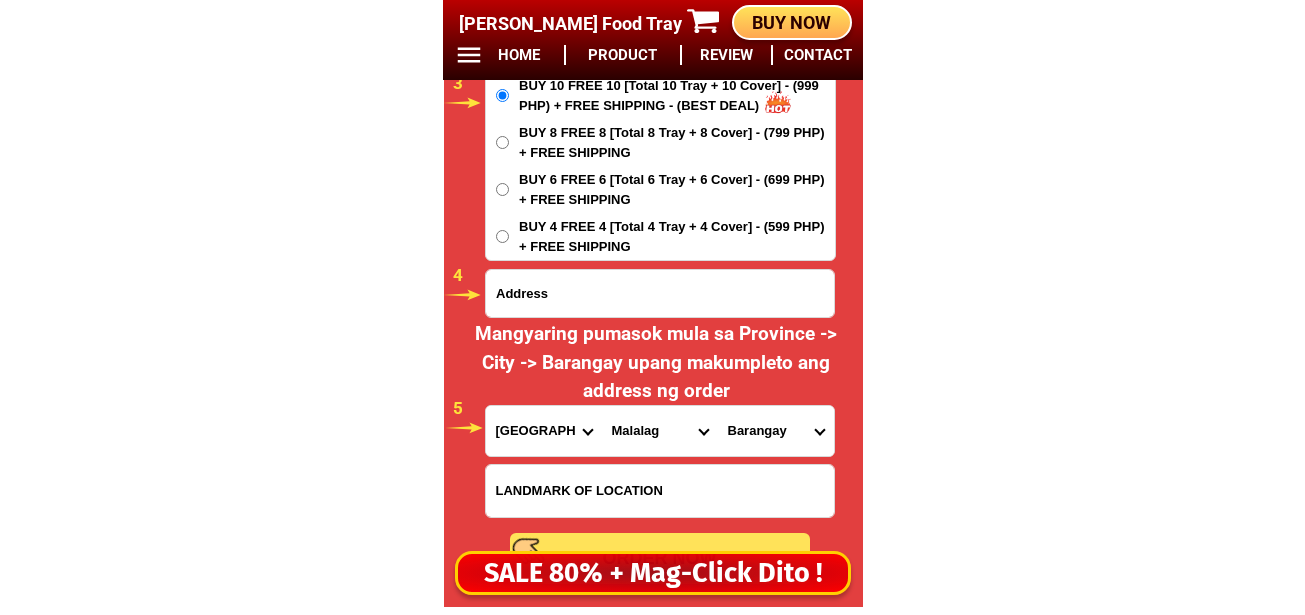 drag, startPoint x: 790, startPoint y: 441, endPoint x: 790, endPoint y: 406, distance: 35 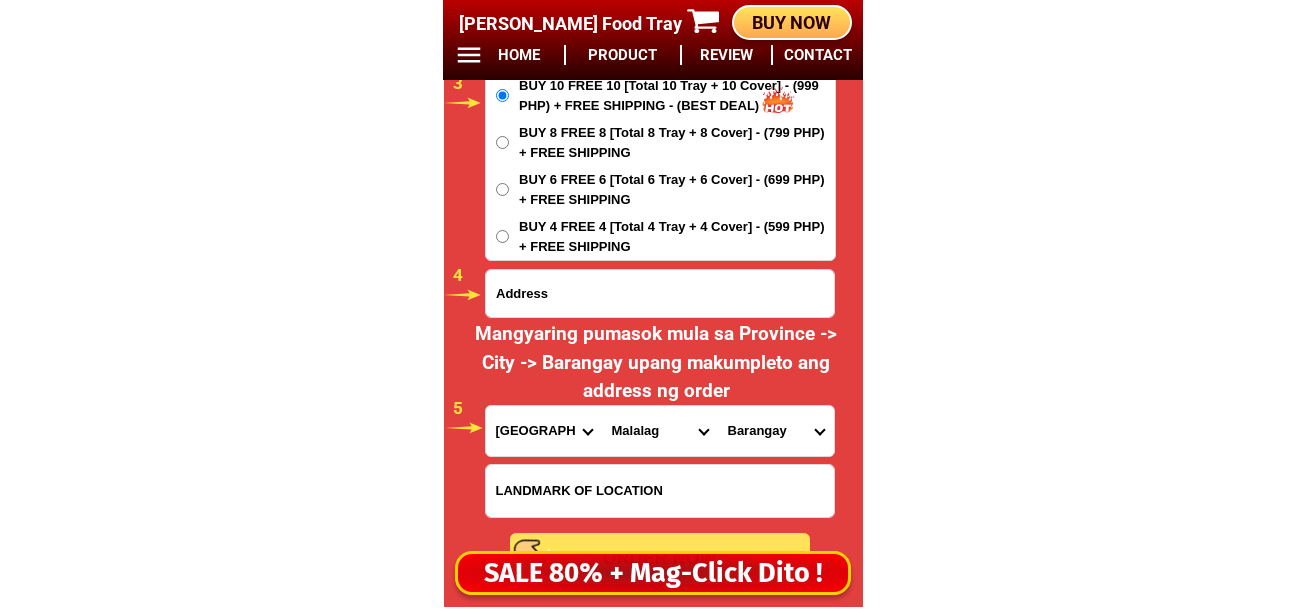 click on "Barangay Bagumbayan Baybay Bolton Bulacan Caputian Ibo Kiblagon Lapu-lapu (lapla) Mabini New baclayon Pitu Poblacion Rizal (parame) San isidro Tagansule" at bounding box center (776, 431) 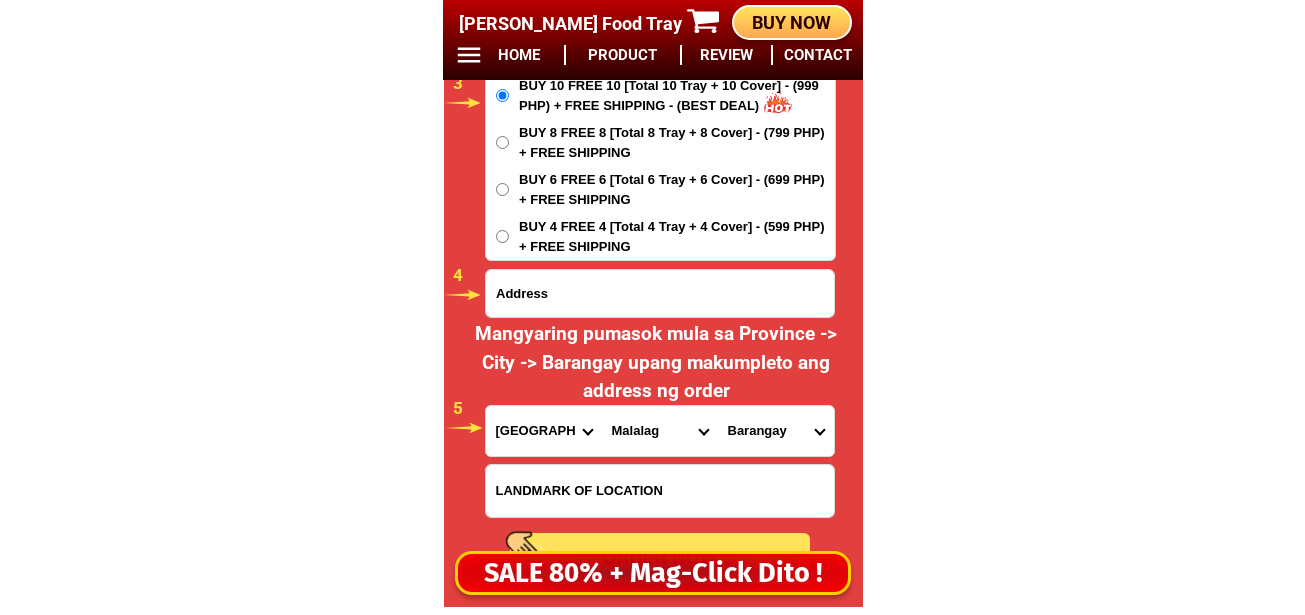 select on "63_73899681816" 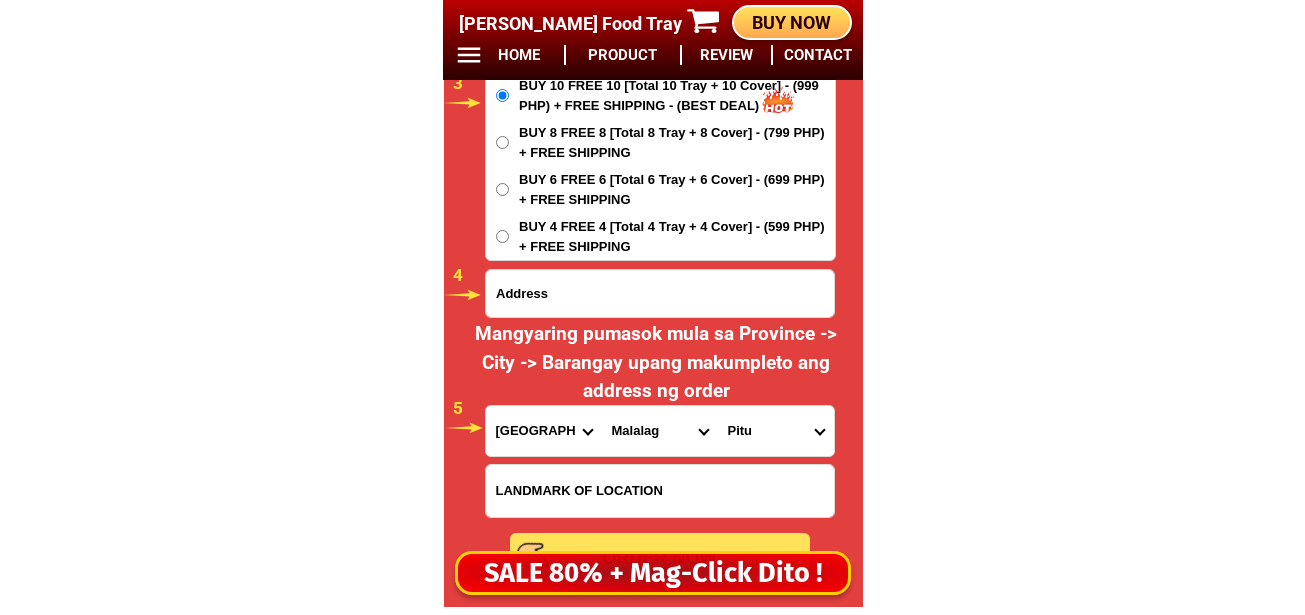 click on "Barangay Bagumbayan Baybay Bolton Bulacan Caputian Ibo Kiblagon Lapu-lapu (lapla) Mabini New baclayon Pitu Poblacion Rizal (parame) San isidro Tagansule" at bounding box center (776, 431) 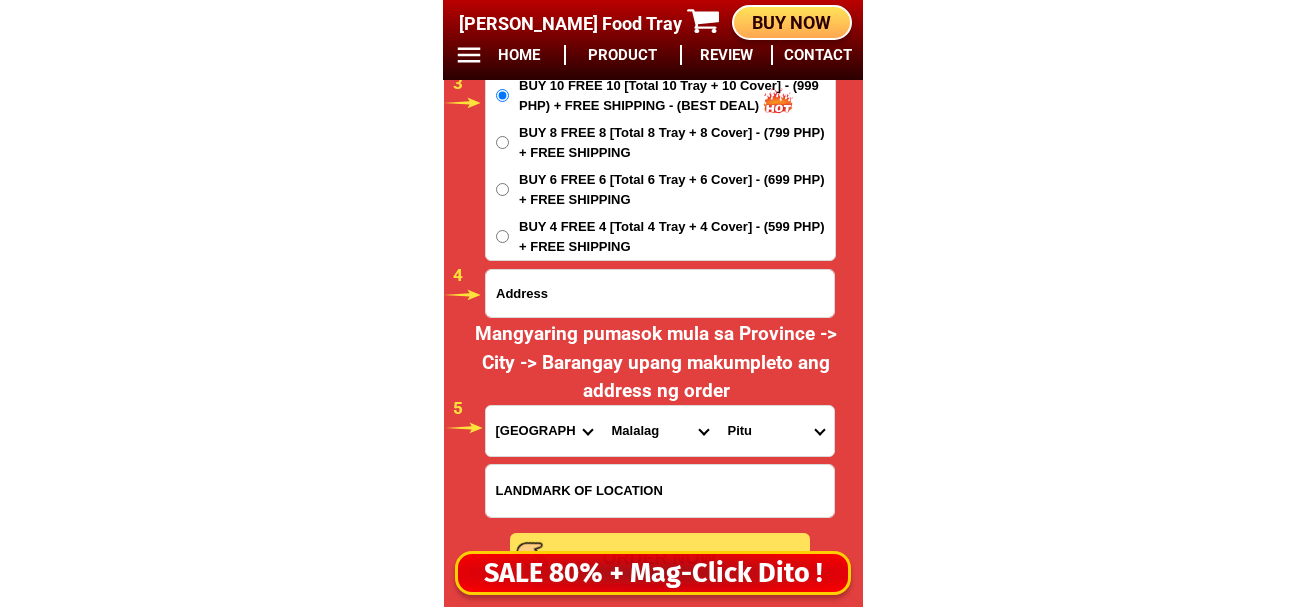 scroll, scrollTop: 16978, scrollLeft: 0, axis: vertical 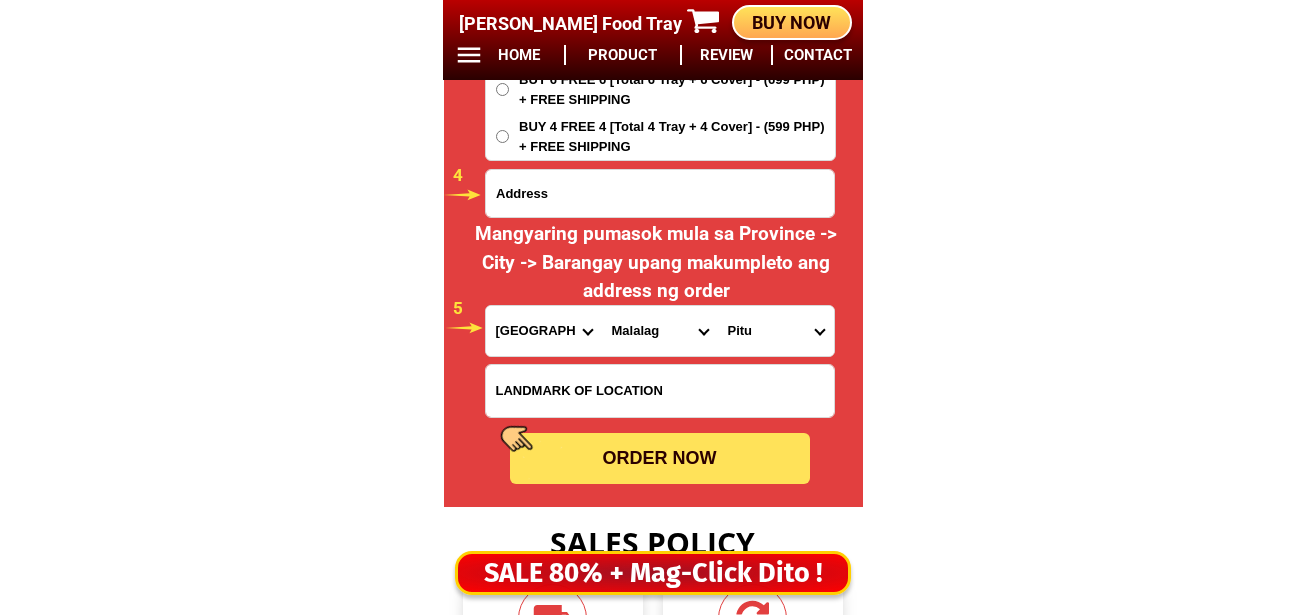 click on "BUY 4 FREE 4 [Total 4 Tray + 4 Cover] - (599 PHP) + FREE SHIPPING" at bounding box center [677, 136] 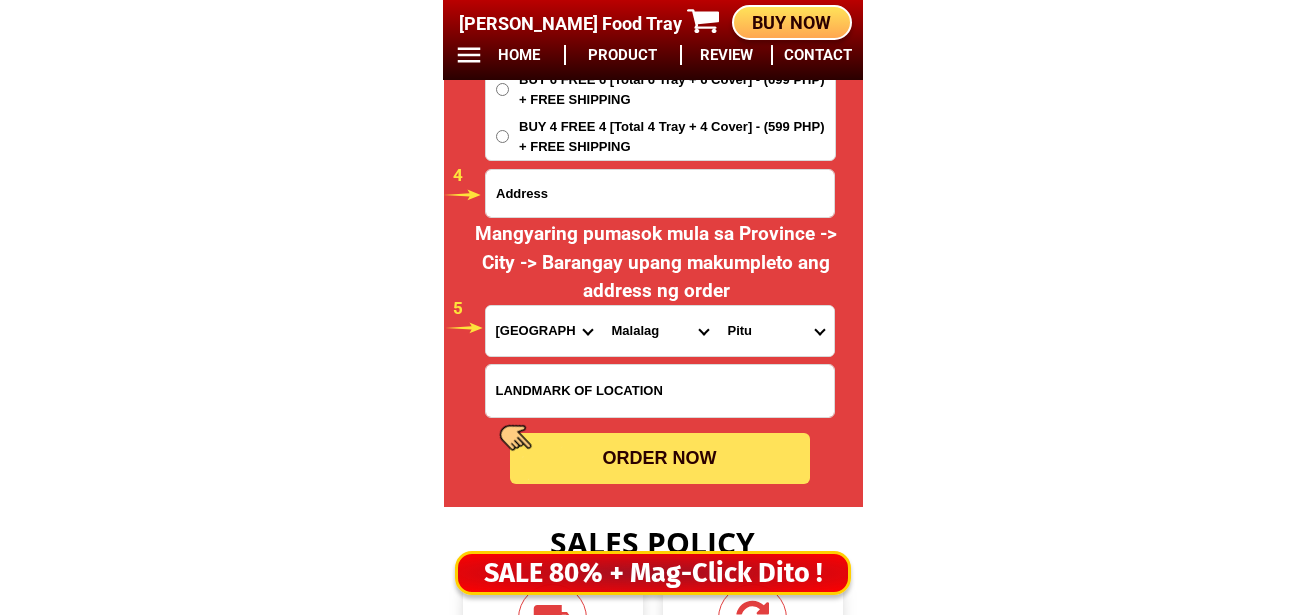 click on "BUY 4 FREE 4 [Total 4 Tray + 4 Cover] - (599 PHP) + FREE SHIPPING" at bounding box center [502, 136] 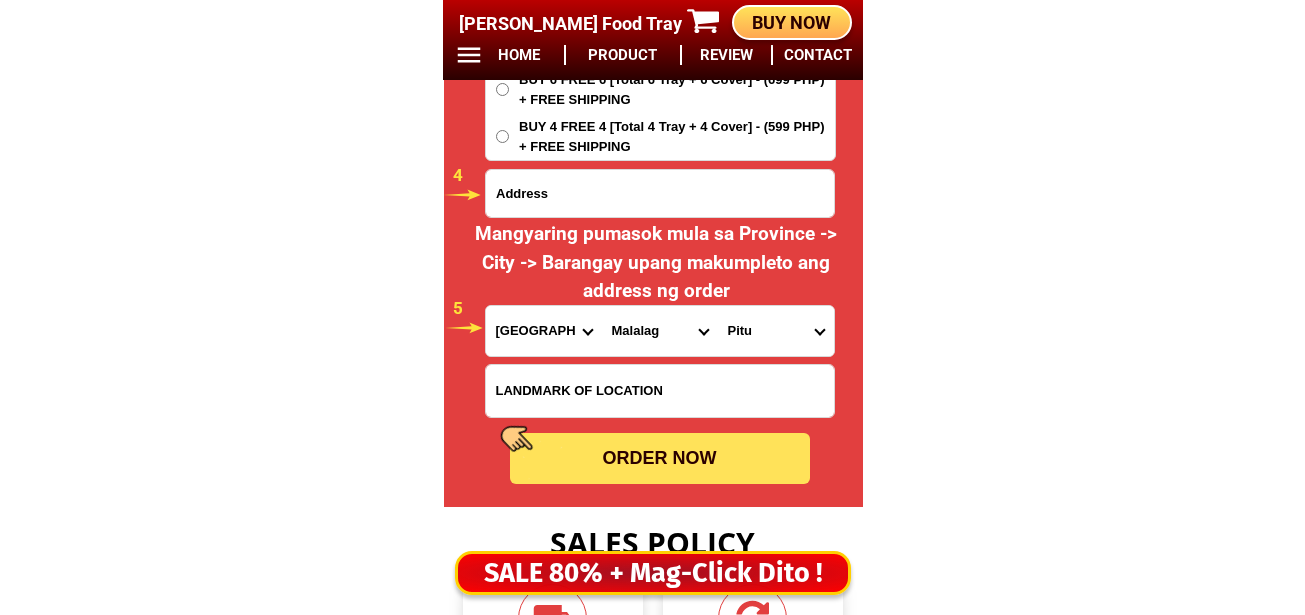 radio on "true" 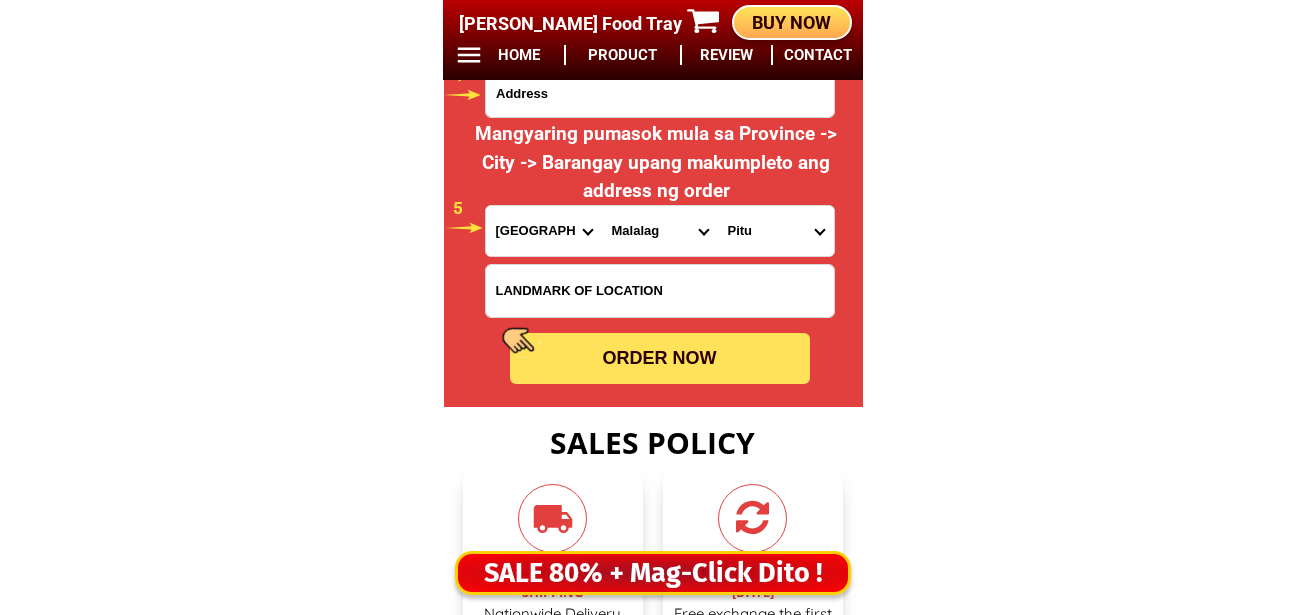 scroll, scrollTop: 16978, scrollLeft: 0, axis: vertical 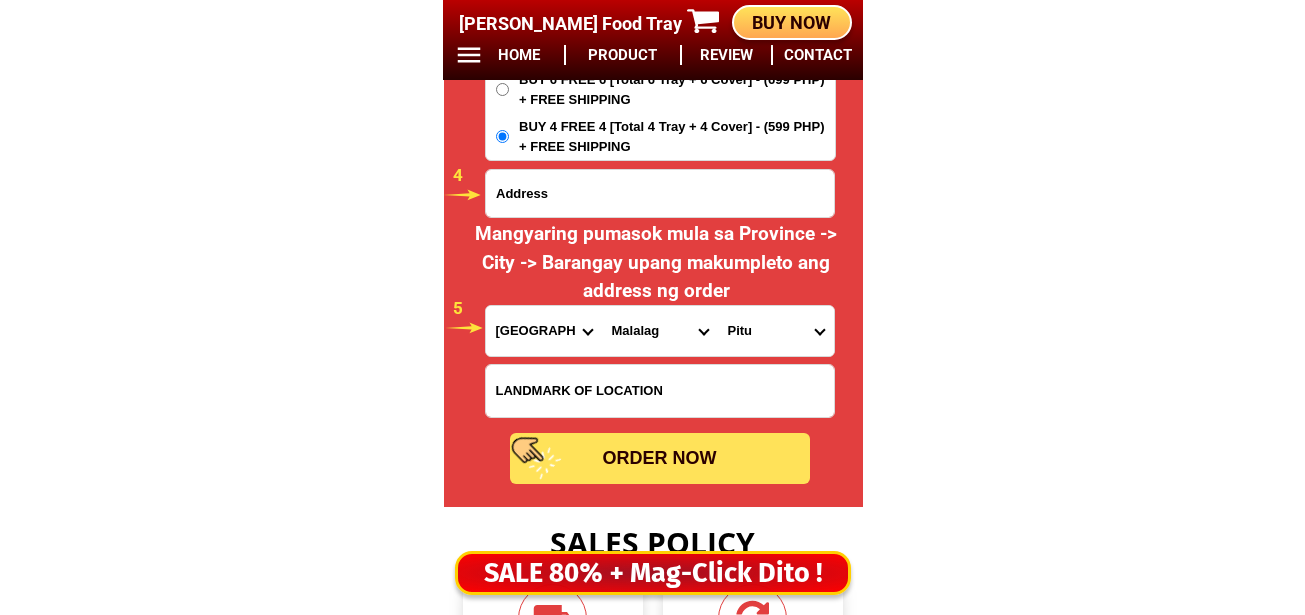 click at bounding box center (660, 193) 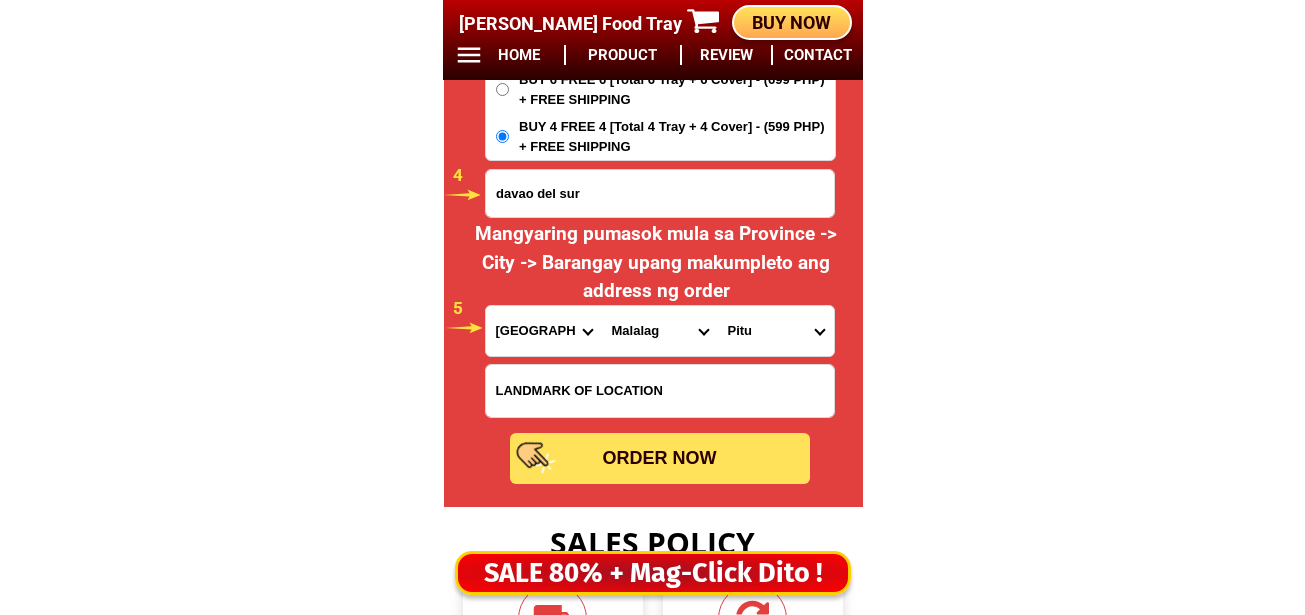 type on "davao del sur" 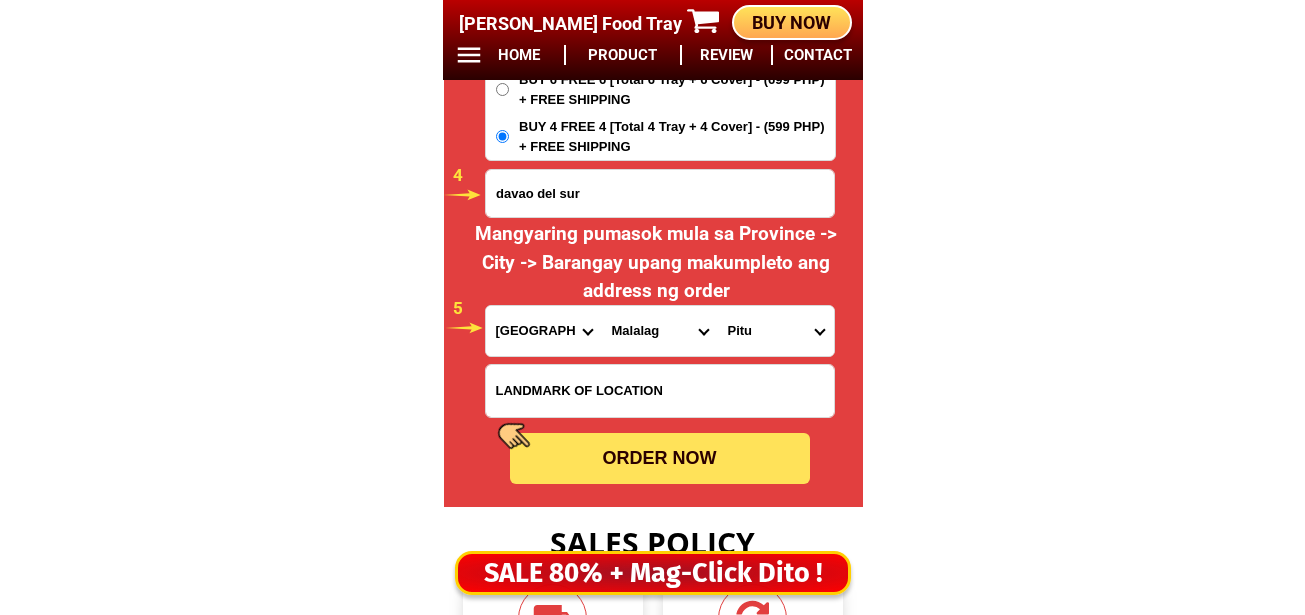click on "ORDER NOW" at bounding box center (660, 458) 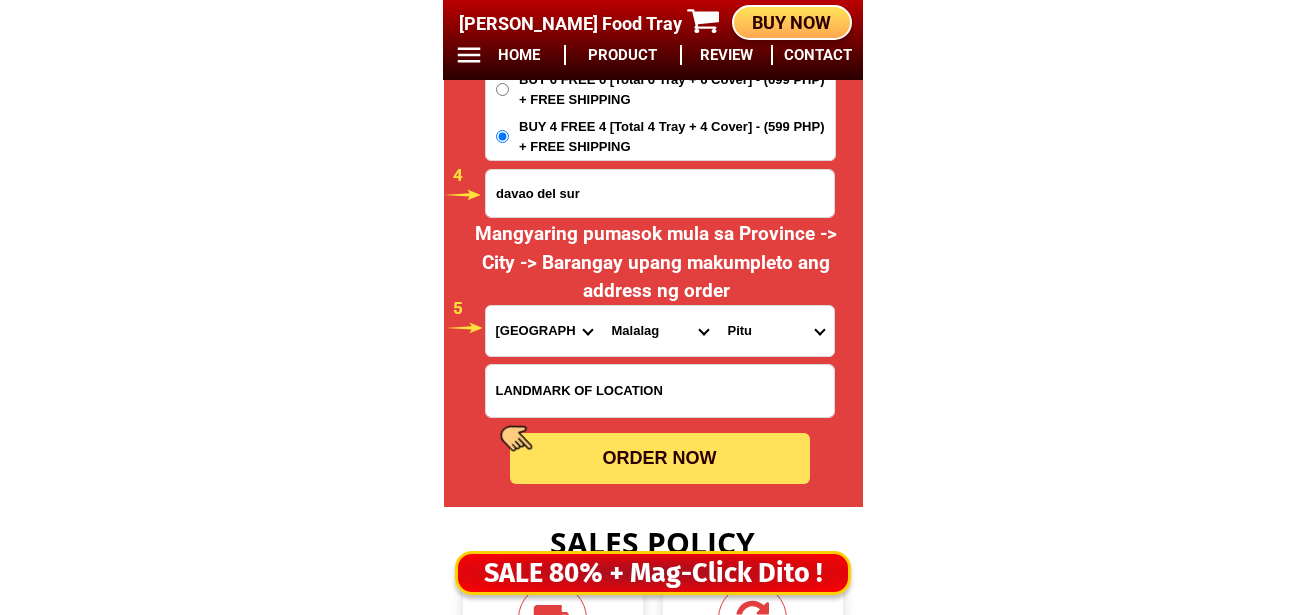 radio on "true" 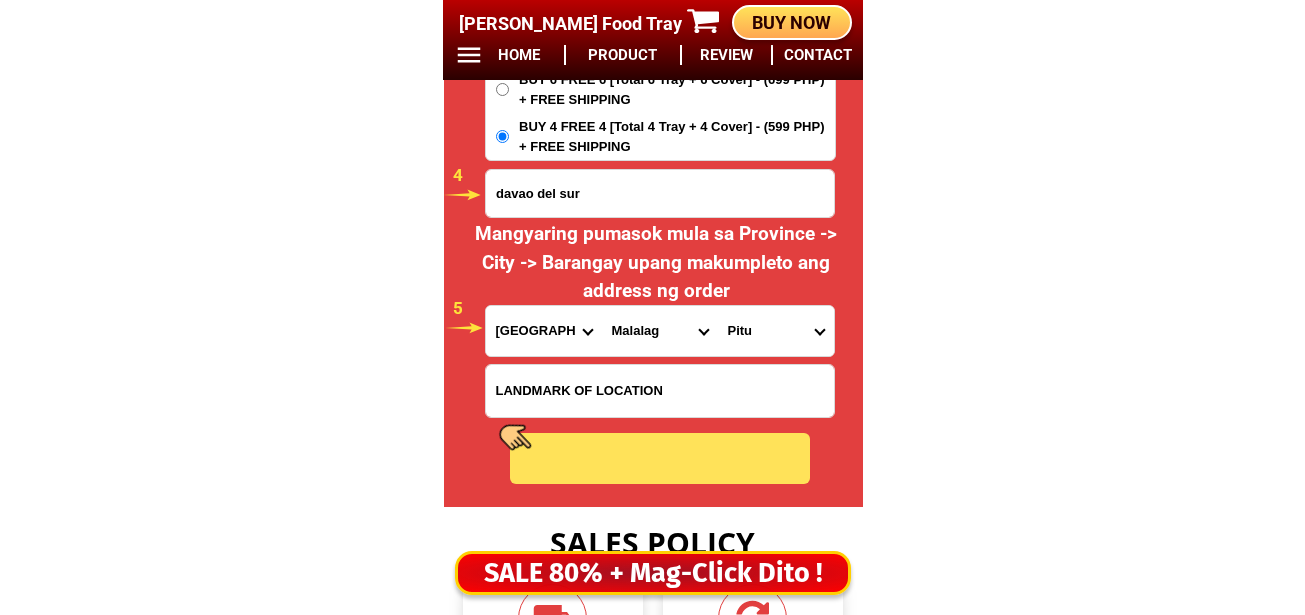 radio on "true" 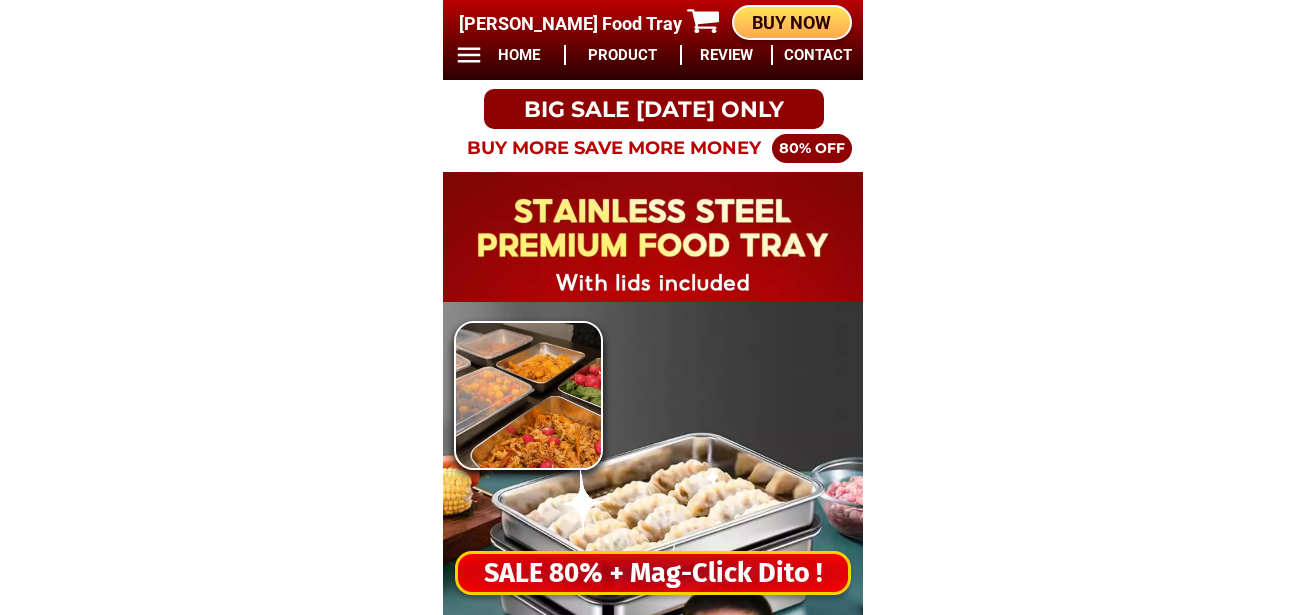 scroll, scrollTop: 0, scrollLeft: 0, axis: both 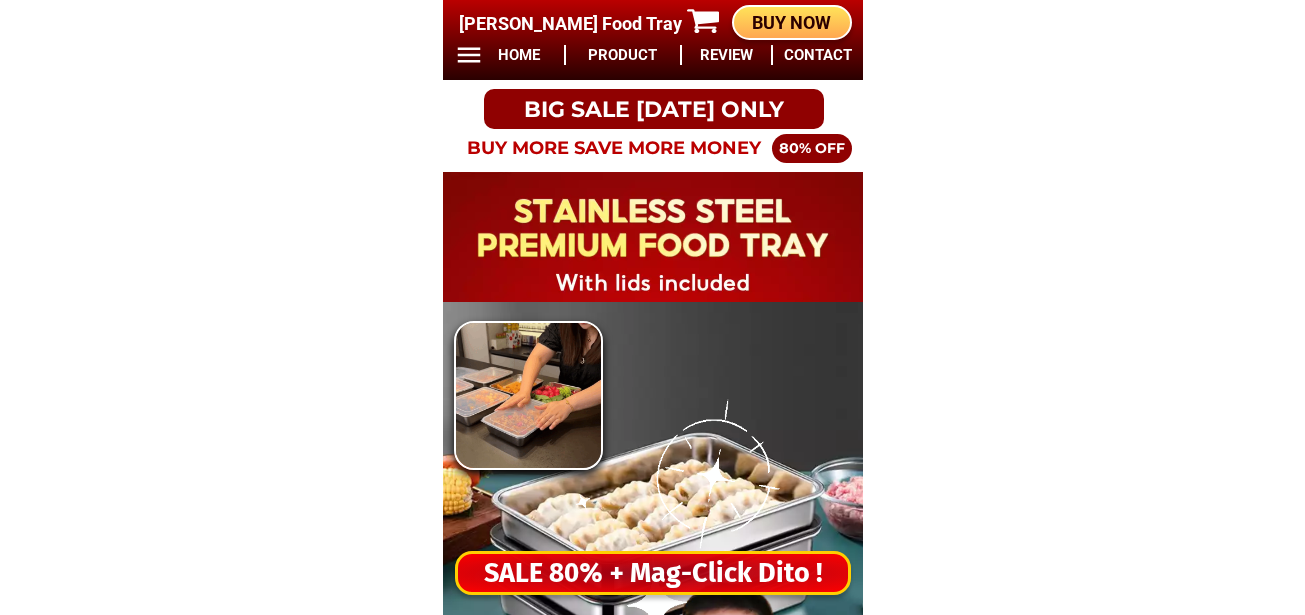 click on "SALE 80% + Mag-Click Dito !" at bounding box center [653, 573] 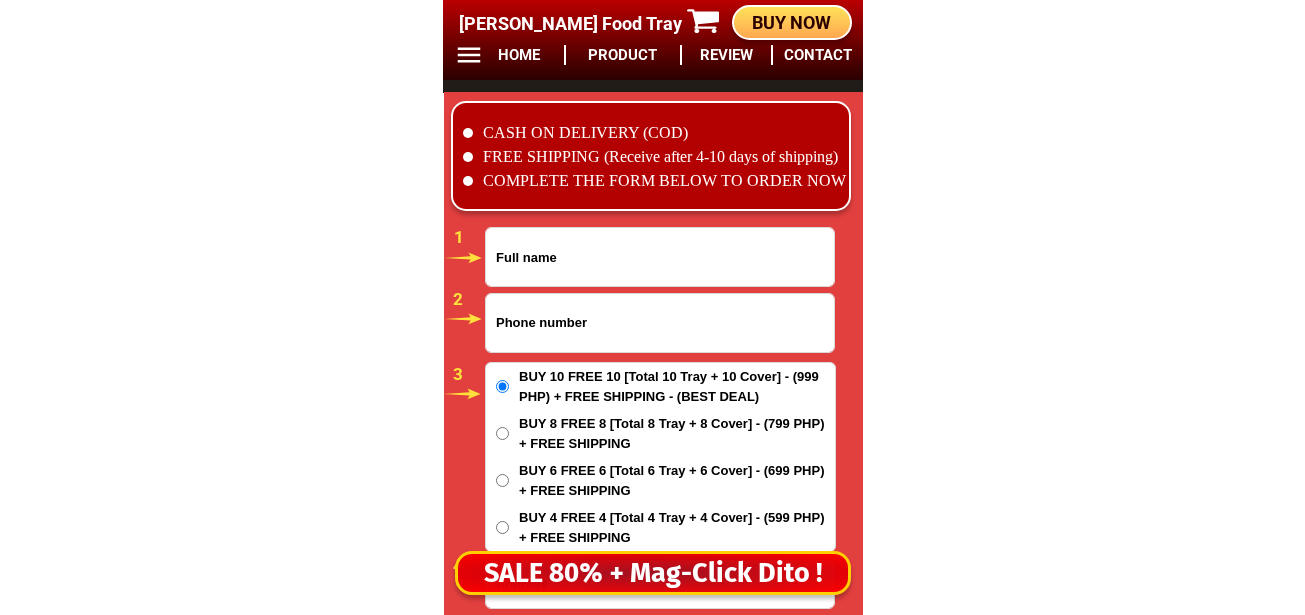 scroll, scrollTop: 16678, scrollLeft: 0, axis: vertical 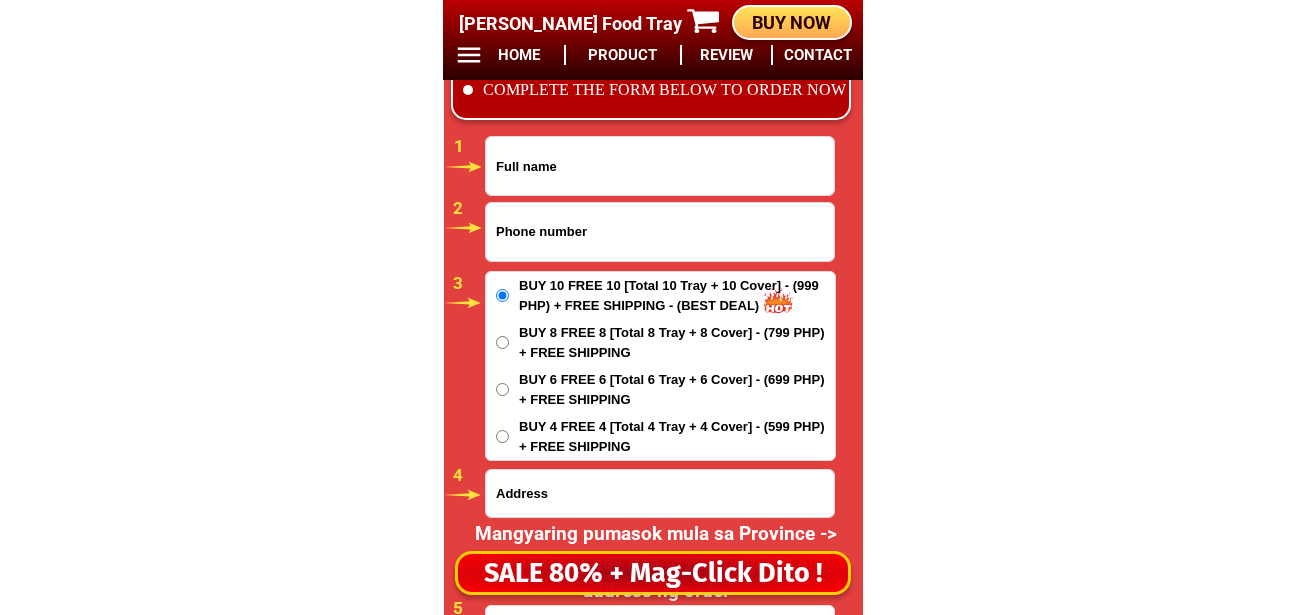 click at bounding box center (660, 232) 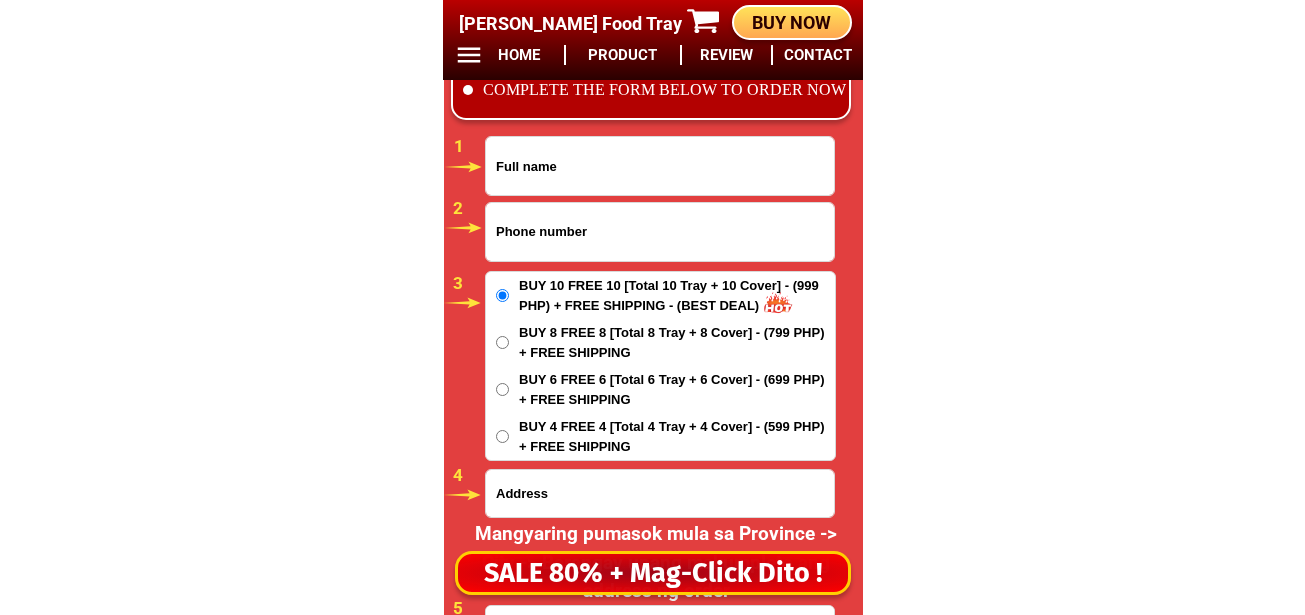 paste on "09387928252" 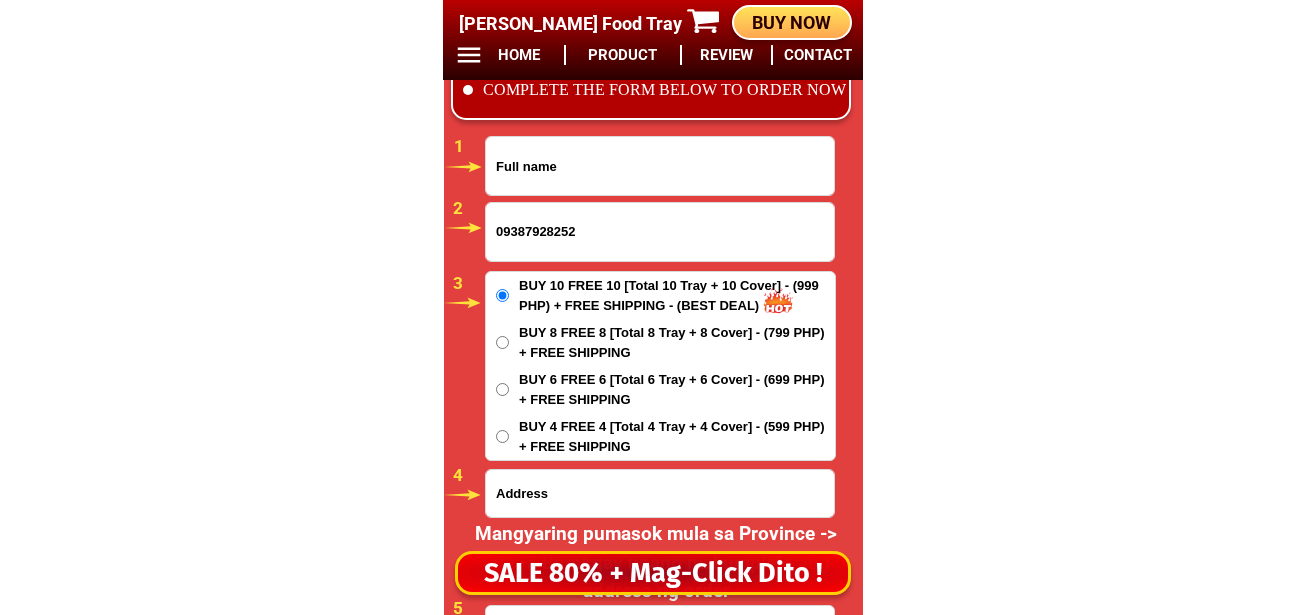 type on "09387928252" 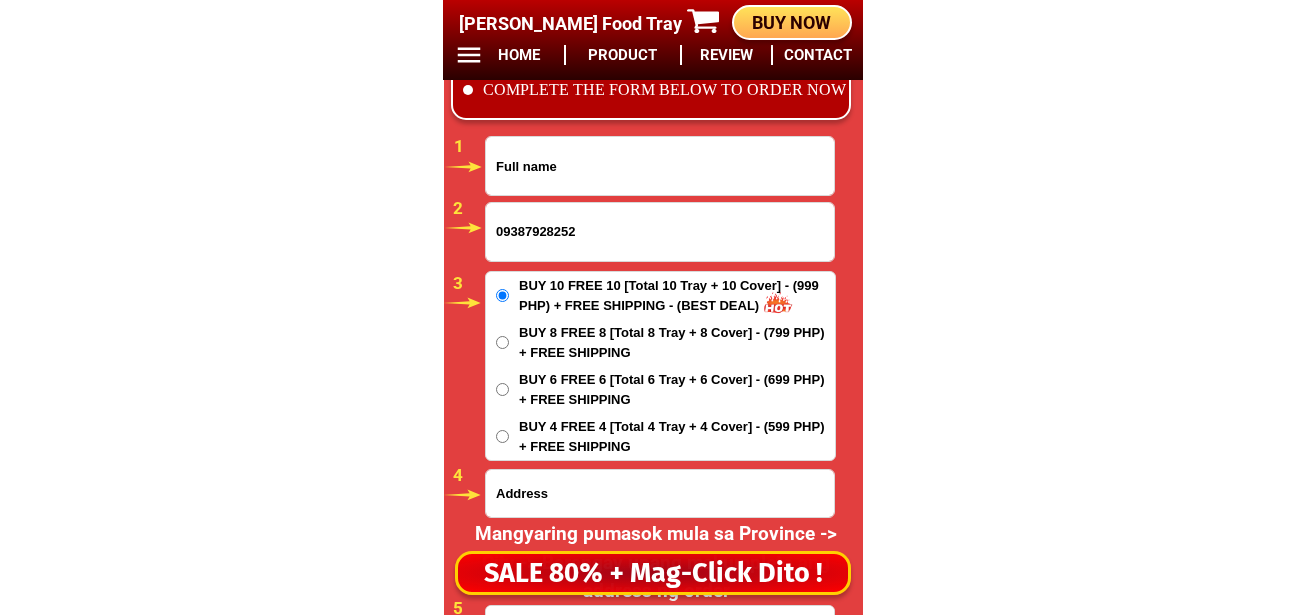 scroll, scrollTop: 16778, scrollLeft: 0, axis: vertical 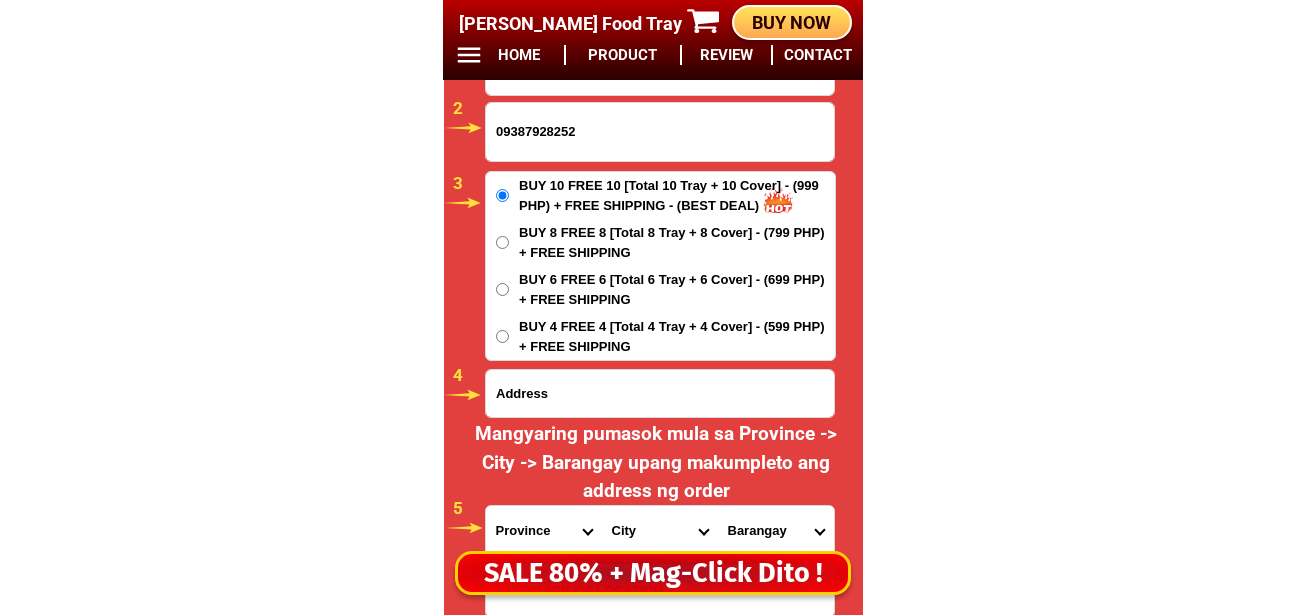 click at bounding box center [660, 393] 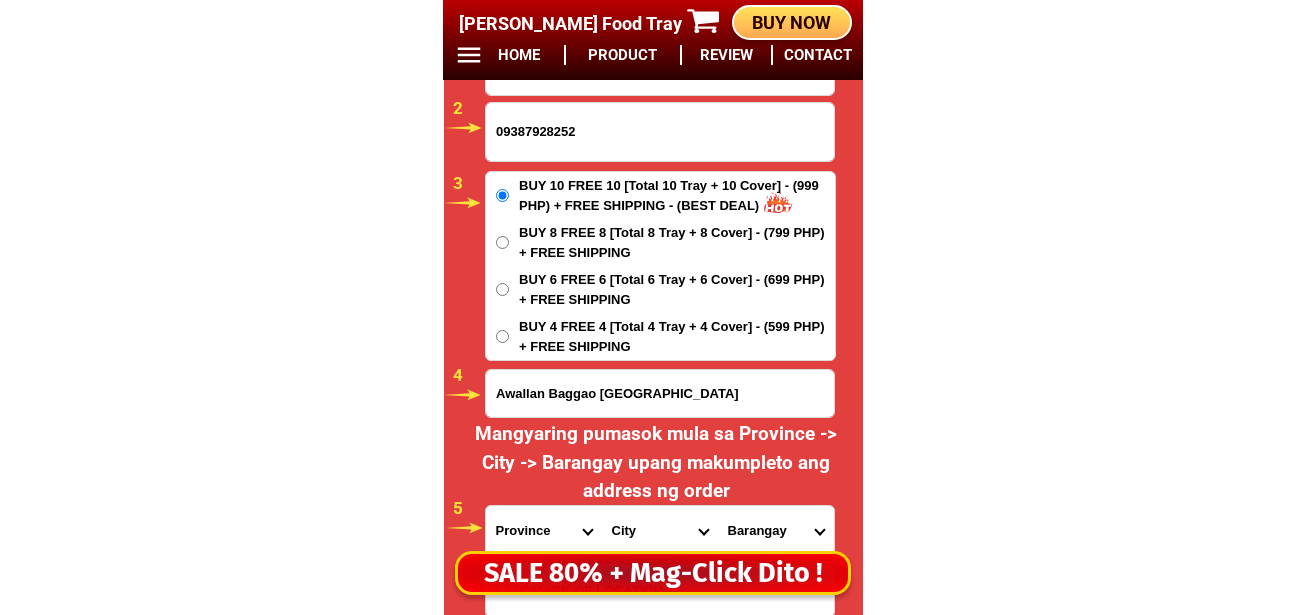 type on "Awallan Baggao [GEOGRAPHIC_DATA]" 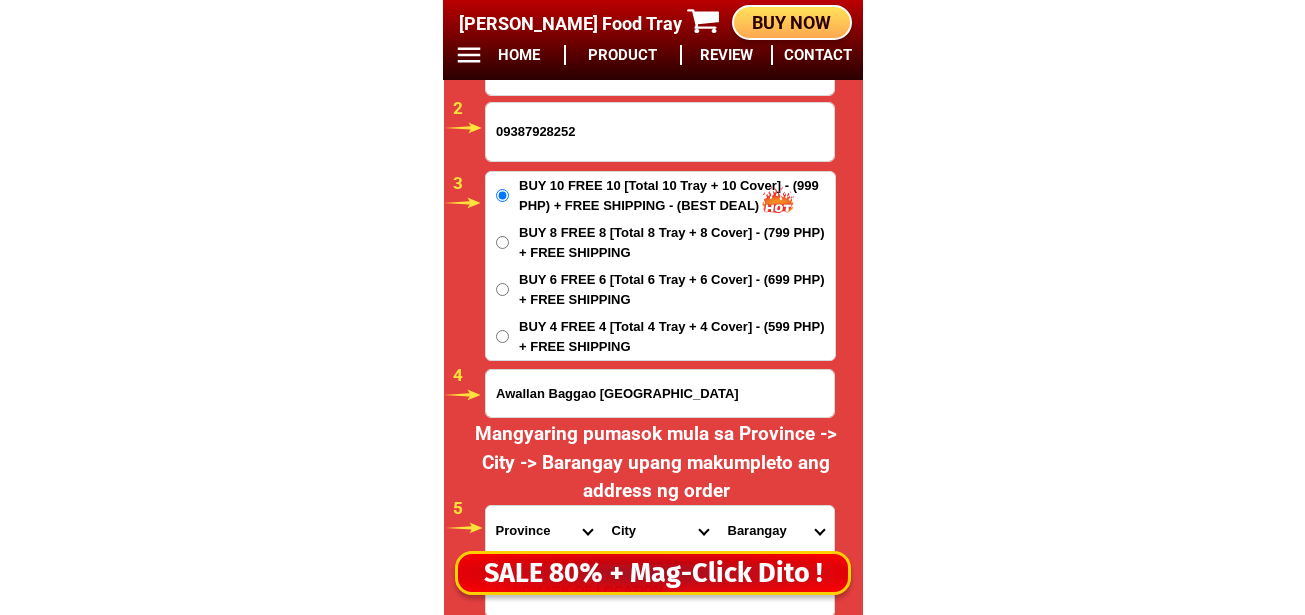 scroll, scrollTop: 16678, scrollLeft: 0, axis: vertical 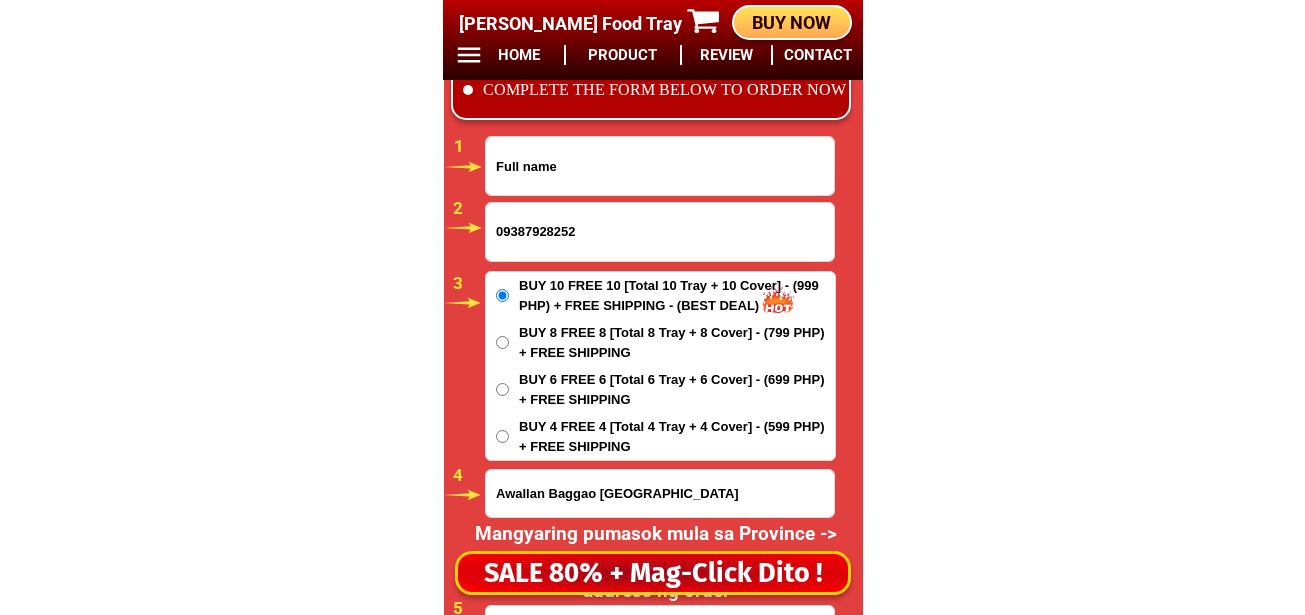 click at bounding box center [660, 166] 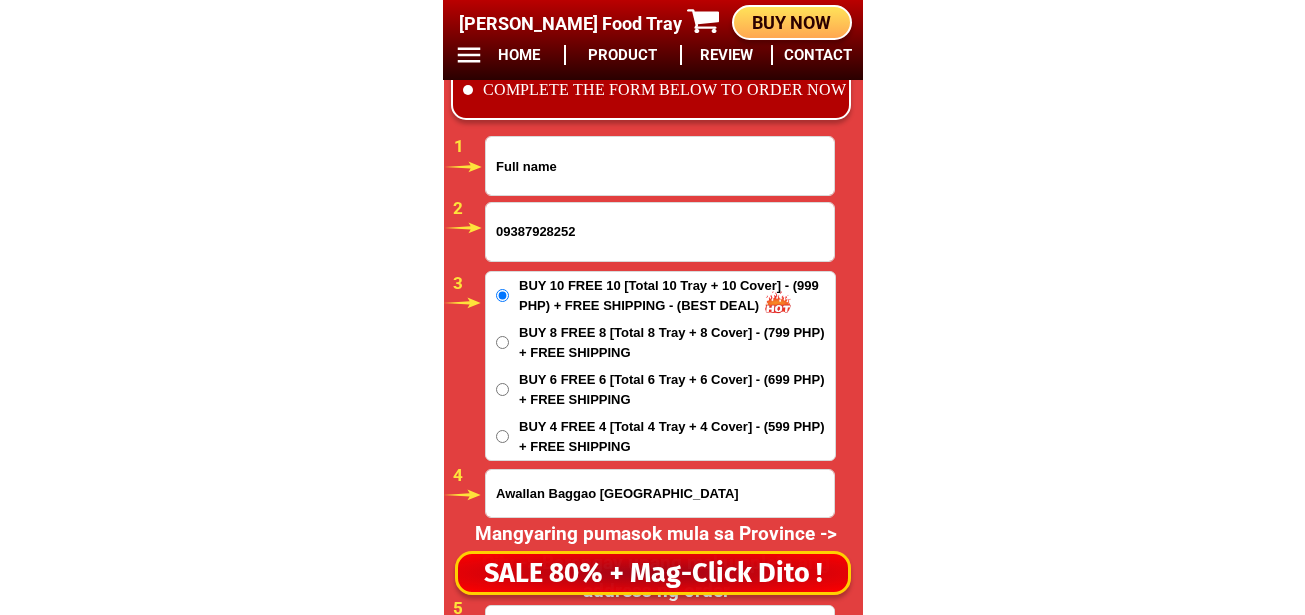 paste on "[PERSON_NAME]" 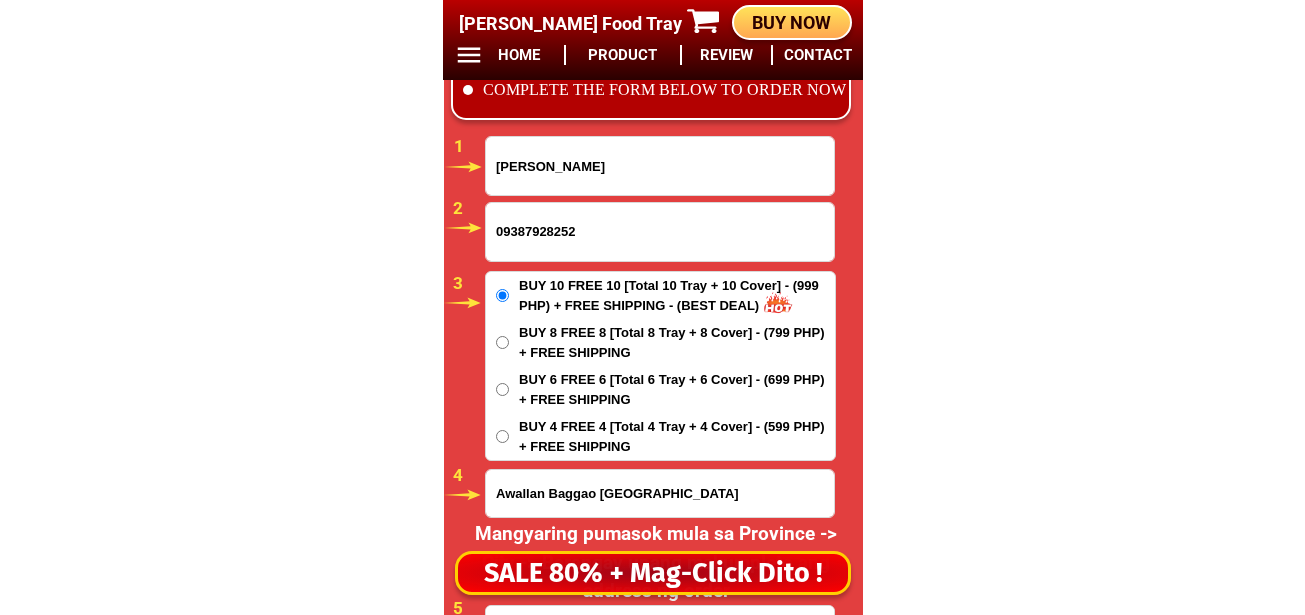 type on "[PERSON_NAME]" 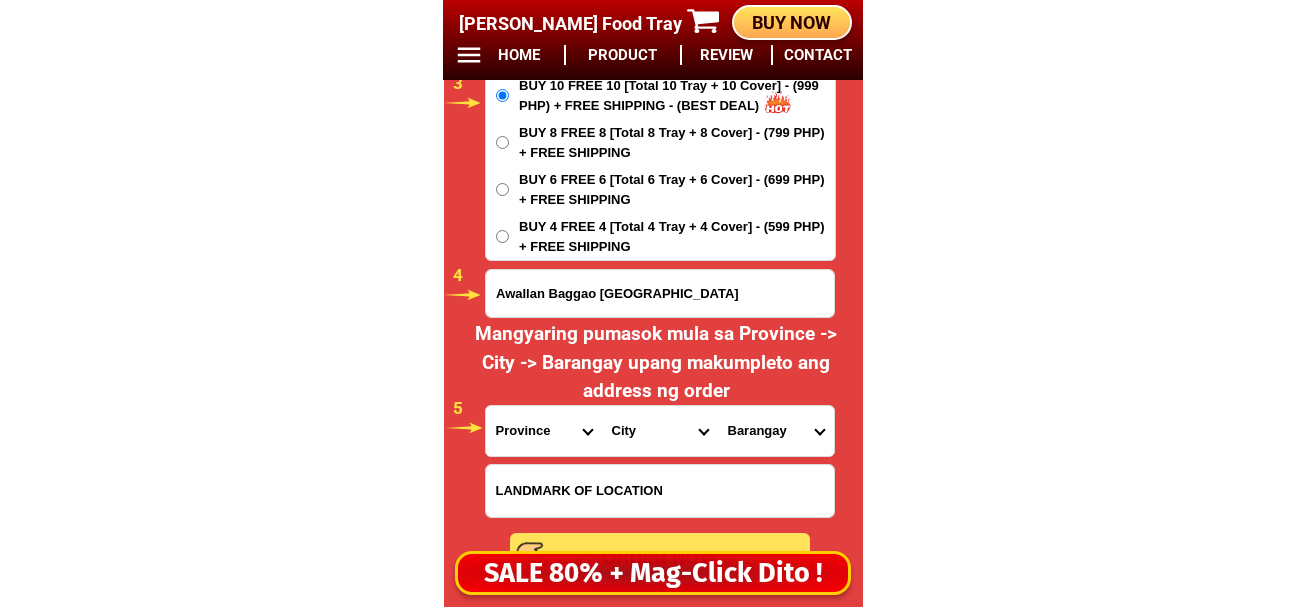 scroll, scrollTop: 16978, scrollLeft: 0, axis: vertical 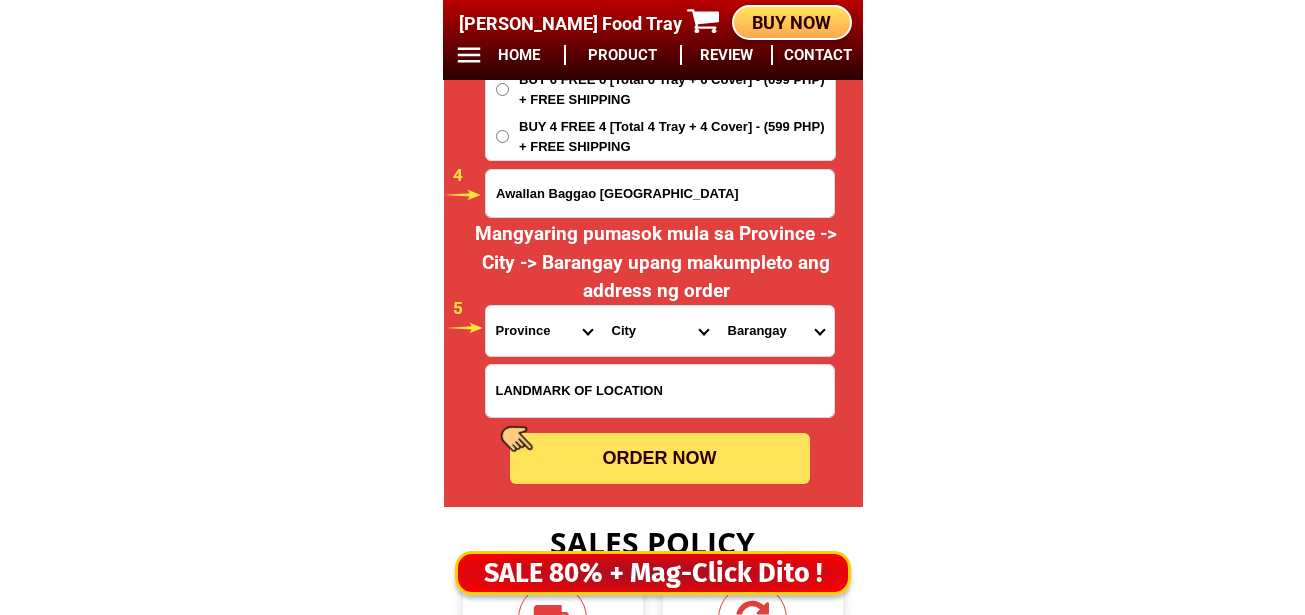 click at bounding box center (660, 391) 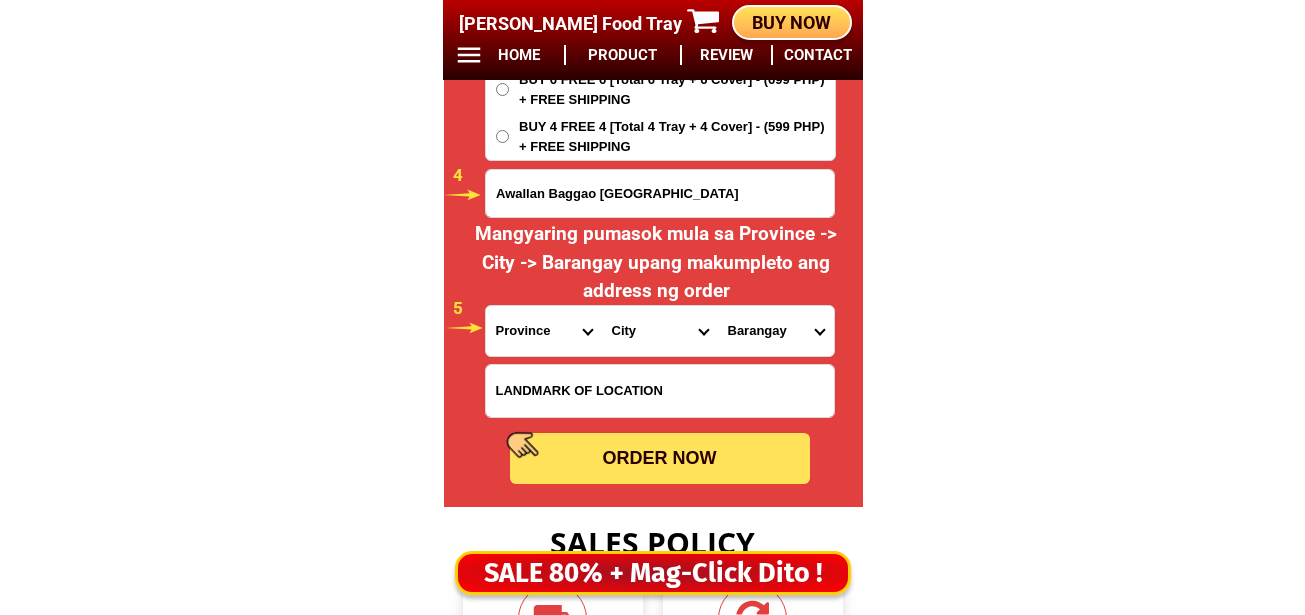 paste on "Infront ot school beside gasoline station" 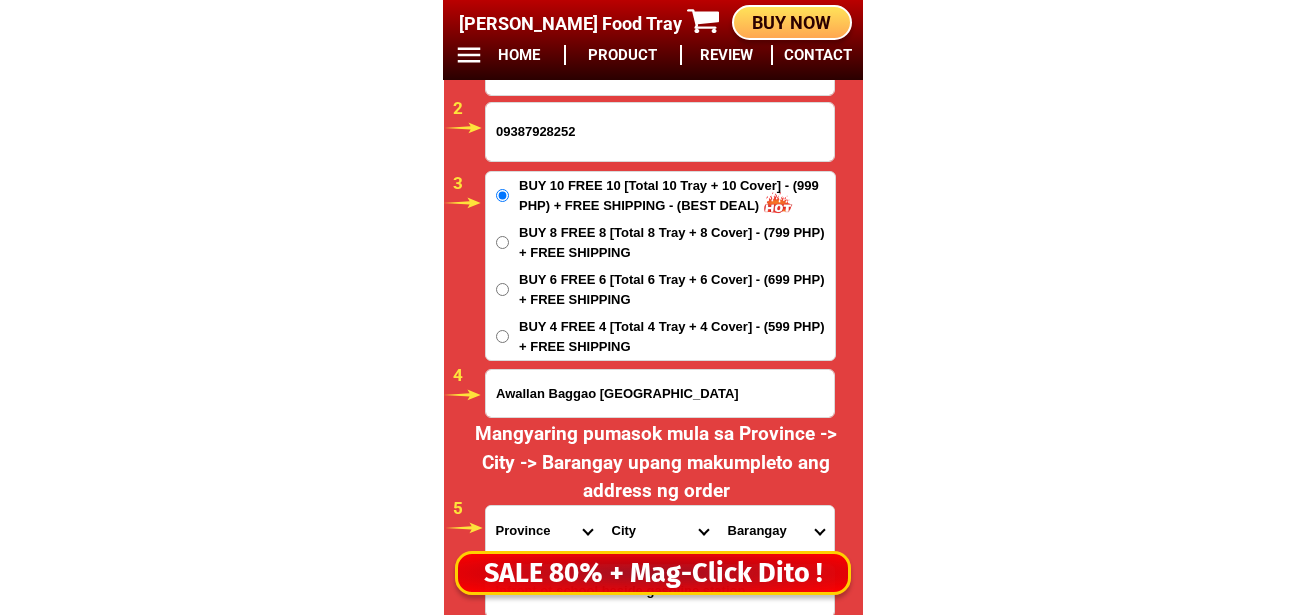 scroll, scrollTop: 16678, scrollLeft: 0, axis: vertical 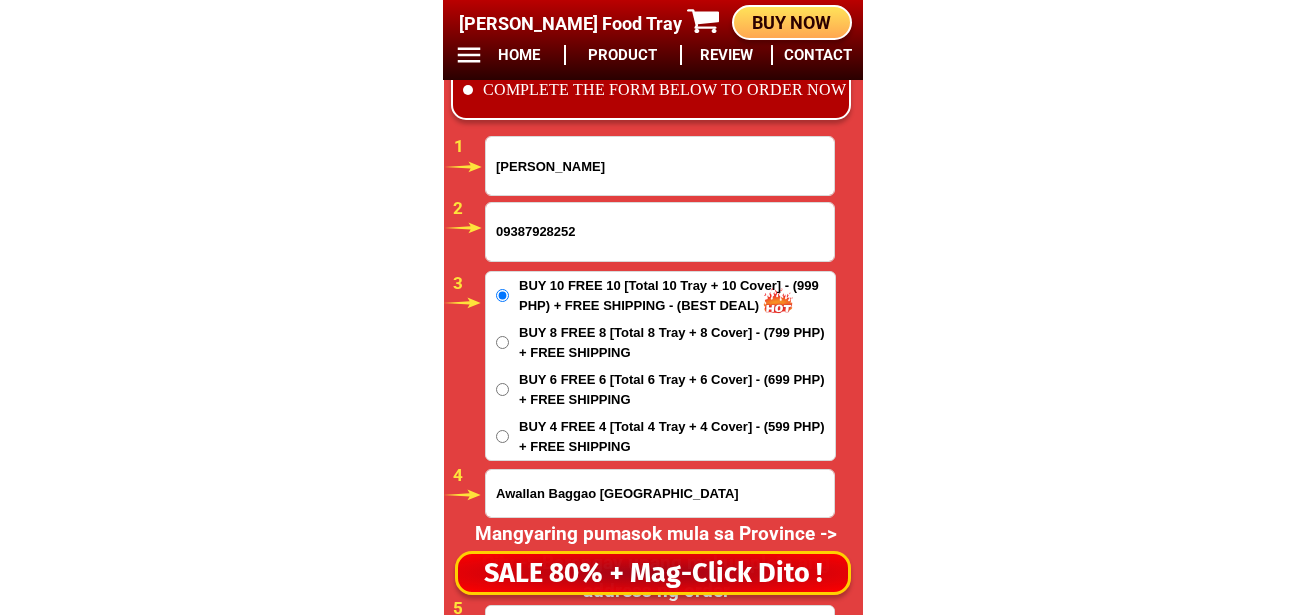type on "Infront ot school beside gasoline station" 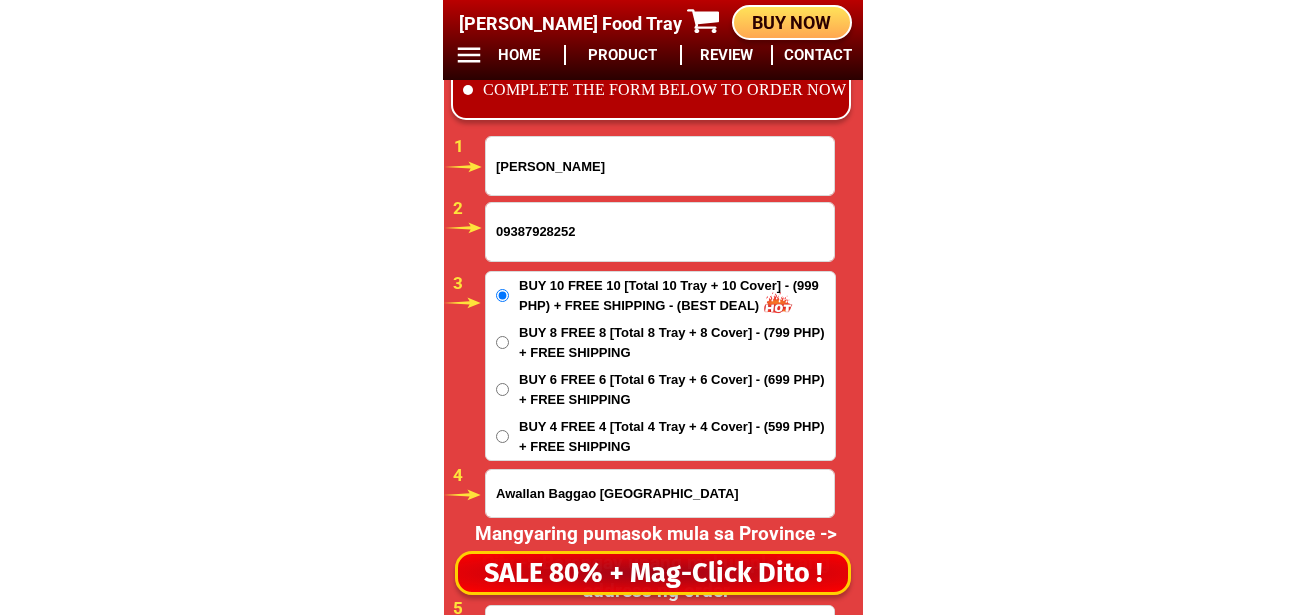 scroll, scrollTop: 16878, scrollLeft: 0, axis: vertical 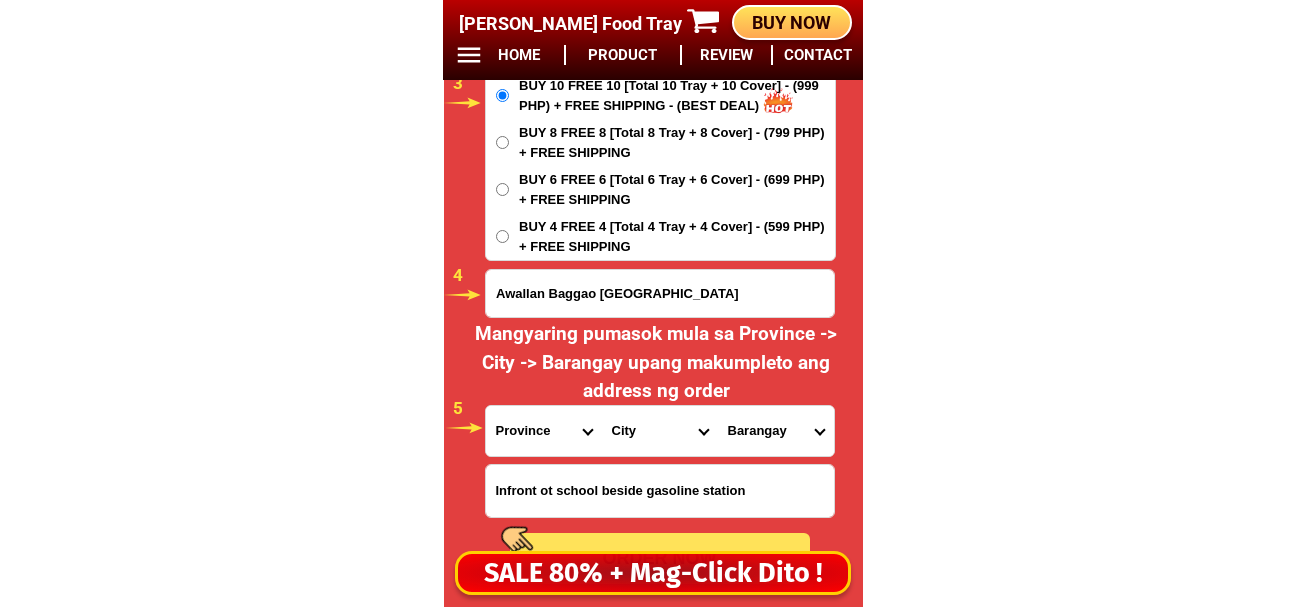 drag, startPoint x: 744, startPoint y: 489, endPoint x: 474, endPoint y: 484, distance: 270.0463 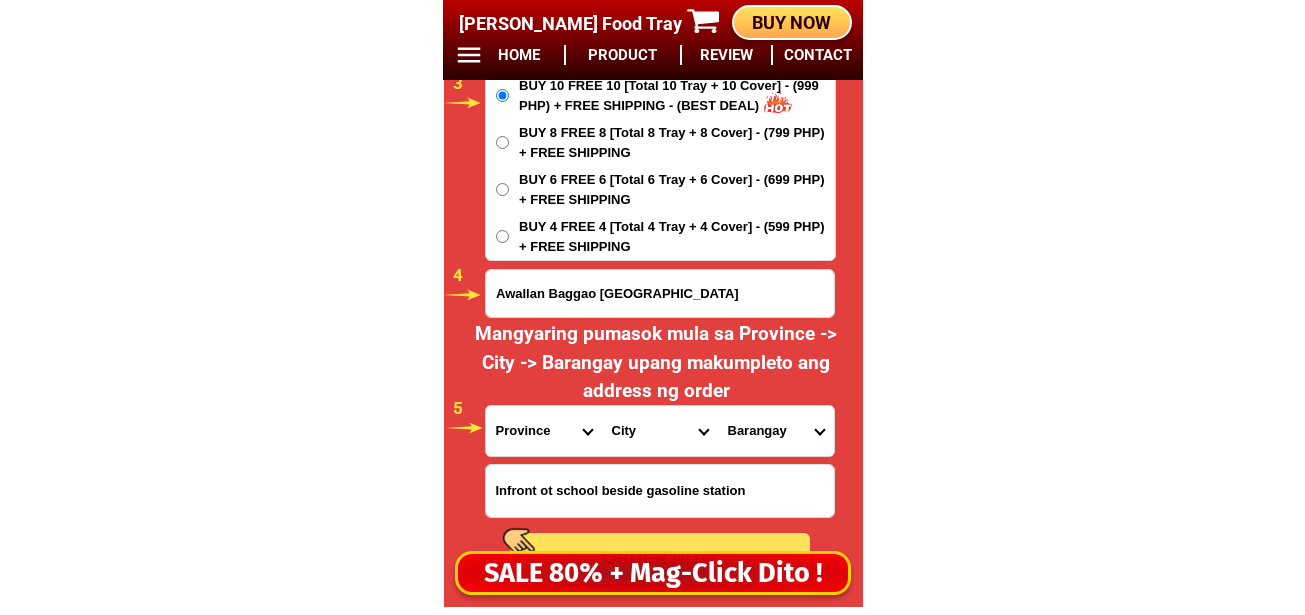 click on "[GEOGRAPHIC_DATA][PERSON_NAME] 09387928252 ORDER NOW [GEOGRAPHIC_DATA] [GEOGRAPHIC_DATA] [GEOGRAPHIC_DATA] [GEOGRAPHIC_DATA] [GEOGRAPHIC_DATA][PERSON_NAME][GEOGRAPHIC_DATA] [GEOGRAPHIC_DATA] [GEOGRAPHIC_DATA][PERSON_NAME][GEOGRAPHIC_DATA][GEOGRAPHIC_DATA] [GEOGRAPHIC_DATA][PERSON_NAME][GEOGRAPHIC_DATA][GEOGRAPHIC_DATA] [GEOGRAPHIC_DATA][PERSON_NAME][GEOGRAPHIC_DATA][GEOGRAPHIC_DATA] [GEOGRAPHIC_DATA] [GEOGRAPHIC_DATA]-norte [GEOGRAPHIC_DATA][PERSON_NAME][GEOGRAPHIC_DATA][GEOGRAPHIC_DATA] [GEOGRAPHIC_DATA] [GEOGRAPHIC_DATA] [GEOGRAPHIC_DATA] [GEOGRAPHIC_DATA] [GEOGRAPHIC_DATA] [GEOGRAPHIC_DATA]-occidental [GEOGRAPHIC_DATA] [GEOGRAPHIC_DATA] [GEOGRAPHIC_DATA]-[GEOGRAPHIC_DATA][PERSON_NAME][GEOGRAPHIC_DATA][GEOGRAPHIC_DATA] [GEOGRAPHIC_DATA]-norte [GEOGRAPHIC_DATA] [GEOGRAPHIC_DATA][PERSON_NAME][GEOGRAPHIC_DATA] [GEOGRAPHIC_DATA] [GEOGRAPHIC_DATA] [GEOGRAPHIC_DATA][PERSON_NAME][GEOGRAPHIC_DATA][GEOGRAPHIC_DATA] [GEOGRAPHIC_DATA]-[GEOGRAPHIC_DATA] [GEOGRAPHIC_DATA]-occidental [GEOGRAPHIC_DATA]-[GEOGRAPHIC_DATA]-province [GEOGRAPHIC_DATA]-[GEOGRAPHIC_DATA]-oriental Northern-[GEOGRAPHIC_DATA] [GEOGRAPHIC_DATA] [GEOGRAPHIC_DATA]-[GEOGRAPHIC_DATA]-[GEOGRAPHIC_DATA] [GEOGRAPHIC_DATA] [GEOGRAPHIC_DATA] [GEOGRAPHIC_DATA] [GEOGRAPHIC_DATA] [GEOGRAPHIC_DATA][PERSON_NAME][GEOGRAPHIC_DATA][GEOGRAPHIC_DATA] [GEOGRAPHIC_DATA][PERSON_NAME][GEOGRAPHIC_DATA][GEOGRAPHIC_DATA] [GEOGRAPHIC_DATA]-[GEOGRAPHIC_DATA] Southern-[GEOGRAPHIC_DATA]-[GEOGRAPHIC_DATA] [GEOGRAPHIC_DATA] [GEOGRAPHIC_DATA] [GEOGRAPHIC_DATA]-[GEOGRAPHIC_DATA]-[GEOGRAPHIC_DATA][PERSON_NAME][GEOGRAPHIC_DATA] [GEOGRAPHIC_DATA] [GEOGRAPHIC_DATA]-[GEOGRAPHIC_DATA] Barangay 1 5 4 3 2" at bounding box center [653, 204] 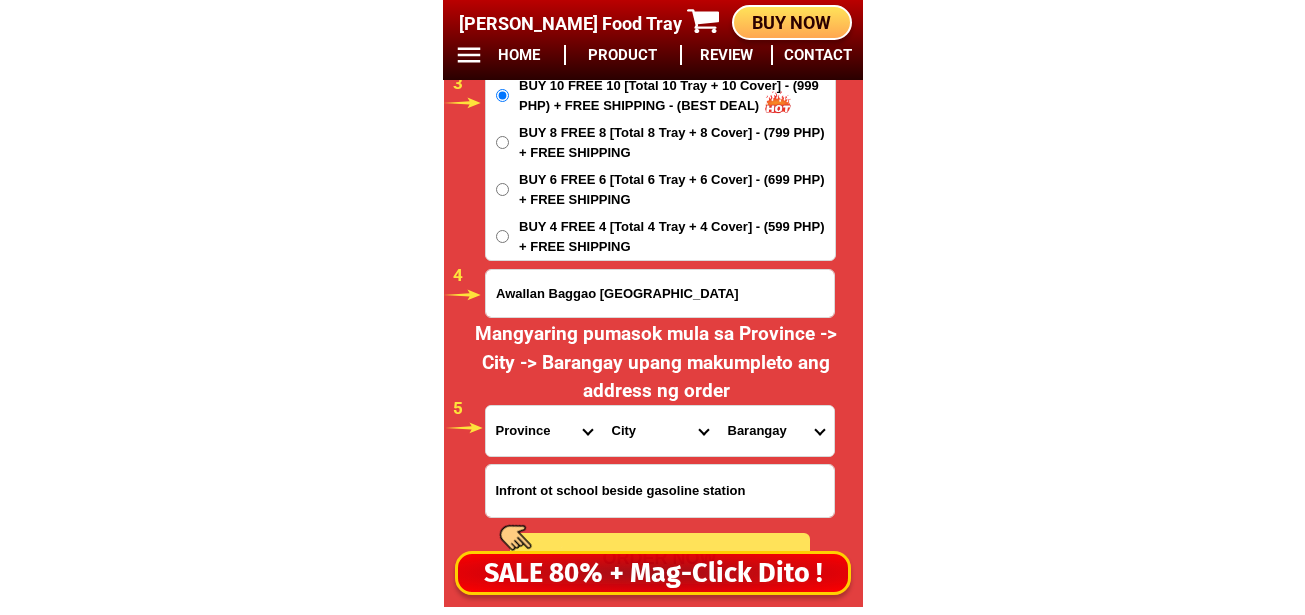 click on "Awallan Baggao [GEOGRAPHIC_DATA]" at bounding box center [660, 293] 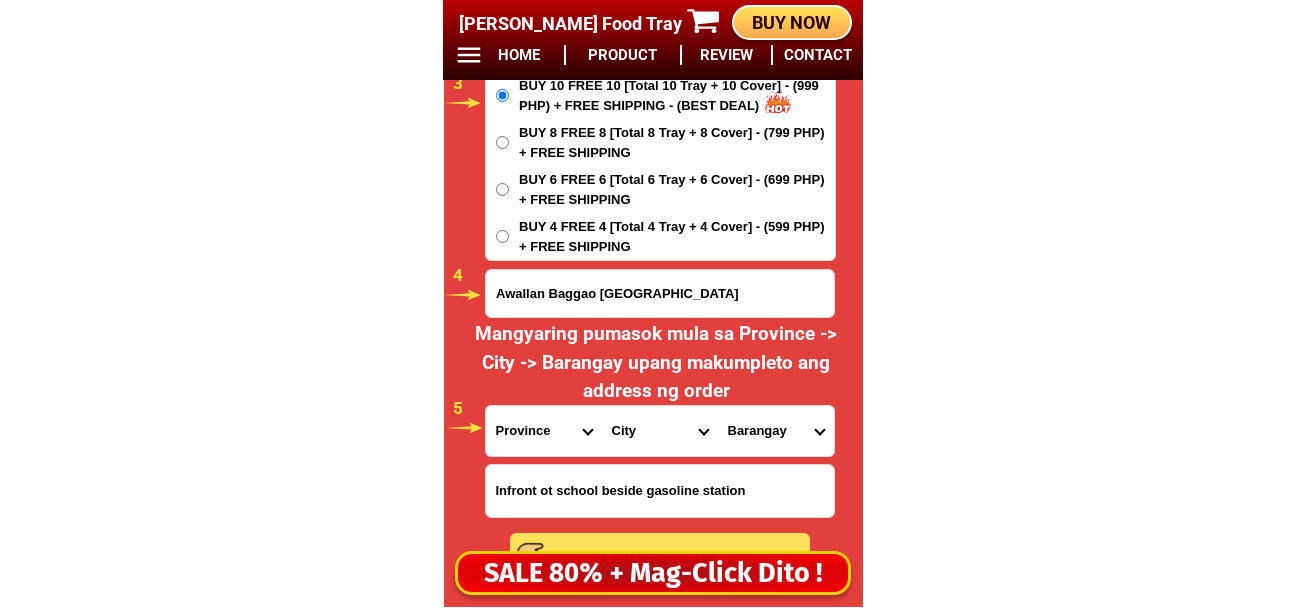 paste on "Infront ot school beside gasoline station" 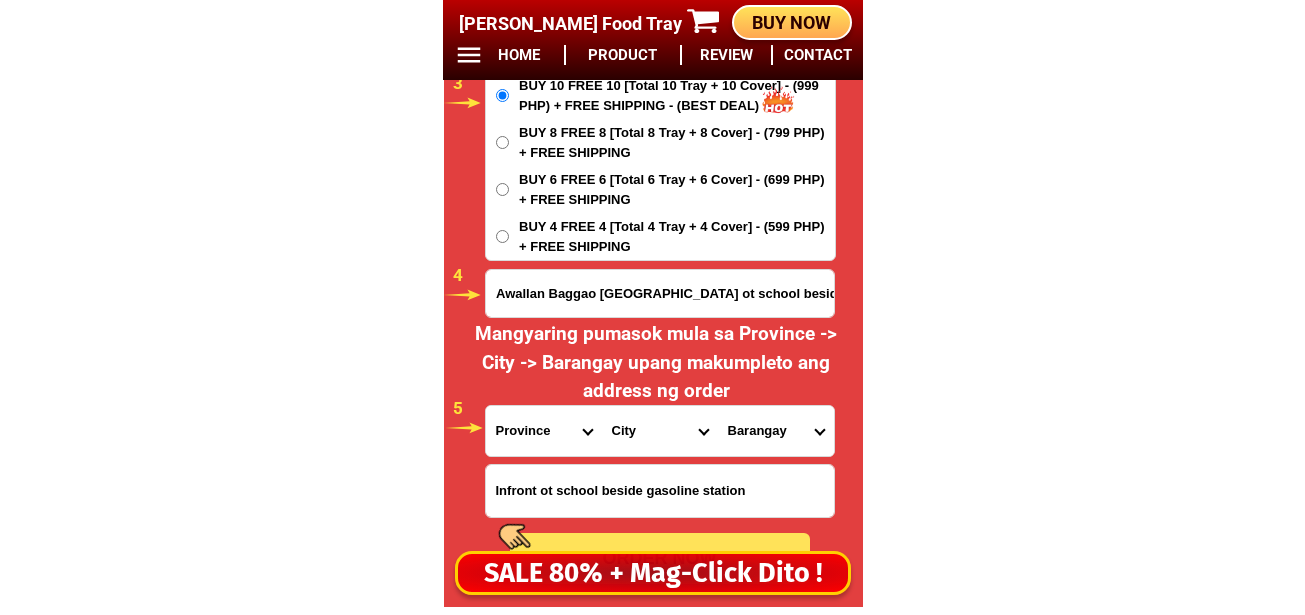 scroll, scrollTop: 0, scrollLeft: 73, axis: horizontal 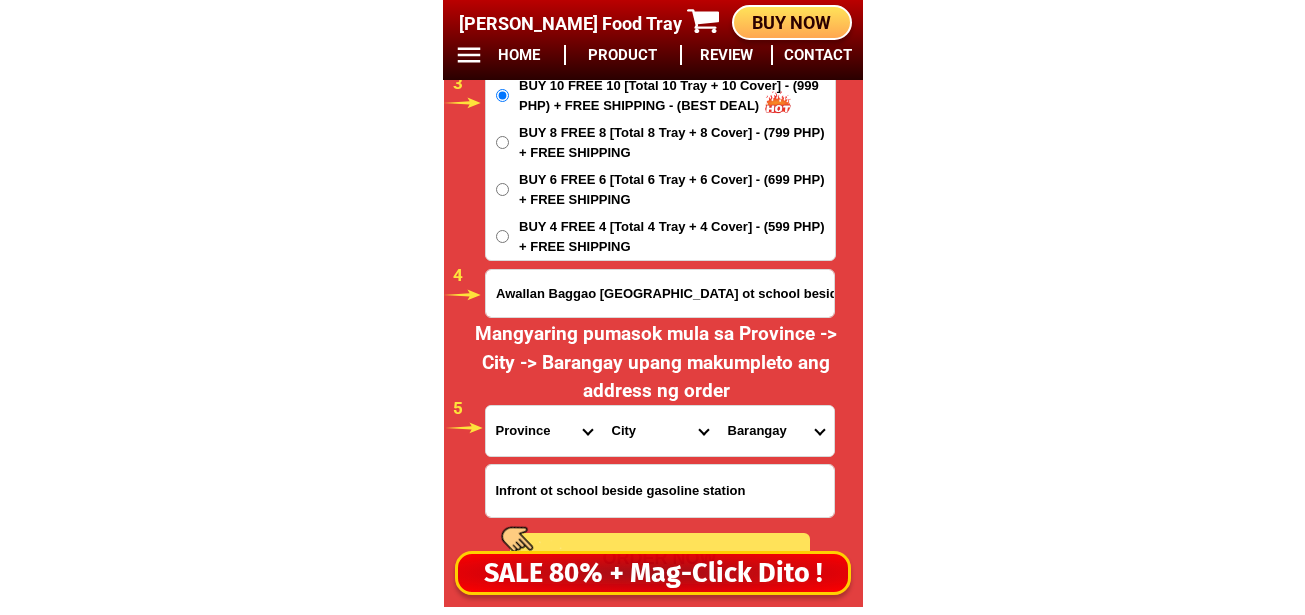 click on "Province [GEOGRAPHIC_DATA] [GEOGRAPHIC_DATA][PERSON_NAME][GEOGRAPHIC_DATA][GEOGRAPHIC_DATA] [GEOGRAPHIC_DATA] [GEOGRAPHIC_DATA][PERSON_NAME][GEOGRAPHIC_DATA][GEOGRAPHIC_DATA] [GEOGRAPHIC_DATA][PERSON_NAME][GEOGRAPHIC_DATA][GEOGRAPHIC_DATA] [GEOGRAPHIC_DATA][PERSON_NAME][GEOGRAPHIC_DATA][GEOGRAPHIC_DATA] [GEOGRAPHIC_DATA] [GEOGRAPHIC_DATA]-[GEOGRAPHIC_DATA] [GEOGRAPHIC_DATA][PERSON_NAME][GEOGRAPHIC_DATA] [GEOGRAPHIC_DATA] [GEOGRAPHIC_DATA] [GEOGRAPHIC_DATA] [GEOGRAPHIC_DATA] [GEOGRAPHIC_DATA] [GEOGRAPHIC_DATA]-occidental [GEOGRAPHIC_DATA] [GEOGRAPHIC_DATA] Eastern-[GEOGRAPHIC_DATA][PERSON_NAME][GEOGRAPHIC_DATA][GEOGRAPHIC_DATA] [GEOGRAPHIC_DATA]-norte [GEOGRAPHIC_DATA]-[GEOGRAPHIC_DATA] [GEOGRAPHIC_DATA][PERSON_NAME][GEOGRAPHIC_DATA] [GEOGRAPHIC_DATA] [GEOGRAPHIC_DATA] [GEOGRAPHIC_DATA][PERSON_NAME][GEOGRAPHIC_DATA][GEOGRAPHIC_DATA] [GEOGRAPHIC_DATA] Metro-[GEOGRAPHIC_DATA] [GEOGRAPHIC_DATA]-[GEOGRAPHIC_DATA]-[GEOGRAPHIC_DATA]-province [GEOGRAPHIC_DATA]-[GEOGRAPHIC_DATA]-oriental [GEOGRAPHIC_DATA] [GEOGRAPHIC_DATA] [GEOGRAPHIC_DATA]-[GEOGRAPHIC_DATA]-[GEOGRAPHIC_DATA] [GEOGRAPHIC_DATA] [GEOGRAPHIC_DATA] [GEOGRAPHIC_DATA] [GEOGRAPHIC_DATA] [GEOGRAPHIC_DATA][PERSON_NAME][GEOGRAPHIC_DATA][GEOGRAPHIC_DATA] [GEOGRAPHIC_DATA][PERSON_NAME][GEOGRAPHIC_DATA][GEOGRAPHIC_DATA] [GEOGRAPHIC_DATA]-[GEOGRAPHIC_DATA]-[GEOGRAPHIC_DATA]-[GEOGRAPHIC_DATA] [GEOGRAPHIC_DATA] [GEOGRAPHIC_DATA]-[GEOGRAPHIC_DATA]-[GEOGRAPHIC_DATA][PERSON_NAME][GEOGRAPHIC_DATA] [GEOGRAPHIC_DATA] [GEOGRAPHIC_DATA]" at bounding box center [544, 431] 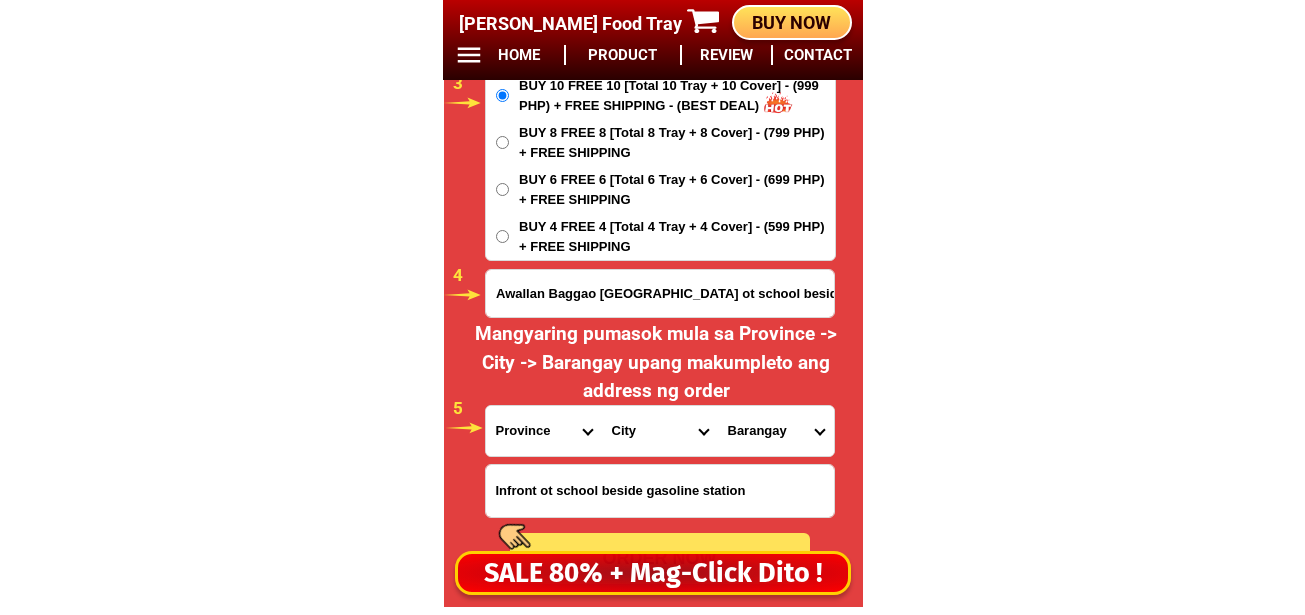 click on "Awallan Baggao [GEOGRAPHIC_DATA] ot school beside gasoline station" at bounding box center (660, 293) 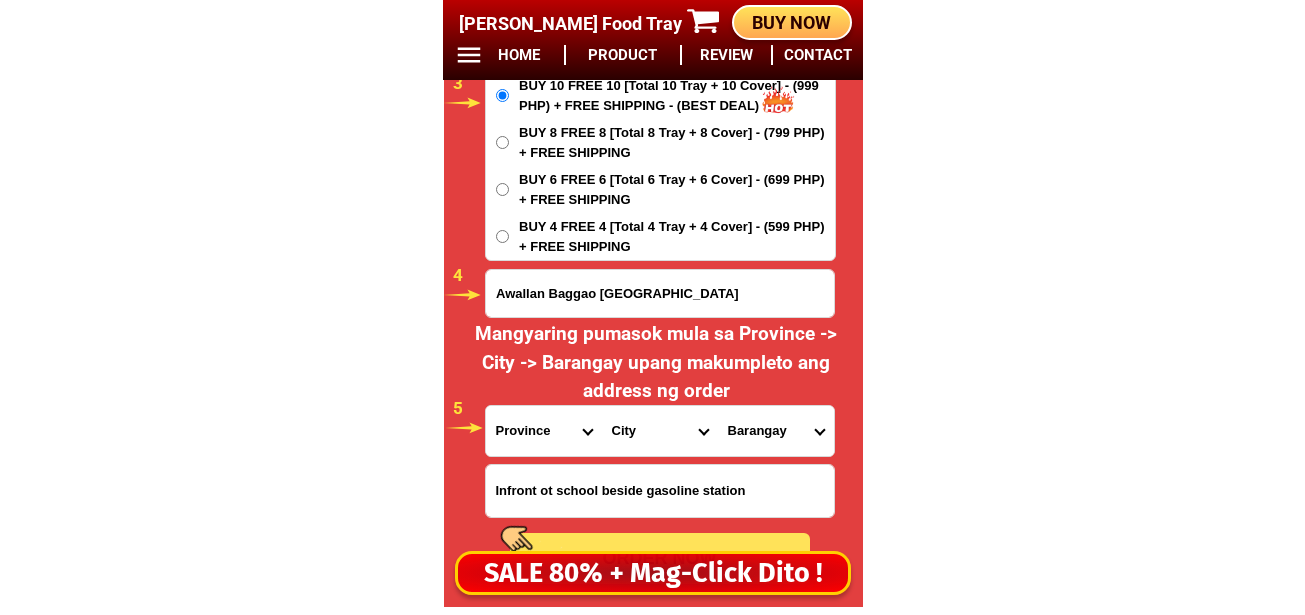 type on "Awallan Baggao [GEOGRAPHIC_DATA]" 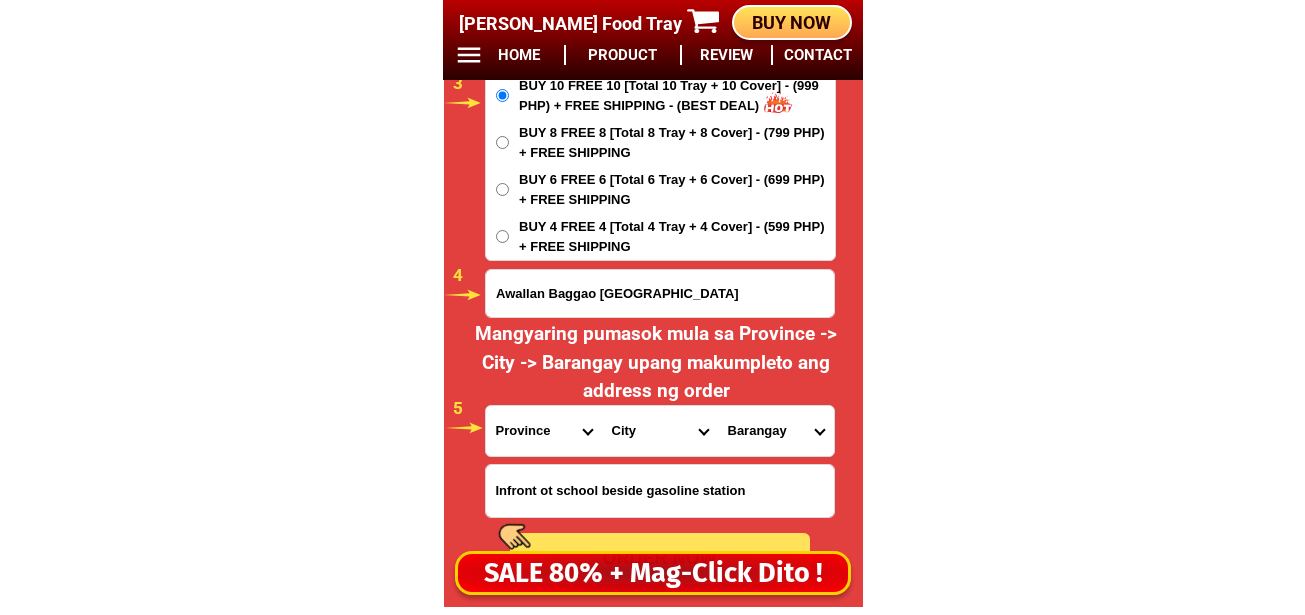 click on "Province [GEOGRAPHIC_DATA] [GEOGRAPHIC_DATA][PERSON_NAME][GEOGRAPHIC_DATA][GEOGRAPHIC_DATA] [GEOGRAPHIC_DATA] [GEOGRAPHIC_DATA][PERSON_NAME][GEOGRAPHIC_DATA][GEOGRAPHIC_DATA] [GEOGRAPHIC_DATA][PERSON_NAME][GEOGRAPHIC_DATA][GEOGRAPHIC_DATA] [GEOGRAPHIC_DATA][PERSON_NAME][GEOGRAPHIC_DATA][GEOGRAPHIC_DATA] [GEOGRAPHIC_DATA] [GEOGRAPHIC_DATA]-[GEOGRAPHIC_DATA] [GEOGRAPHIC_DATA][PERSON_NAME][GEOGRAPHIC_DATA] [GEOGRAPHIC_DATA] [GEOGRAPHIC_DATA] [GEOGRAPHIC_DATA] [GEOGRAPHIC_DATA] [GEOGRAPHIC_DATA] [GEOGRAPHIC_DATA]-occidental [GEOGRAPHIC_DATA] [GEOGRAPHIC_DATA] Eastern-[GEOGRAPHIC_DATA][PERSON_NAME][GEOGRAPHIC_DATA][GEOGRAPHIC_DATA] [GEOGRAPHIC_DATA]-norte [GEOGRAPHIC_DATA]-[GEOGRAPHIC_DATA] [GEOGRAPHIC_DATA][PERSON_NAME][GEOGRAPHIC_DATA] [GEOGRAPHIC_DATA] [GEOGRAPHIC_DATA] [GEOGRAPHIC_DATA][PERSON_NAME][GEOGRAPHIC_DATA][GEOGRAPHIC_DATA] [GEOGRAPHIC_DATA] Metro-[GEOGRAPHIC_DATA] [GEOGRAPHIC_DATA]-[GEOGRAPHIC_DATA]-[GEOGRAPHIC_DATA]-province [GEOGRAPHIC_DATA]-[GEOGRAPHIC_DATA]-oriental [GEOGRAPHIC_DATA] [GEOGRAPHIC_DATA] [GEOGRAPHIC_DATA]-[GEOGRAPHIC_DATA]-[GEOGRAPHIC_DATA] [GEOGRAPHIC_DATA] [GEOGRAPHIC_DATA] [GEOGRAPHIC_DATA] [GEOGRAPHIC_DATA] [GEOGRAPHIC_DATA][PERSON_NAME][GEOGRAPHIC_DATA][GEOGRAPHIC_DATA] [GEOGRAPHIC_DATA][PERSON_NAME][GEOGRAPHIC_DATA][GEOGRAPHIC_DATA] [GEOGRAPHIC_DATA]-[GEOGRAPHIC_DATA]-[GEOGRAPHIC_DATA]-[GEOGRAPHIC_DATA] [GEOGRAPHIC_DATA] [GEOGRAPHIC_DATA]-[GEOGRAPHIC_DATA]-[GEOGRAPHIC_DATA][PERSON_NAME][GEOGRAPHIC_DATA] [GEOGRAPHIC_DATA] [GEOGRAPHIC_DATA]" at bounding box center (544, 431) 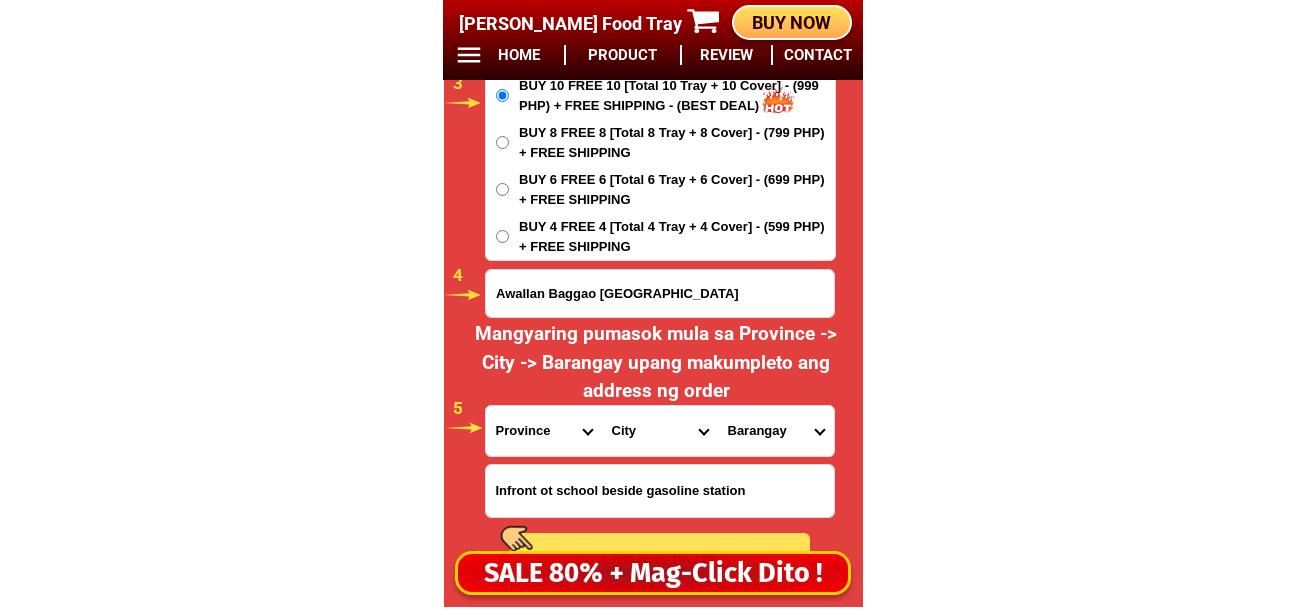 select on "63_869" 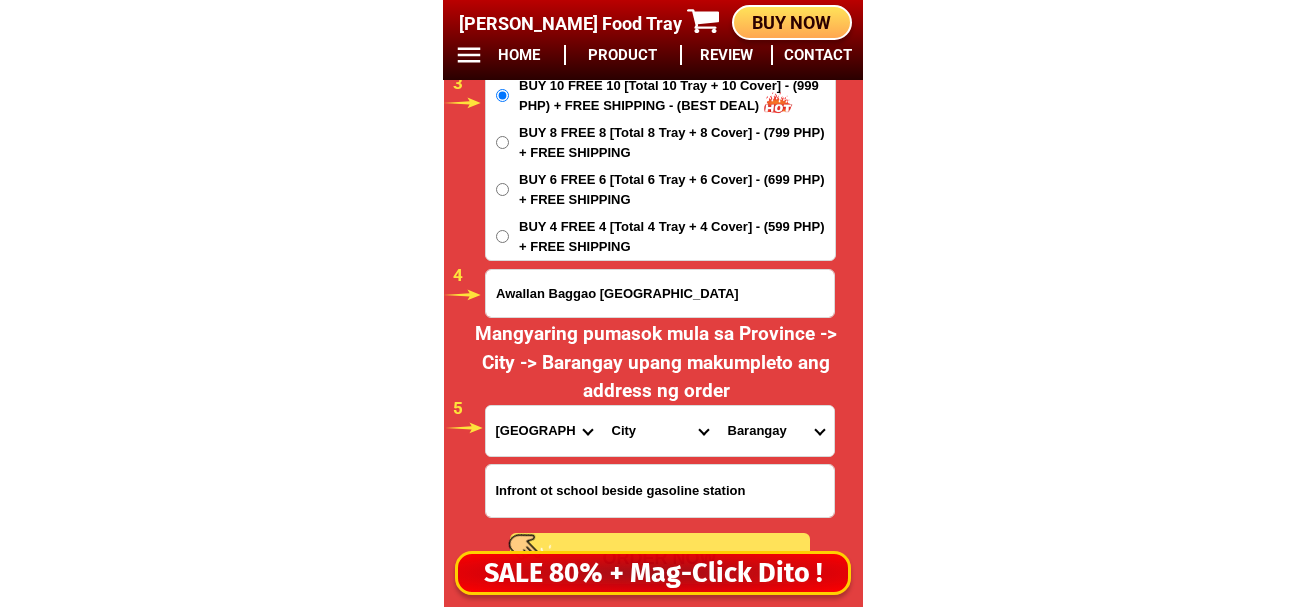 click on "Province [GEOGRAPHIC_DATA] [GEOGRAPHIC_DATA][PERSON_NAME][GEOGRAPHIC_DATA][GEOGRAPHIC_DATA] [GEOGRAPHIC_DATA] [GEOGRAPHIC_DATA][PERSON_NAME][GEOGRAPHIC_DATA][GEOGRAPHIC_DATA] [GEOGRAPHIC_DATA][PERSON_NAME][GEOGRAPHIC_DATA][GEOGRAPHIC_DATA] [GEOGRAPHIC_DATA][PERSON_NAME][GEOGRAPHIC_DATA][GEOGRAPHIC_DATA] [GEOGRAPHIC_DATA] [GEOGRAPHIC_DATA]-[GEOGRAPHIC_DATA] [GEOGRAPHIC_DATA][PERSON_NAME][GEOGRAPHIC_DATA] [GEOGRAPHIC_DATA] [GEOGRAPHIC_DATA] [GEOGRAPHIC_DATA] [GEOGRAPHIC_DATA] [GEOGRAPHIC_DATA] [GEOGRAPHIC_DATA]-occidental [GEOGRAPHIC_DATA] [GEOGRAPHIC_DATA] Eastern-[GEOGRAPHIC_DATA][PERSON_NAME][GEOGRAPHIC_DATA][GEOGRAPHIC_DATA] [GEOGRAPHIC_DATA]-norte [GEOGRAPHIC_DATA]-[GEOGRAPHIC_DATA] [GEOGRAPHIC_DATA][PERSON_NAME][GEOGRAPHIC_DATA] [GEOGRAPHIC_DATA] [GEOGRAPHIC_DATA] [GEOGRAPHIC_DATA][PERSON_NAME][GEOGRAPHIC_DATA][GEOGRAPHIC_DATA] [GEOGRAPHIC_DATA] Metro-[GEOGRAPHIC_DATA] [GEOGRAPHIC_DATA]-[GEOGRAPHIC_DATA]-[GEOGRAPHIC_DATA]-province [GEOGRAPHIC_DATA]-[GEOGRAPHIC_DATA]-oriental [GEOGRAPHIC_DATA] [GEOGRAPHIC_DATA] [GEOGRAPHIC_DATA]-[GEOGRAPHIC_DATA]-[GEOGRAPHIC_DATA] [GEOGRAPHIC_DATA] [GEOGRAPHIC_DATA] [GEOGRAPHIC_DATA] [GEOGRAPHIC_DATA] [GEOGRAPHIC_DATA][PERSON_NAME][GEOGRAPHIC_DATA][GEOGRAPHIC_DATA] [GEOGRAPHIC_DATA][PERSON_NAME][GEOGRAPHIC_DATA][GEOGRAPHIC_DATA] [GEOGRAPHIC_DATA]-[GEOGRAPHIC_DATA]-[GEOGRAPHIC_DATA]-[GEOGRAPHIC_DATA] [GEOGRAPHIC_DATA] [GEOGRAPHIC_DATA]-[GEOGRAPHIC_DATA]-[GEOGRAPHIC_DATA][PERSON_NAME][GEOGRAPHIC_DATA] [GEOGRAPHIC_DATA] [GEOGRAPHIC_DATA]" at bounding box center (544, 431) 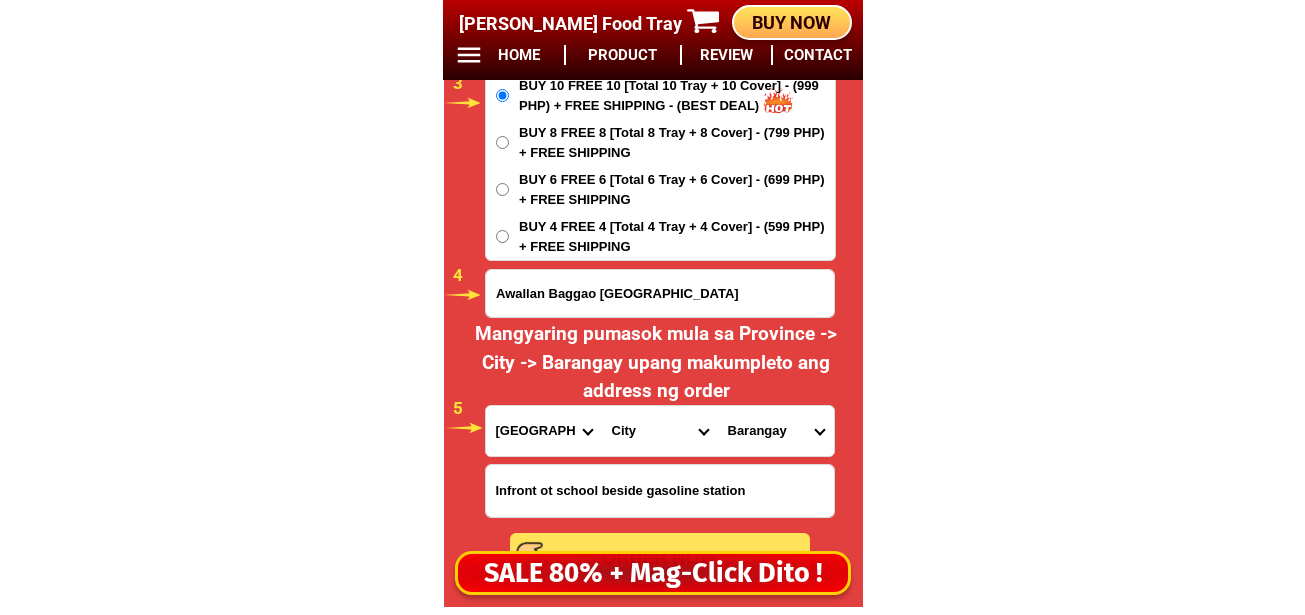 click on "City Abulug Allacapan Amulung [GEOGRAPHIC_DATA][PERSON_NAME][GEOGRAPHIC_DATA] [GEOGRAPHIC_DATA][PERSON_NAME][GEOGRAPHIC_DATA][GEOGRAPHIC_DATA][GEOGRAPHIC_DATA][GEOGRAPHIC_DATA] [GEOGRAPHIC_DATA]-[GEOGRAPHIC_DATA] [GEOGRAPHIC_DATA]-[GEOGRAPHIC_DATA] [GEOGRAPHIC_DATA]-[GEOGRAPHIC_DATA][PERSON_NAME][GEOGRAPHIC_DATA]-[GEOGRAPHIC_DATA][PERSON_NAME][GEOGRAPHIC_DATA][GEOGRAPHIC_DATA][PERSON_NAME][GEOGRAPHIC_DATA][GEOGRAPHIC_DATA] [GEOGRAPHIC_DATA] [GEOGRAPHIC_DATA] [GEOGRAPHIC_DATA] [GEOGRAPHIC_DATA]-[GEOGRAPHIC_DATA][PERSON_NAME][GEOGRAPHIC_DATA][GEOGRAPHIC_DATA][PERSON_NAME]-[GEOGRAPHIC_DATA] [GEOGRAPHIC_DATA][PERSON_NAME][GEOGRAPHIC_DATA][GEOGRAPHIC_DATA][GEOGRAPHIC_DATA]-city" at bounding box center (660, 431) 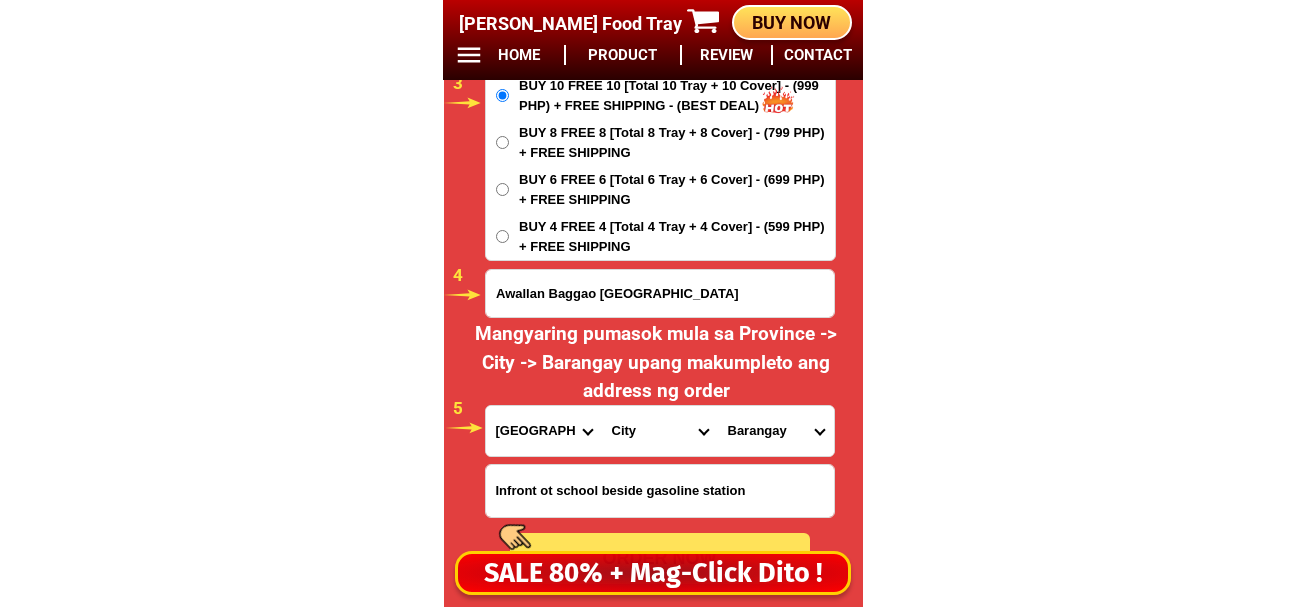 select on "63_8696420" 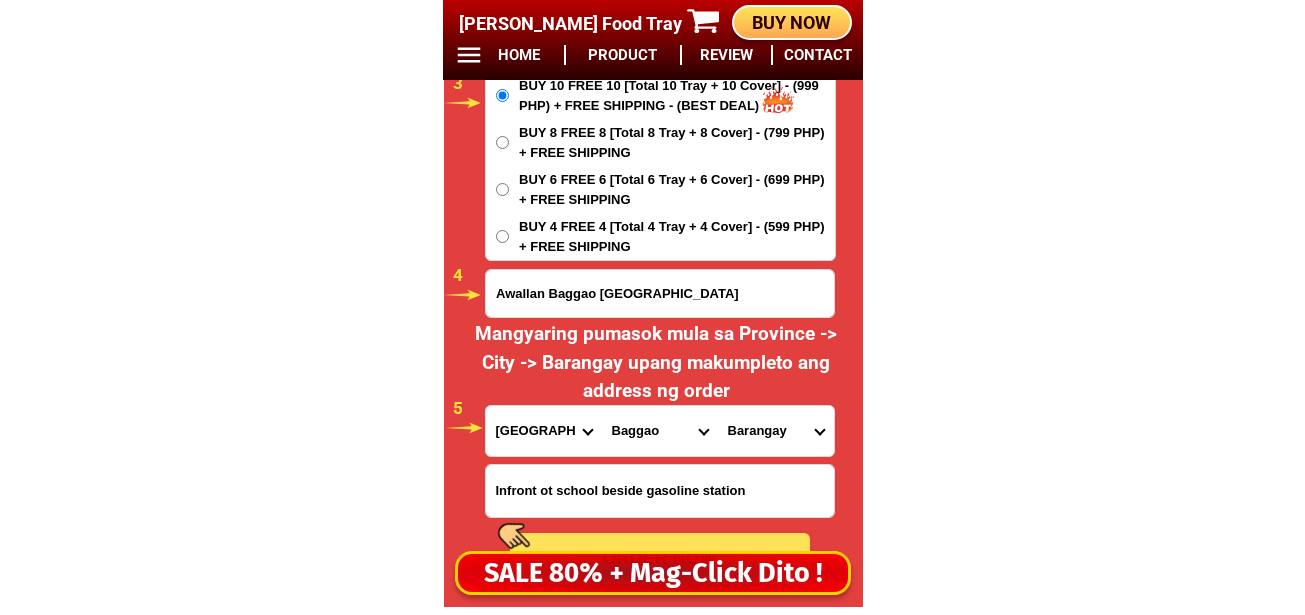 click on "City Abulug Allacapan Amulung [GEOGRAPHIC_DATA][PERSON_NAME][GEOGRAPHIC_DATA] [GEOGRAPHIC_DATA][PERSON_NAME][GEOGRAPHIC_DATA][GEOGRAPHIC_DATA][GEOGRAPHIC_DATA][GEOGRAPHIC_DATA] [GEOGRAPHIC_DATA]-[GEOGRAPHIC_DATA] [GEOGRAPHIC_DATA]-[GEOGRAPHIC_DATA] [GEOGRAPHIC_DATA]-[GEOGRAPHIC_DATA][PERSON_NAME][GEOGRAPHIC_DATA]-[GEOGRAPHIC_DATA][PERSON_NAME][GEOGRAPHIC_DATA][GEOGRAPHIC_DATA][PERSON_NAME][GEOGRAPHIC_DATA][GEOGRAPHIC_DATA] [GEOGRAPHIC_DATA] [GEOGRAPHIC_DATA] [GEOGRAPHIC_DATA] [GEOGRAPHIC_DATA]-[GEOGRAPHIC_DATA][PERSON_NAME][GEOGRAPHIC_DATA][GEOGRAPHIC_DATA][PERSON_NAME]-[GEOGRAPHIC_DATA] [GEOGRAPHIC_DATA][PERSON_NAME][GEOGRAPHIC_DATA][GEOGRAPHIC_DATA][GEOGRAPHIC_DATA]-city" at bounding box center (660, 431) 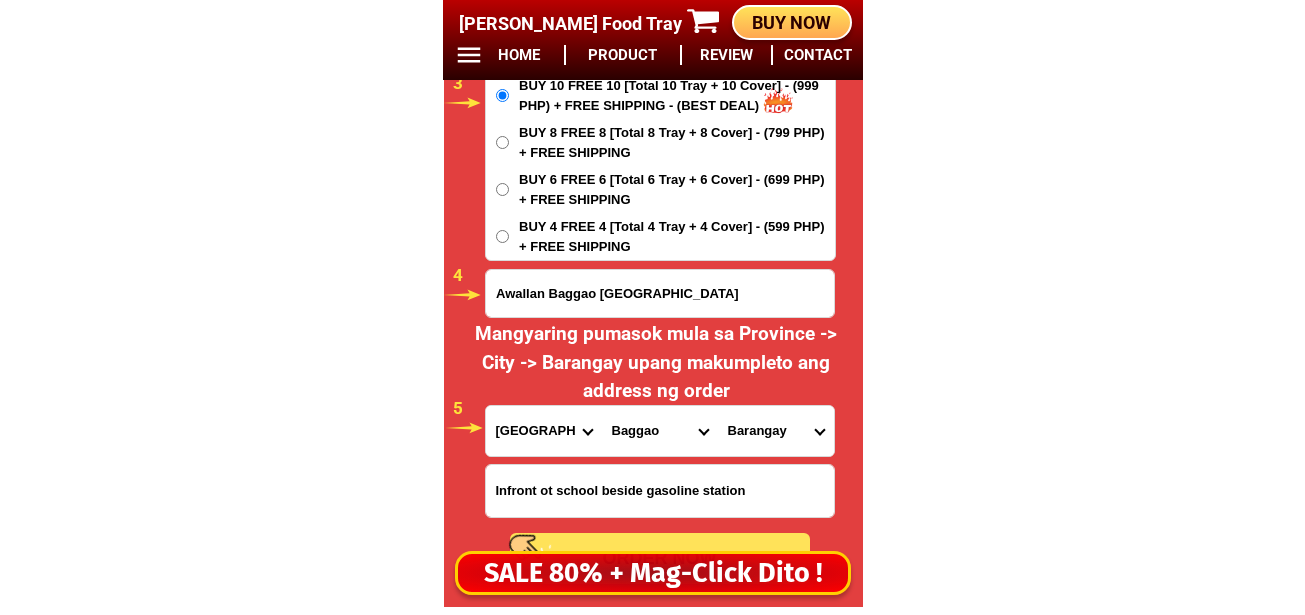 click on "[GEOGRAPHIC_DATA] Agaman (proper) Agaman norte Agaman sur [GEOGRAPHIC_DATA] [GEOGRAPHIC_DATA] [GEOGRAPHIC_DATA]-via [GEOGRAPHIC_DATA] [GEOGRAPHIC_DATA] [GEOGRAPHIC_DATA] [GEOGRAPHIC_DATA] west [GEOGRAPHIC_DATA] pequeno Bunugan C. [GEOGRAPHIC_DATA] ([GEOGRAPHIC_DATA]) [GEOGRAPHIC_DATA] [GEOGRAPHIC_DATA] [GEOGRAPHIC_DATA] Dalla Hacienda [MEDICAL_DATA] [GEOGRAPHIC_DATA] [GEOGRAPHIC_DATA] pallagao [GEOGRAPHIC_DATA] [GEOGRAPHIC_DATA] [GEOGRAPHIC_DATA] [GEOGRAPHIC_DATA] [GEOGRAPHIC_DATA] ([GEOGRAPHIC_DATA]) Remus [GEOGRAPHIC_DATA] [GEOGRAPHIC_DATA] [GEOGRAPHIC_DATA][PERSON_NAME] [GEOGRAPHIC_DATA][PERSON_NAME] [GEOGRAPHIC_DATA][PERSON_NAME] [GEOGRAPHIC_DATA][PERSON_NAME] [GEOGRAPHIC_DATA][PERSON_NAME][GEOGRAPHIC_DATA] Taguntungan [GEOGRAPHIC_DATA] Temblique [GEOGRAPHIC_DATA]" at bounding box center (776, 431) 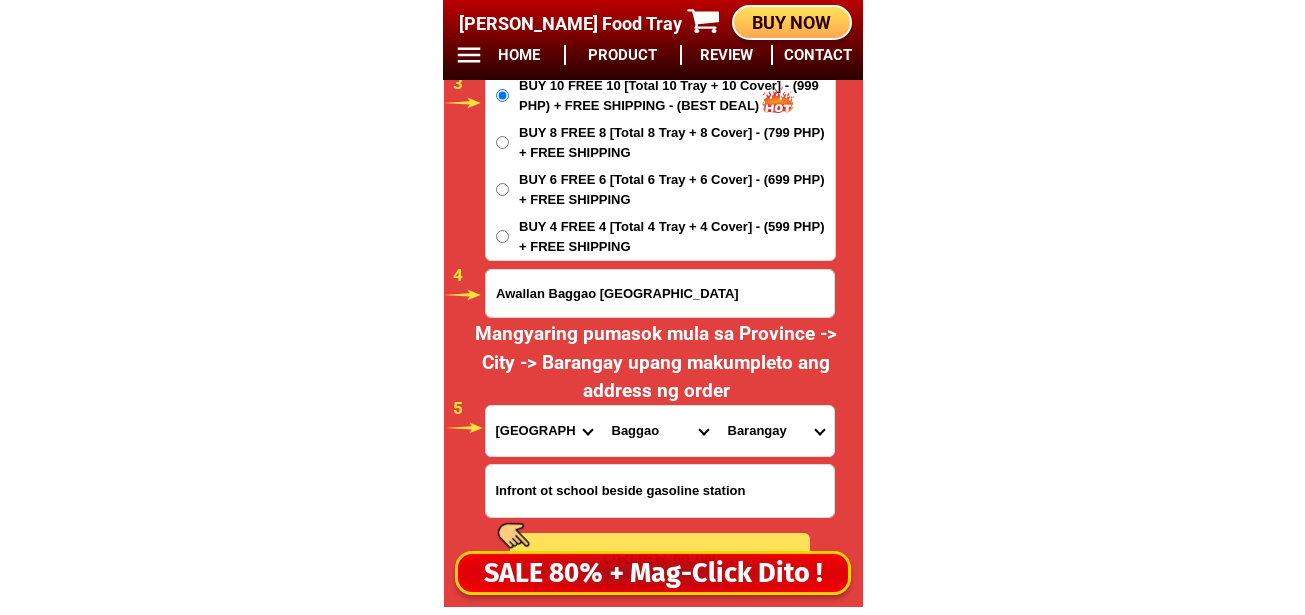 select on "63_86964208293" 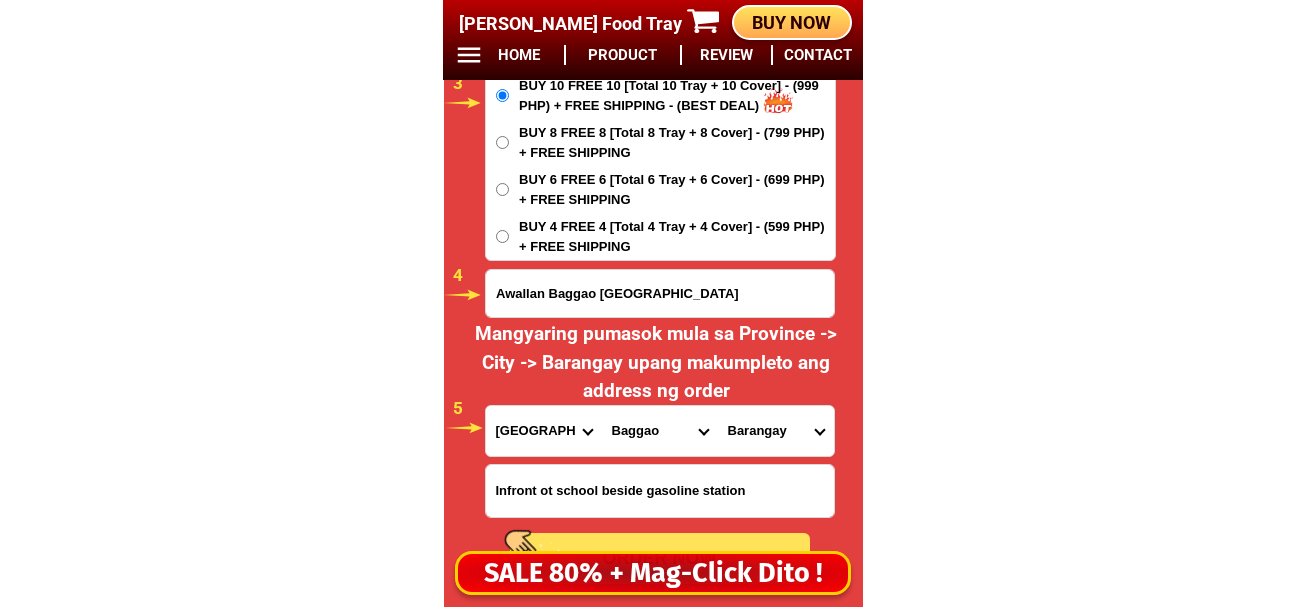 click on "[GEOGRAPHIC_DATA] Agaman (proper) Agaman norte Agaman sur [GEOGRAPHIC_DATA] [GEOGRAPHIC_DATA] [GEOGRAPHIC_DATA]-via [GEOGRAPHIC_DATA] [GEOGRAPHIC_DATA] [GEOGRAPHIC_DATA] [GEOGRAPHIC_DATA] west [GEOGRAPHIC_DATA] pequeno Bunugan C. [GEOGRAPHIC_DATA] ([GEOGRAPHIC_DATA]) [GEOGRAPHIC_DATA] [GEOGRAPHIC_DATA] [GEOGRAPHIC_DATA] Dalla Hacienda [MEDICAL_DATA] [GEOGRAPHIC_DATA] [GEOGRAPHIC_DATA] pallagao [GEOGRAPHIC_DATA] [GEOGRAPHIC_DATA] [GEOGRAPHIC_DATA] [GEOGRAPHIC_DATA] [GEOGRAPHIC_DATA] ([GEOGRAPHIC_DATA]) Remus [GEOGRAPHIC_DATA] [GEOGRAPHIC_DATA] [GEOGRAPHIC_DATA][PERSON_NAME] [GEOGRAPHIC_DATA][PERSON_NAME] [GEOGRAPHIC_DATA][PERSON_NAME] [GEOGRAPHIC_DATA][PERSON_NAME] [GEOGRAPHIC_DATA][PERSON_NAME][GEOGRAPHIC_DATA] Taguntungan [GEOGRAPHIC_DATA] Temblique [GEOGRAPHIC_DATA]" at bounding box center [776, 431] 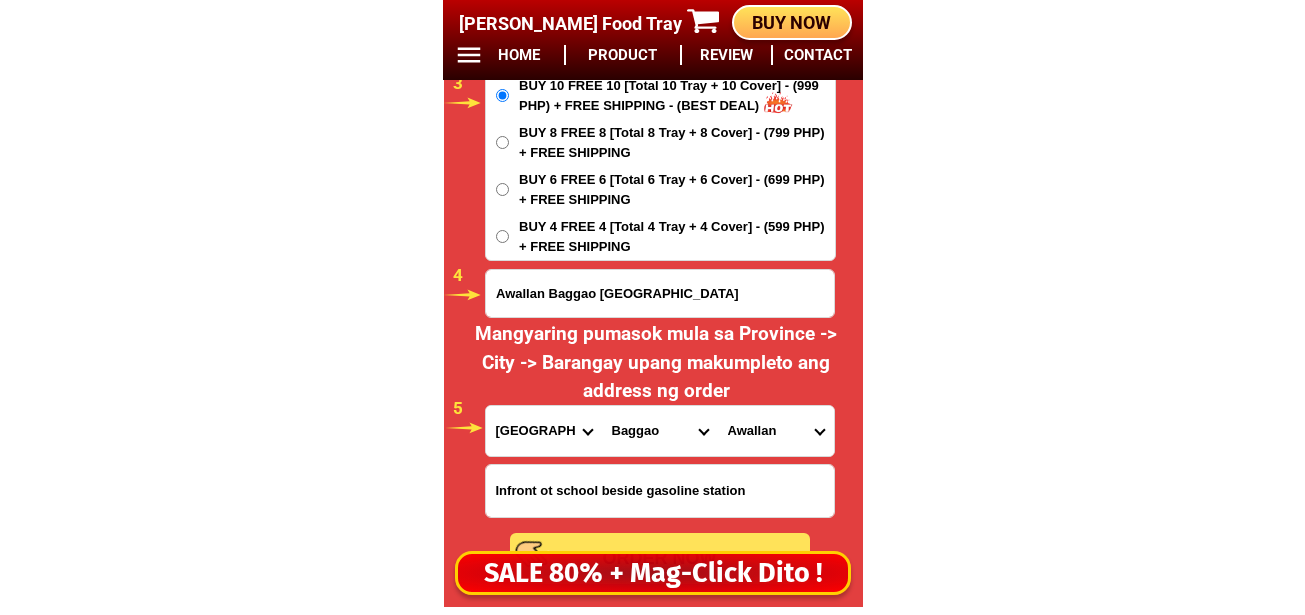 scroll, scrollTop: 16978, scrollLeft: 0, axis: vertical 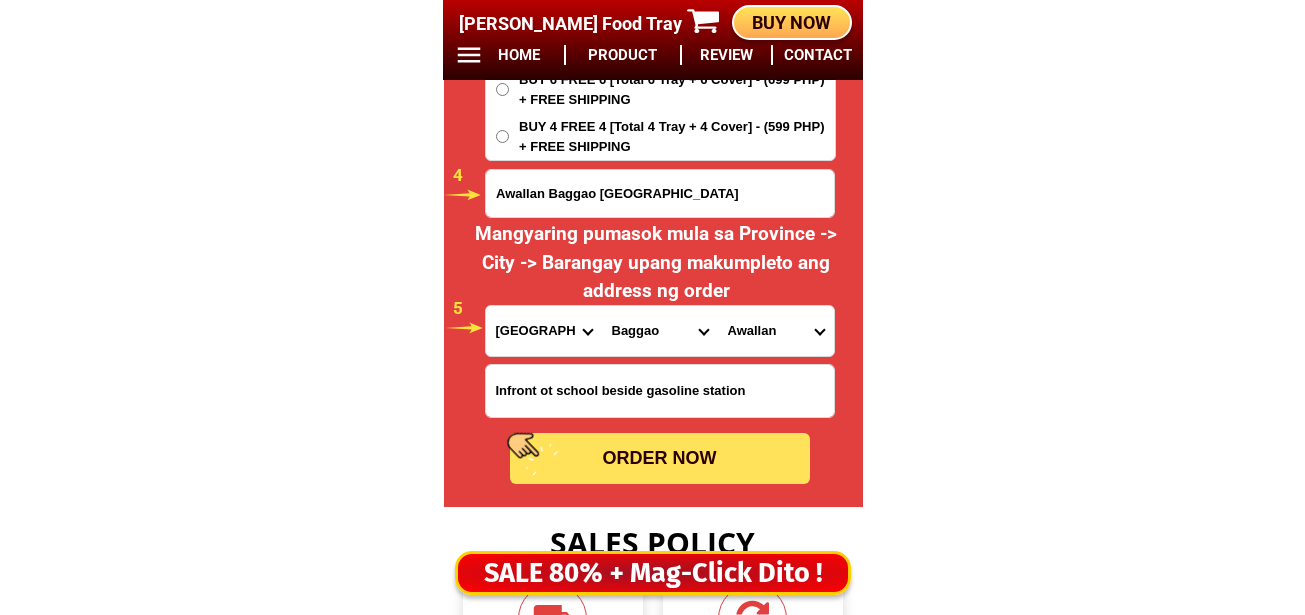 click on "ORDER NOW" at bounding box center [660, 458] 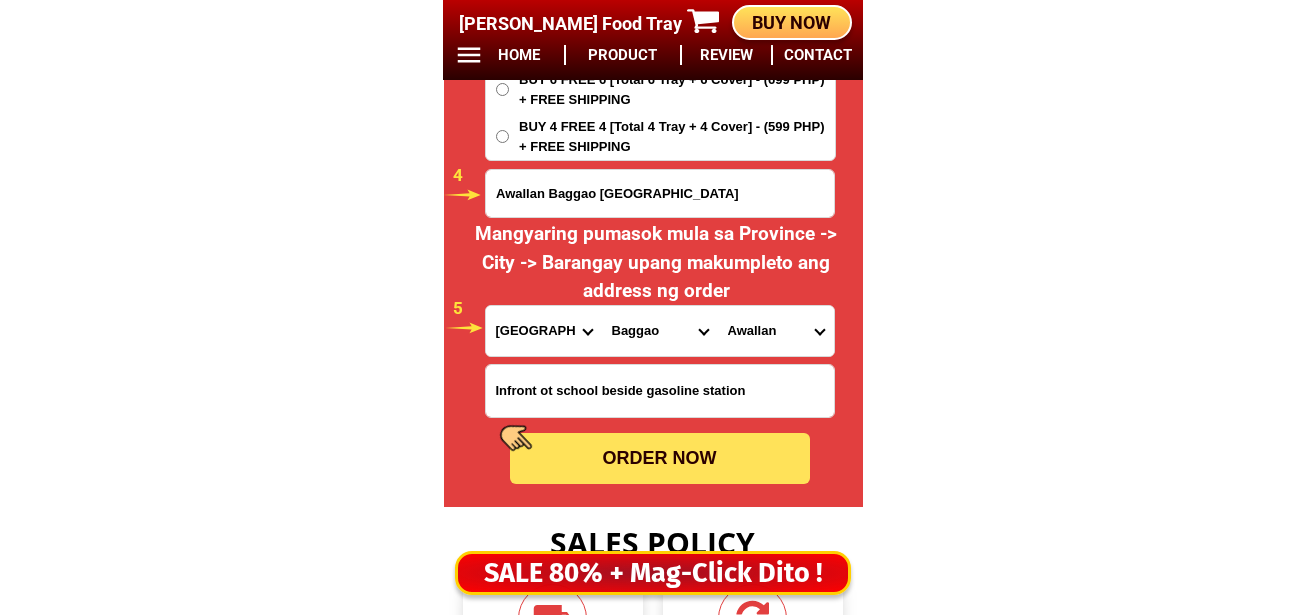 type on "Awallan Baggao [GEOGRAPHIC_DATA]" 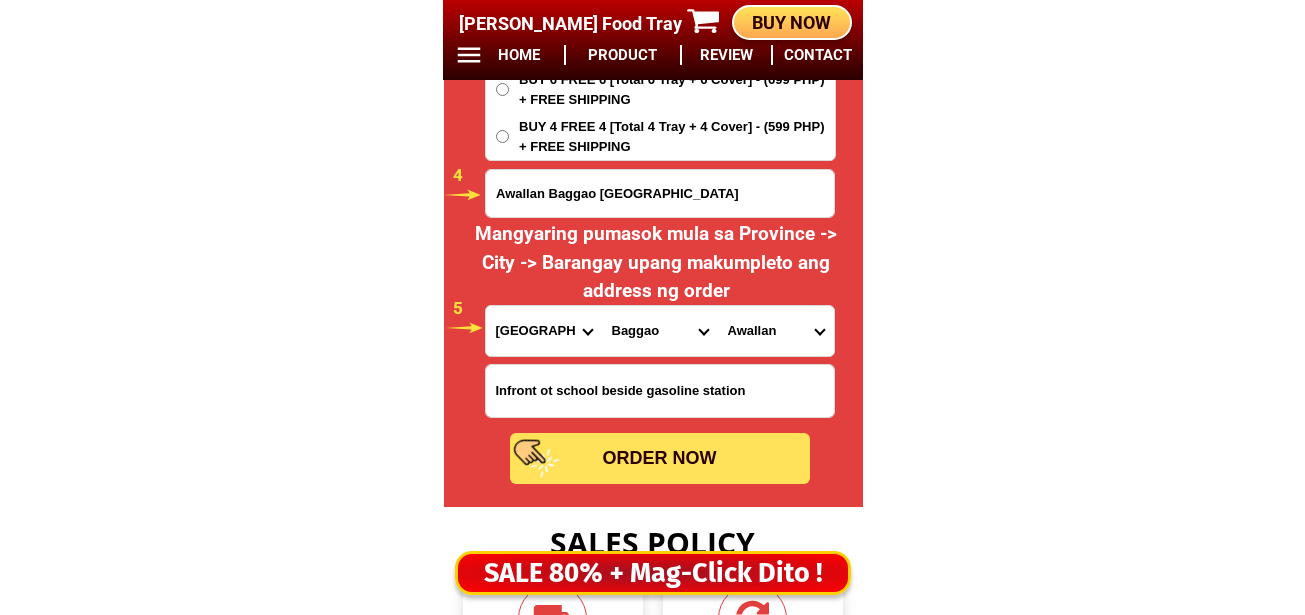 radio on "true" 